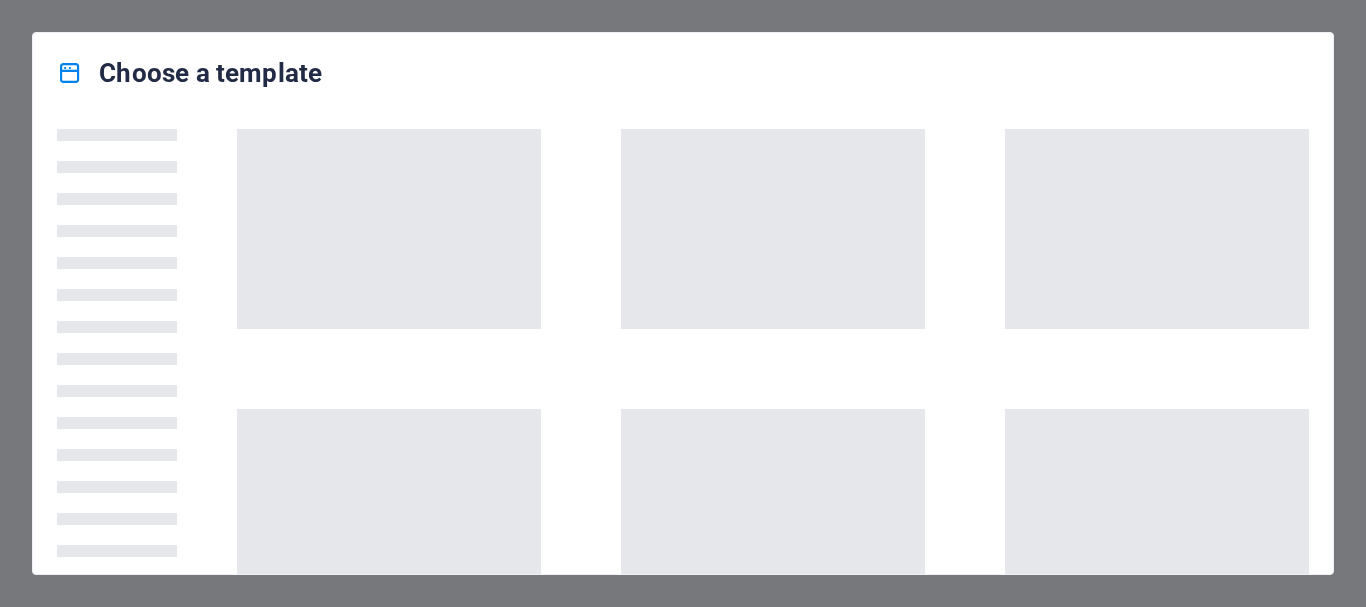 scroll, scrollTop: 0, scrollLeft: 0, axis: both 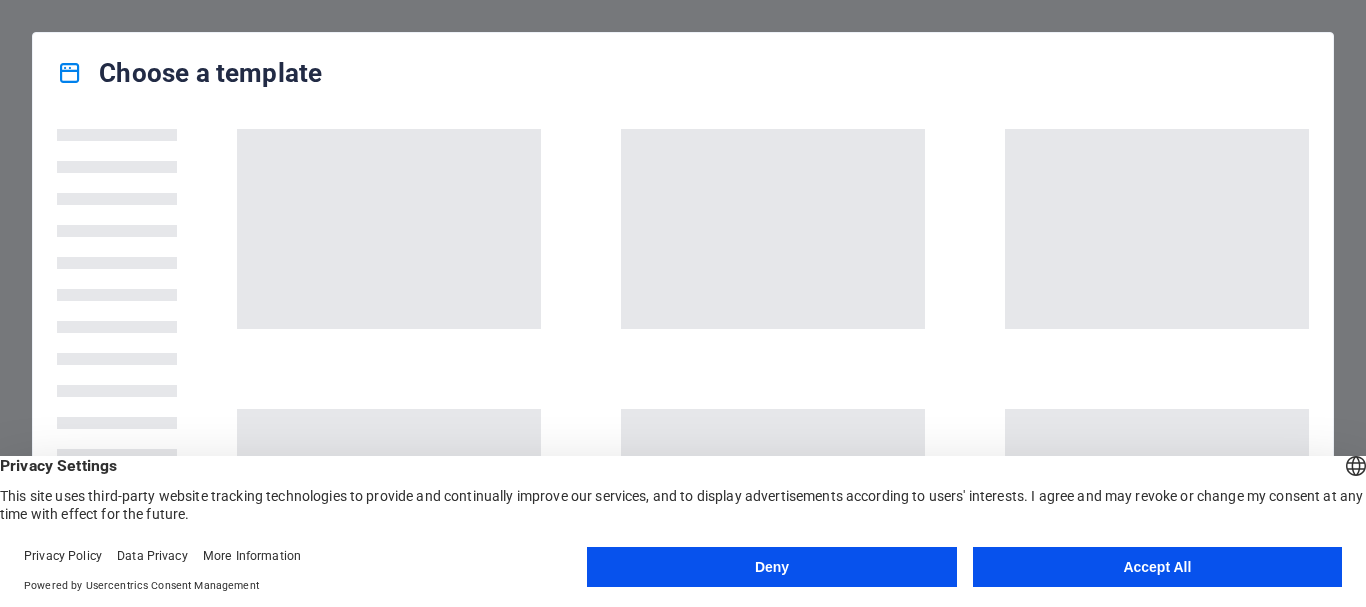 click on "Accept All" at bounding box center [1157, 567] 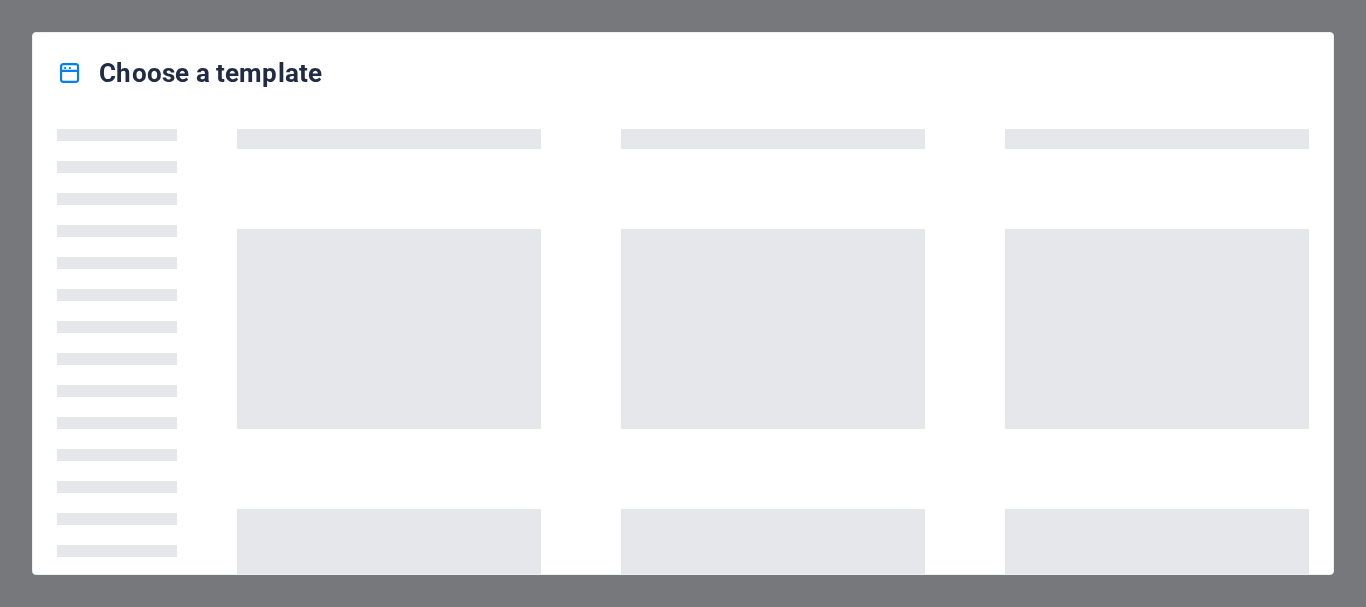 scroll, scrollTop: 0, scrollLeft: 0, axis: both 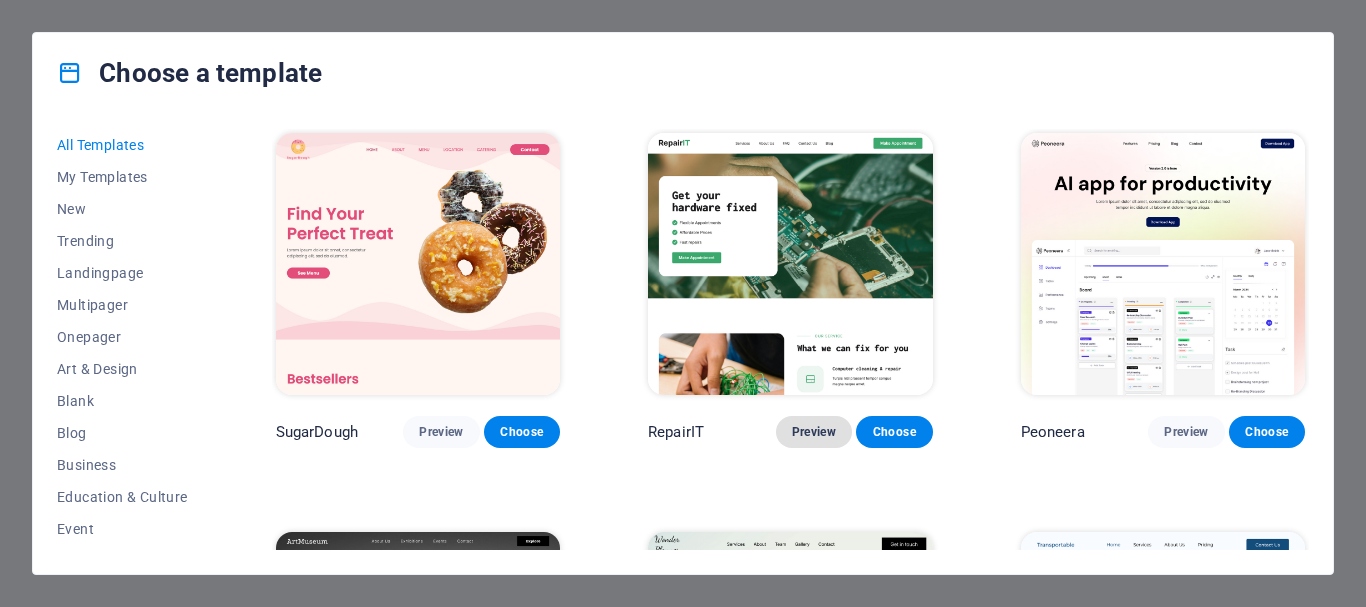 click on "Preview" at bounding box center (814, 432) 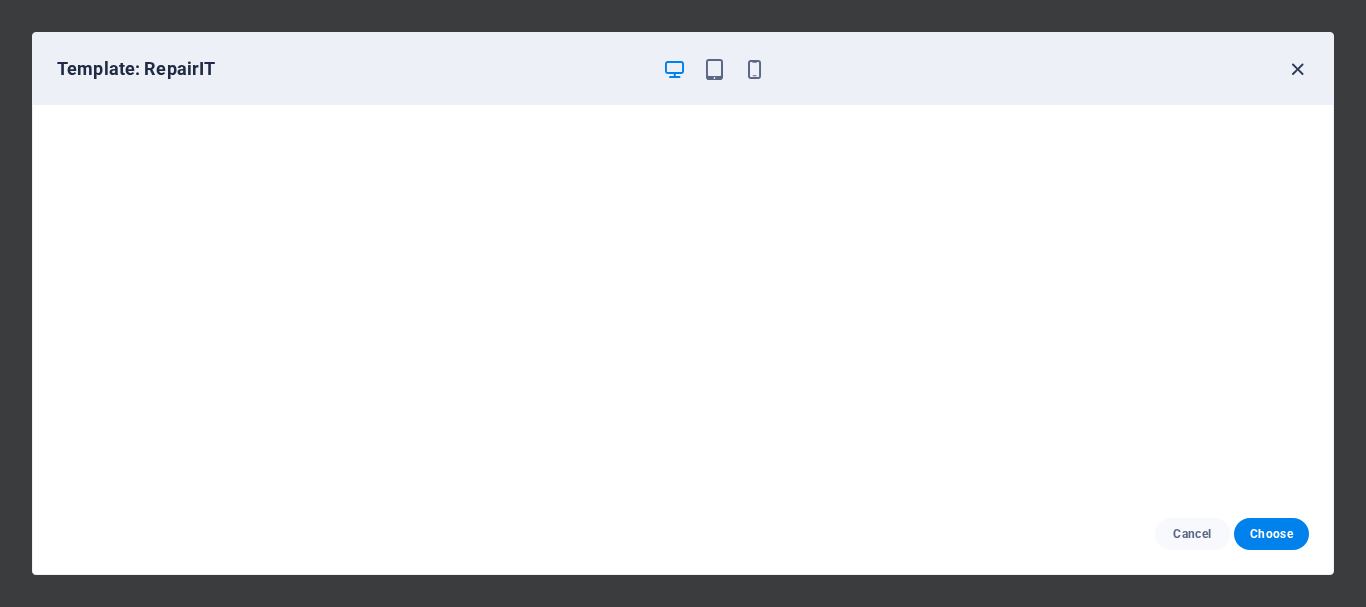 click at bounding box center (1297, 69) 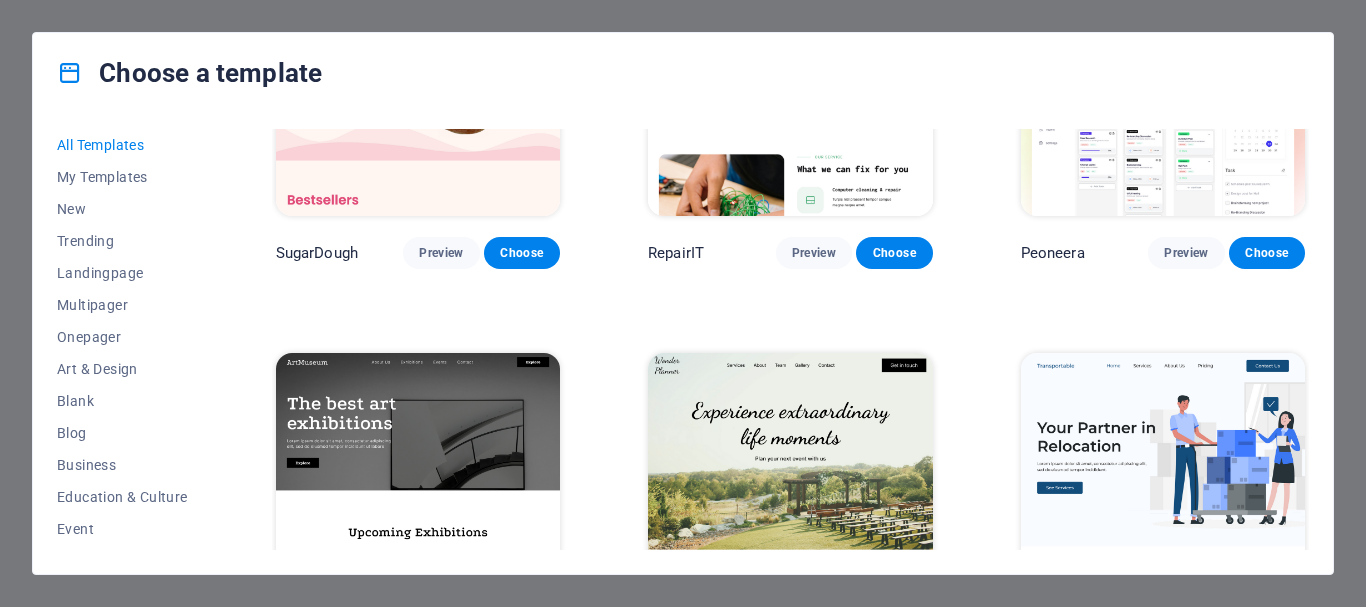 scroll, scrollTop: 180, scrollLeft: 0, axis: vertical 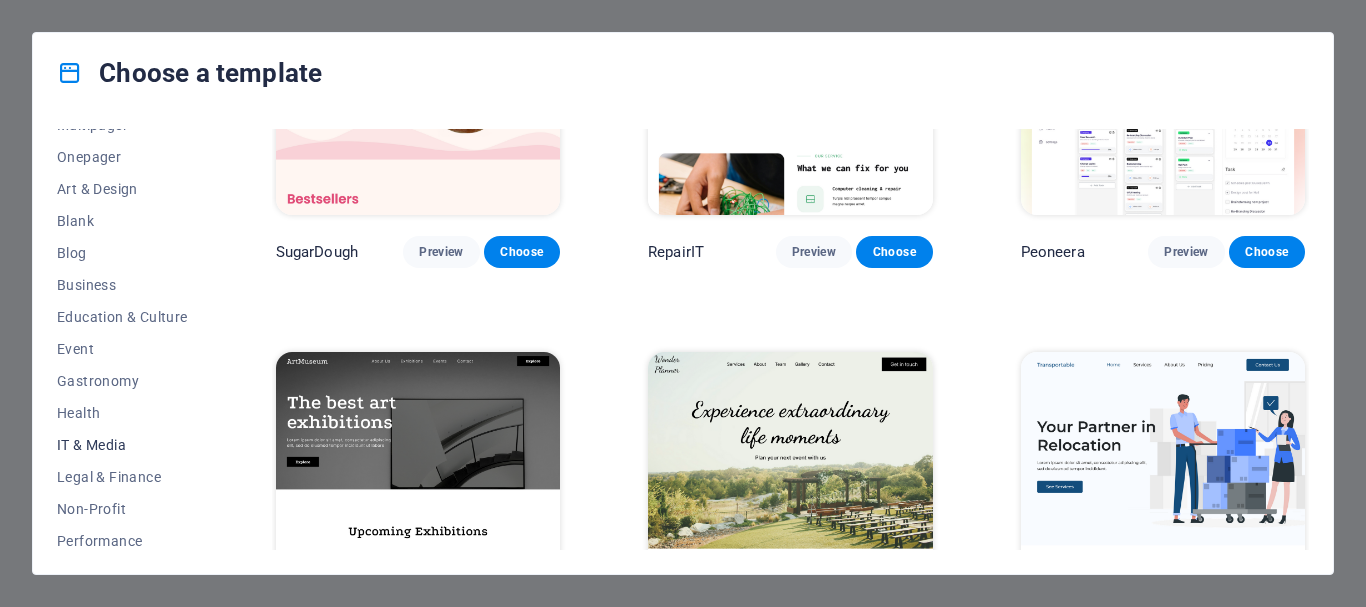 click on "IT & Media" at bounding box center [122, 445] 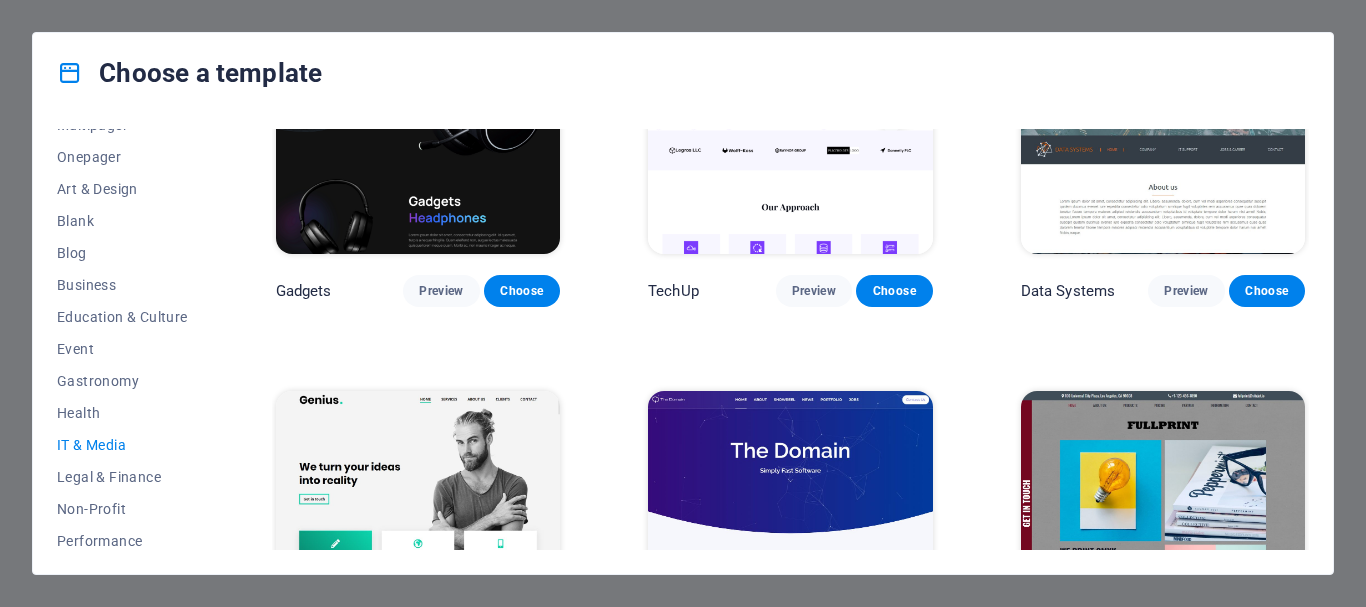 scroll, scrollTop: 720, scrollLeft: 0, axis: vertical 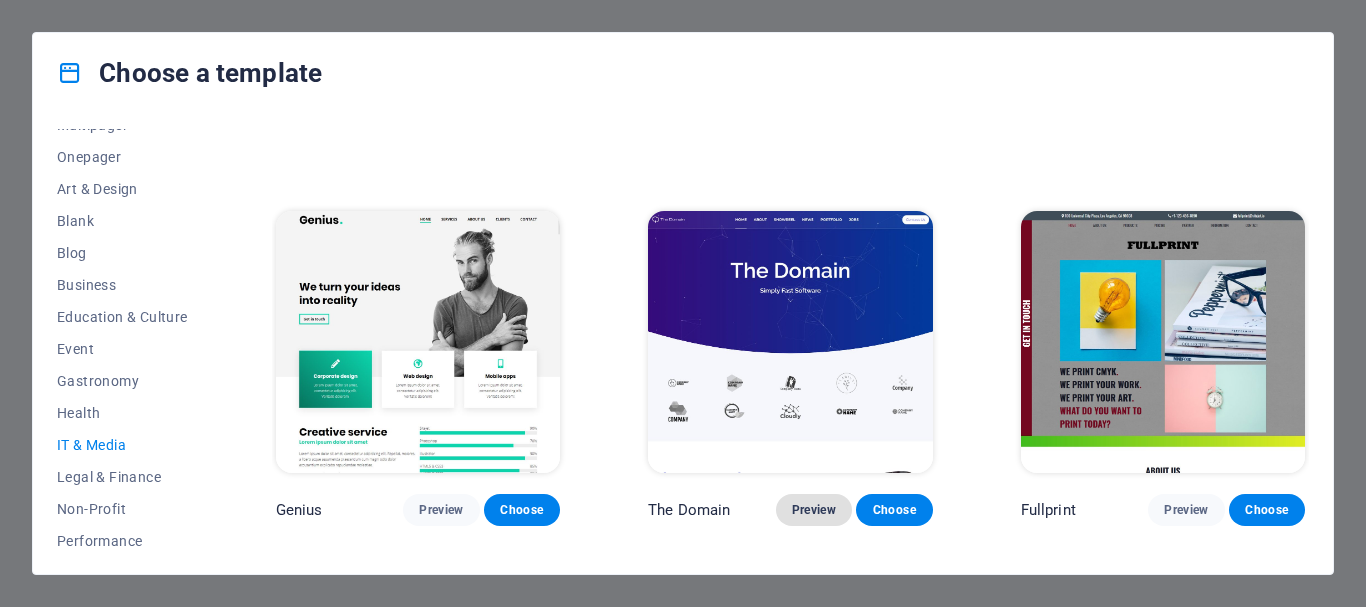 click on "Preview" at bounding box center (814, 510) 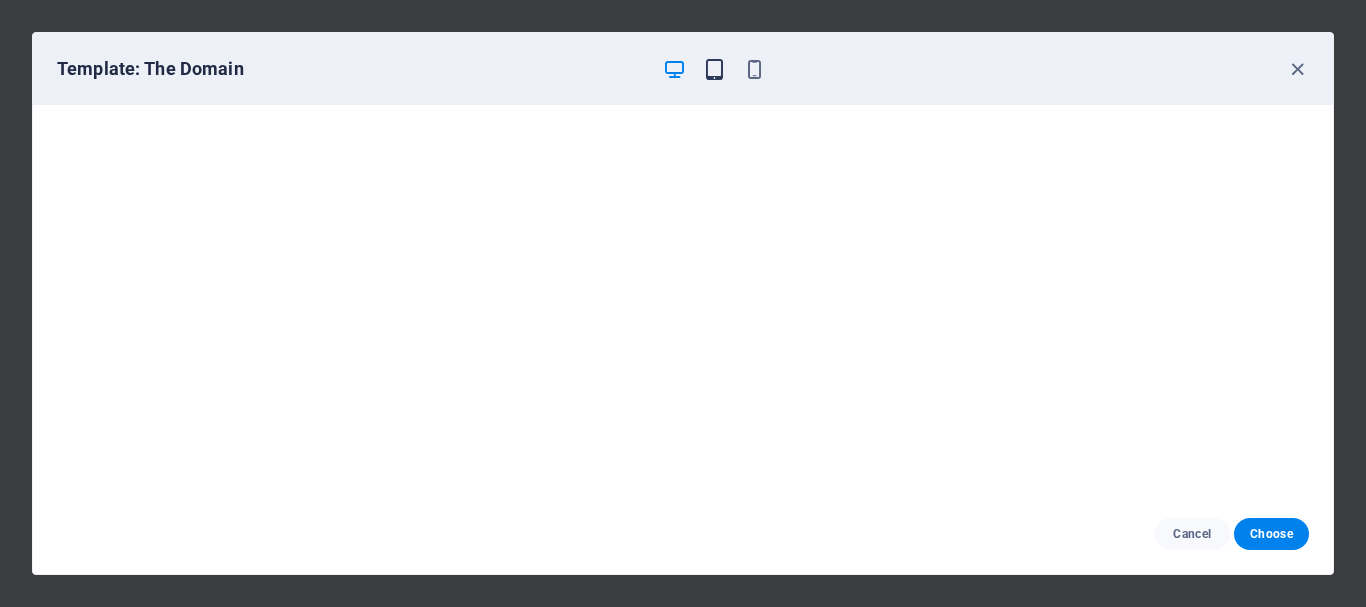 click at bounding box center (714, 69) 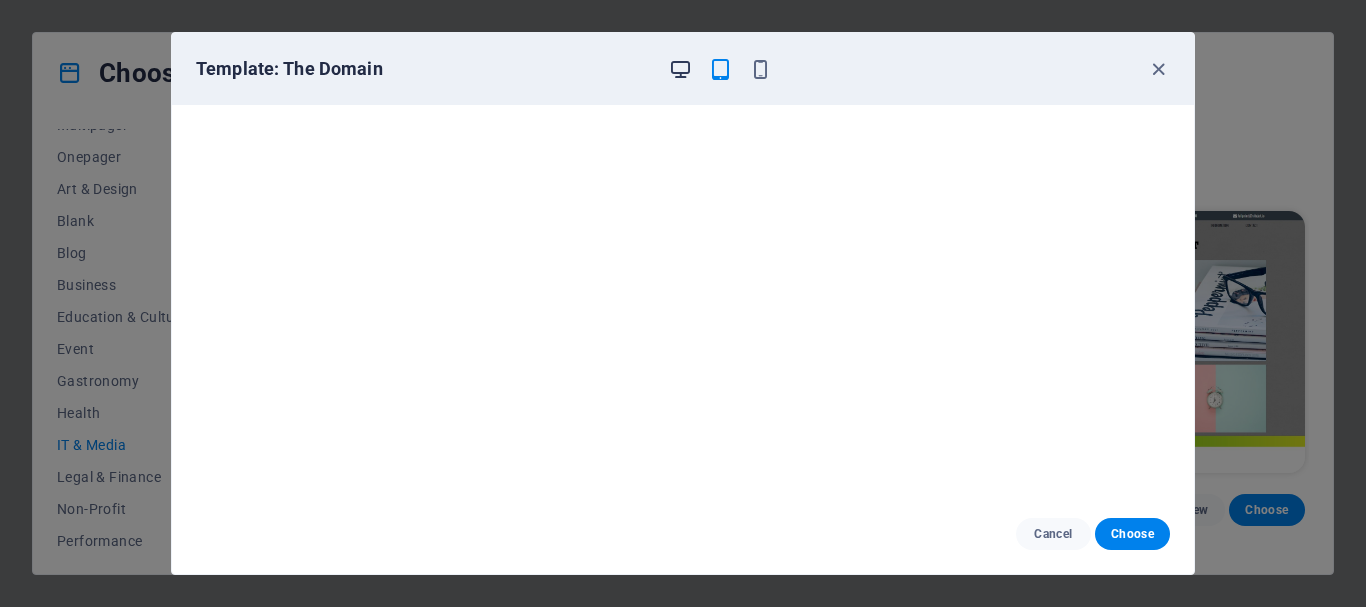 click at bounding box center (680, 69) 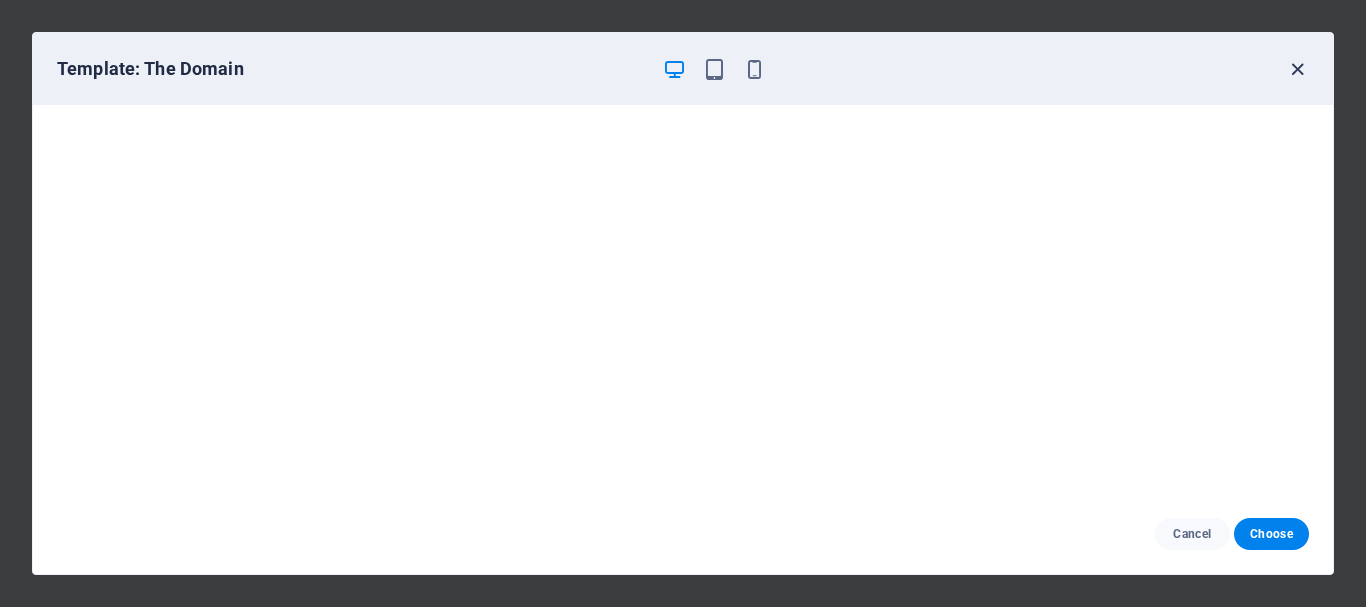 click at bounding box center [1297, 69] 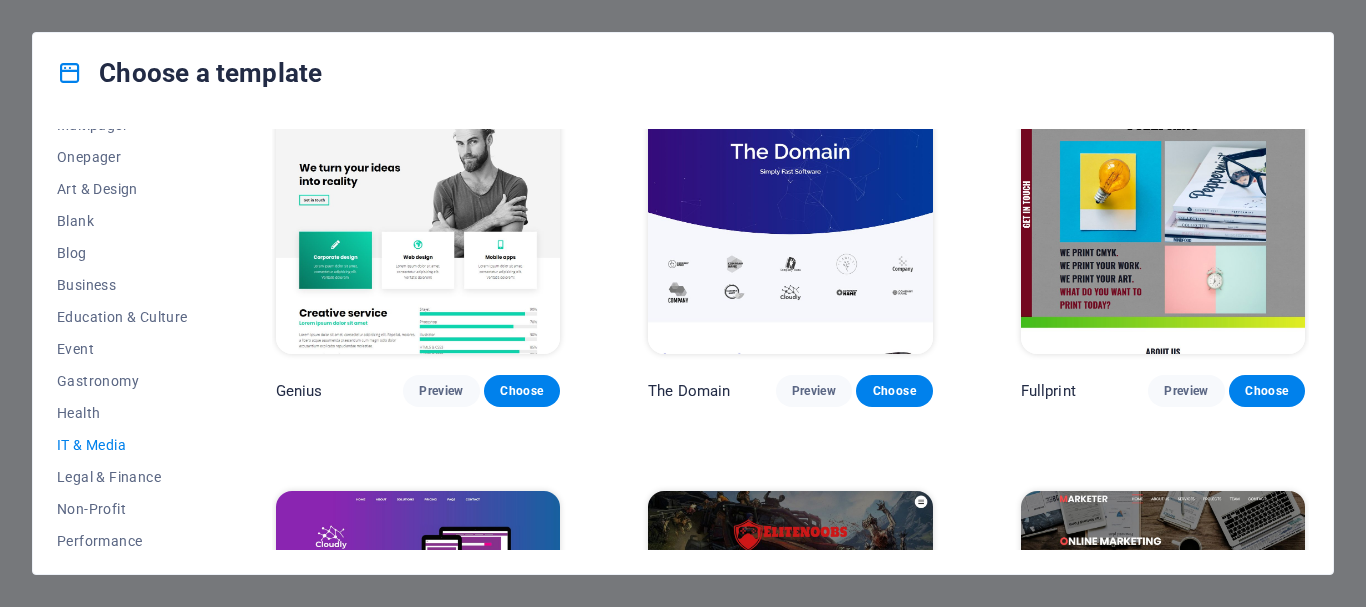 scroll, scrollTop: 826, scrollLeft: 0, axis: vertical 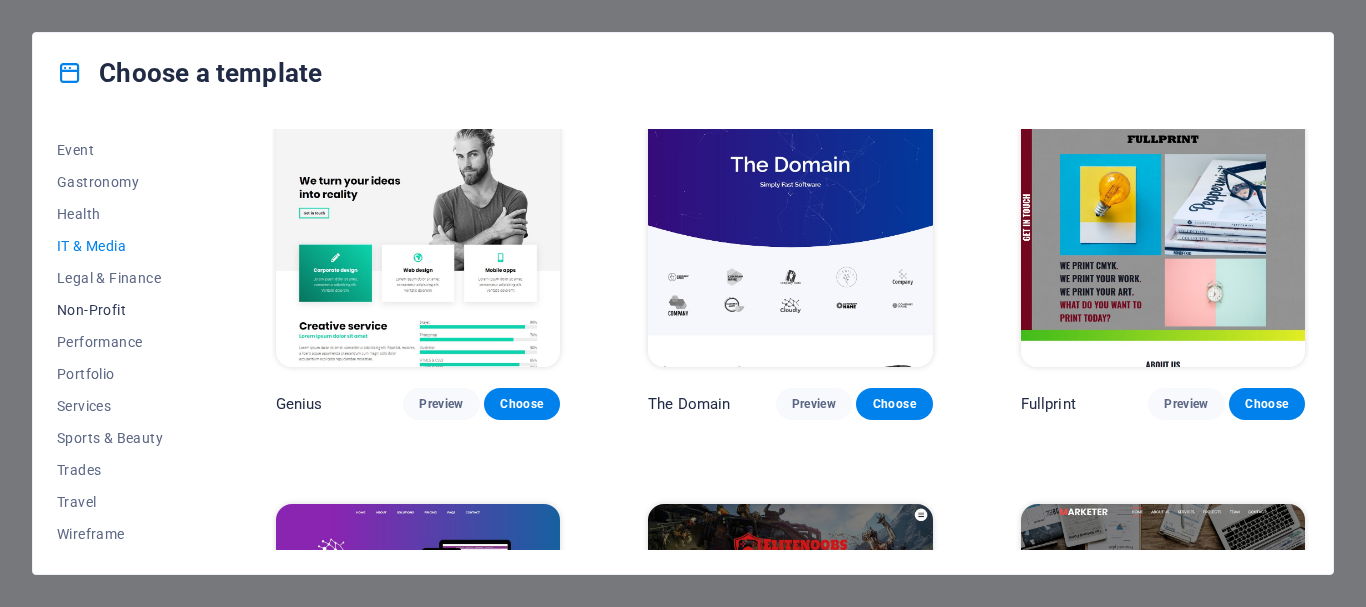 click on "Non-Profit" at bounding box center (122, 310) 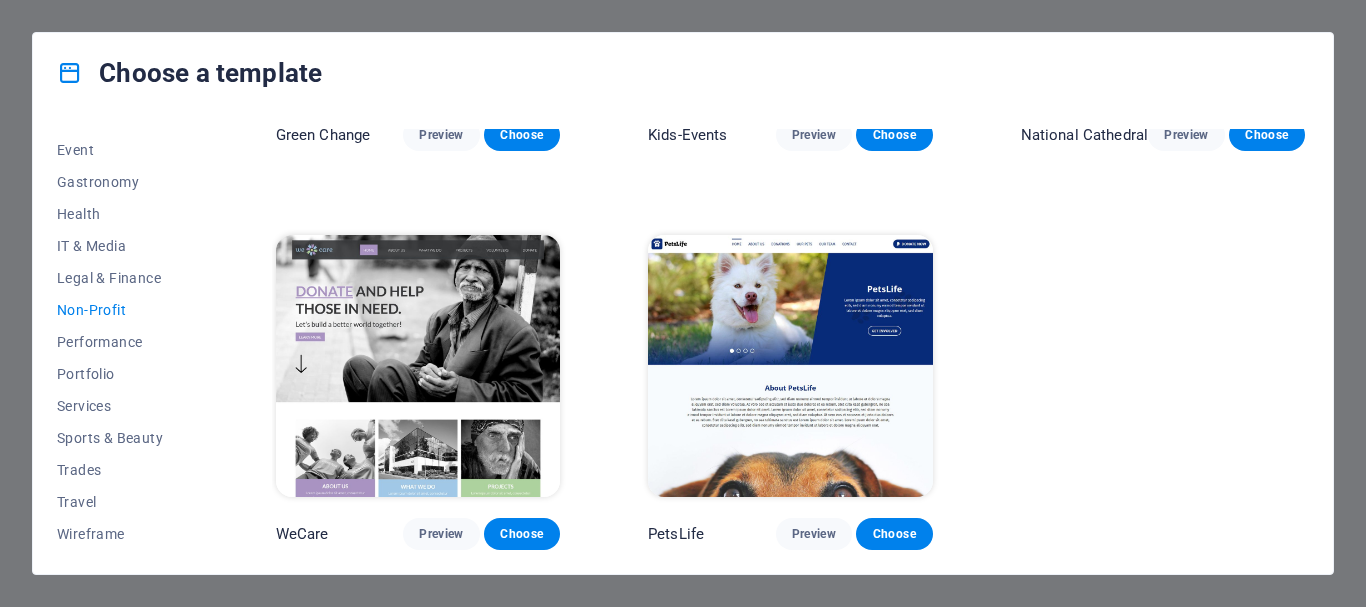 scroll, scrollTop: 305, scrollLeft: 0, axis: vertical 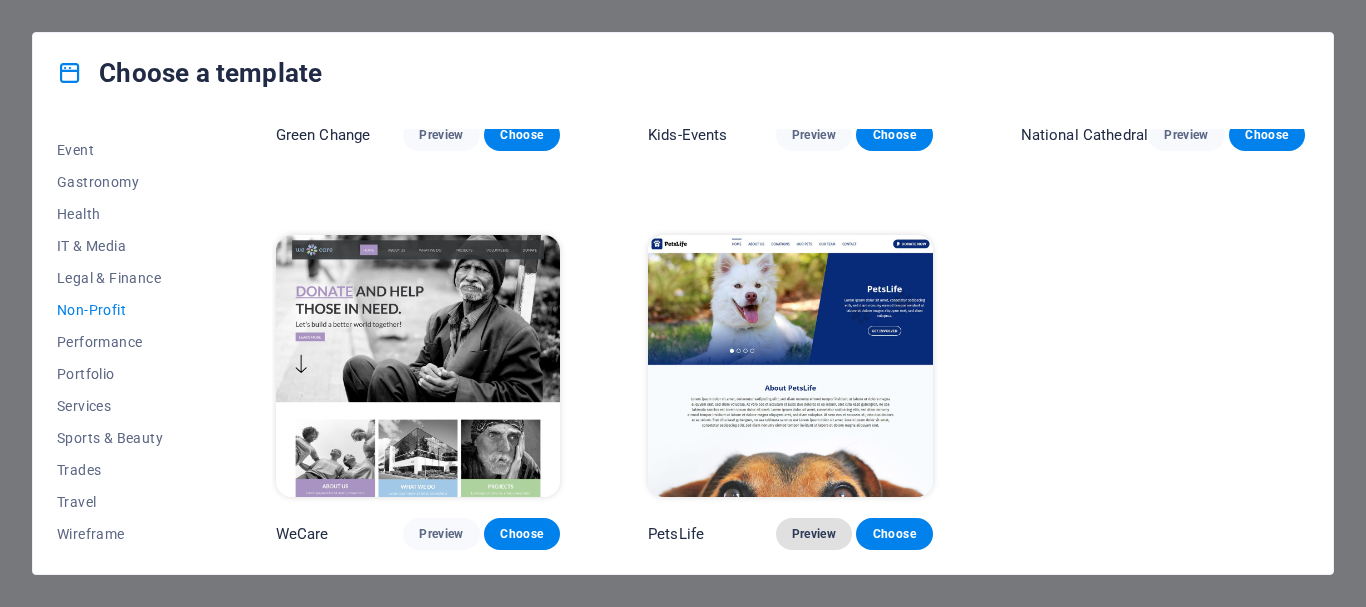 click on "Preview" at bounding box center (814, 534) 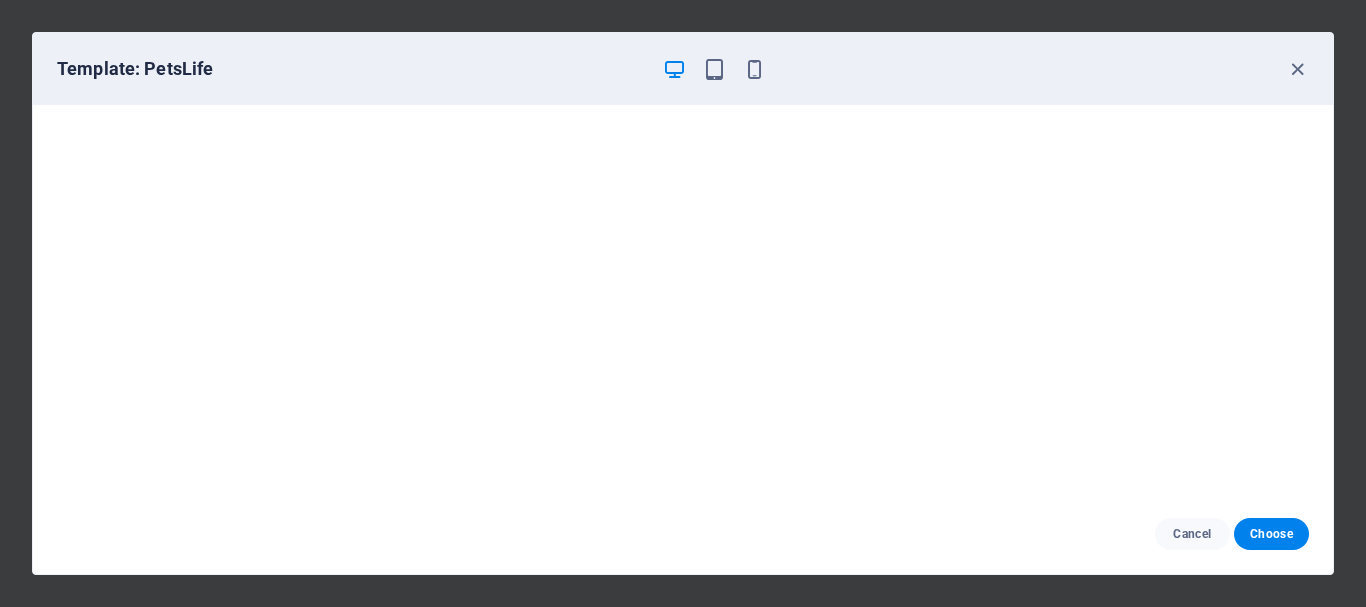 click on "Template: PetsLife" at bounding box center (683, 69) 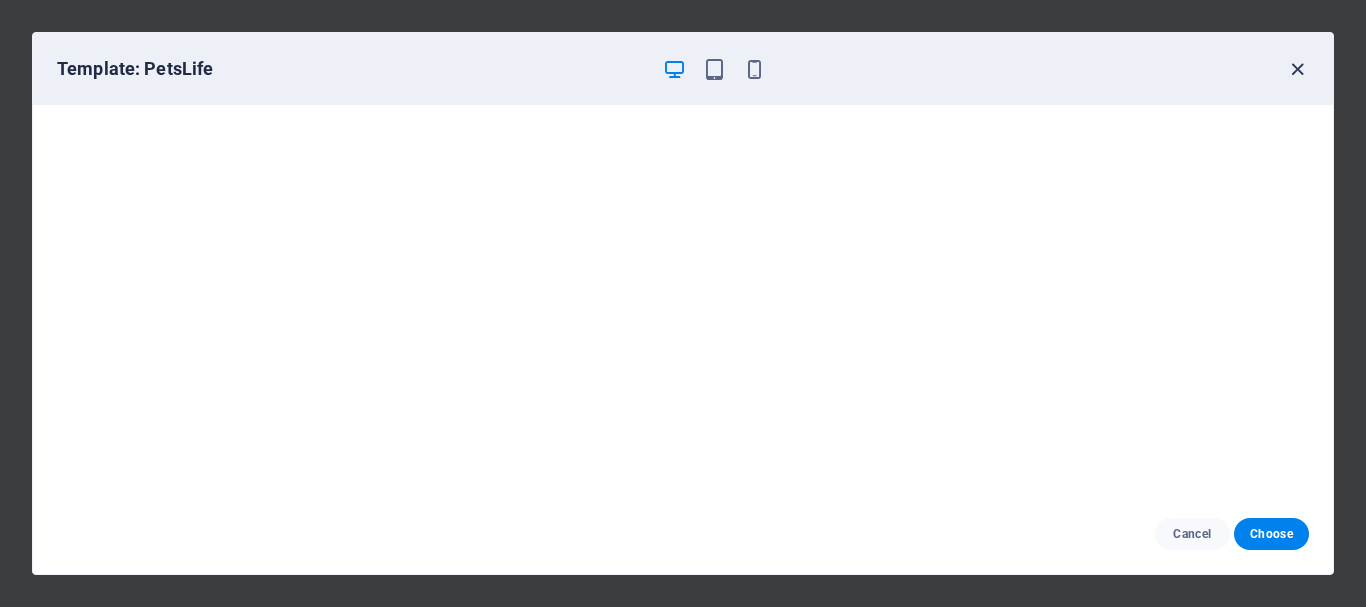 click at bounding box center [1297, 69] 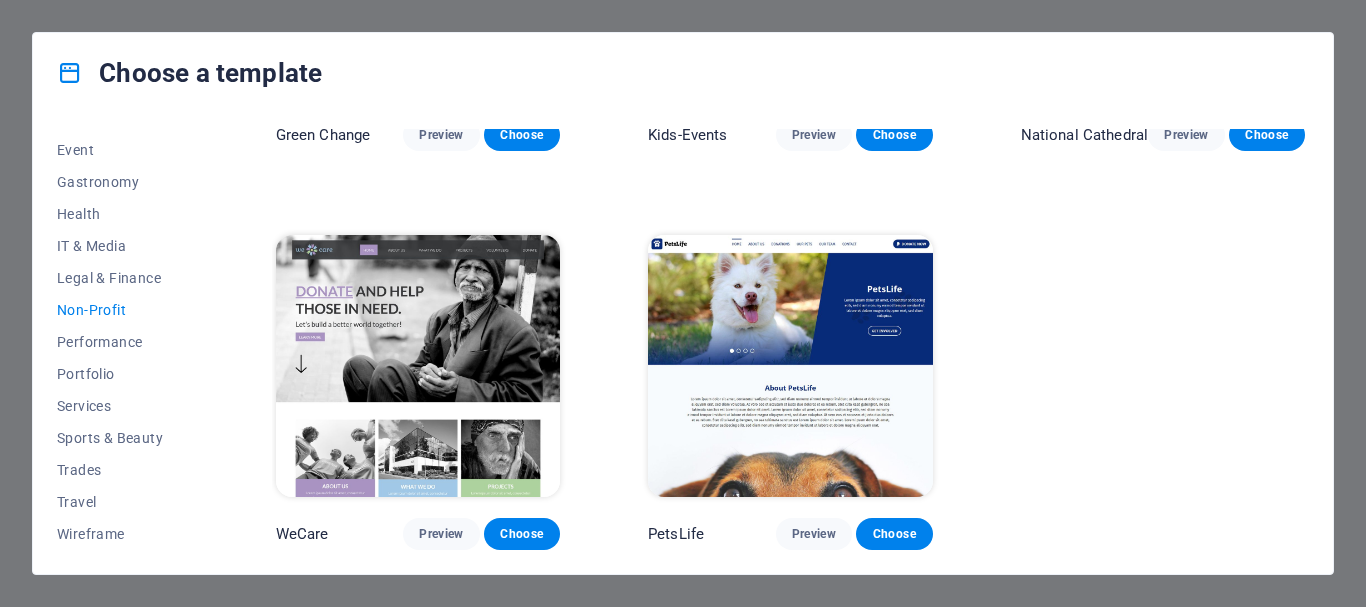 scroll, scrollTop: 305, scrollLeft: 0, axis: vertical 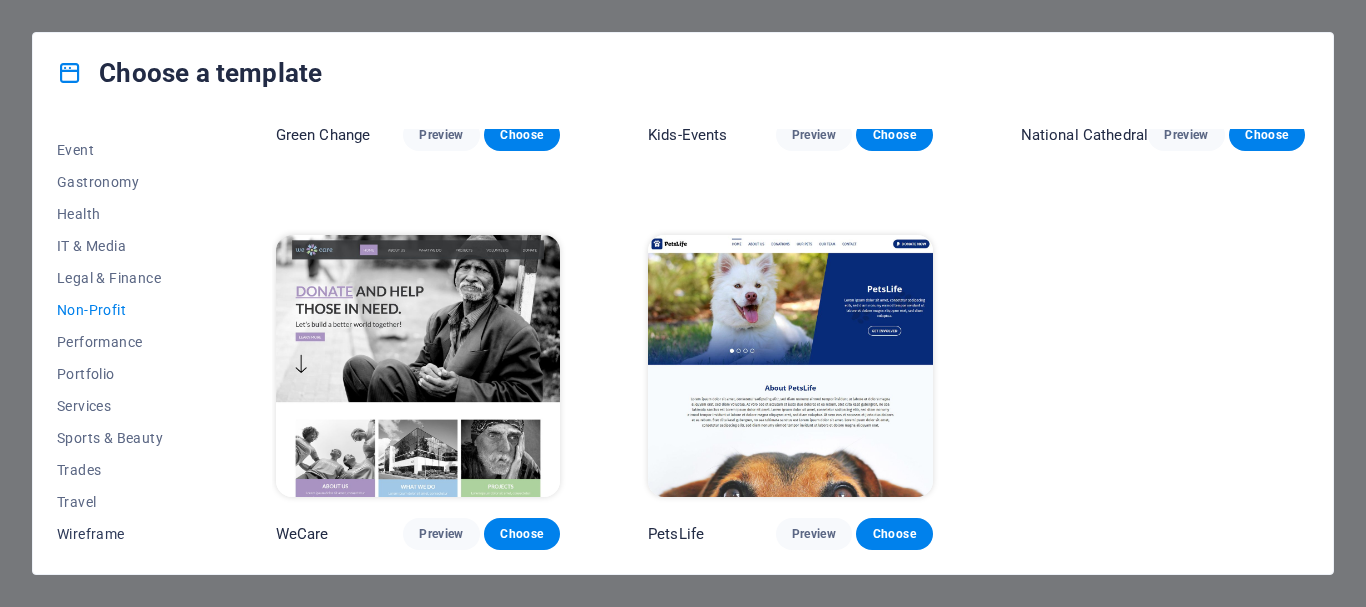click on "Wireframe" at bounding box center [122, 534] 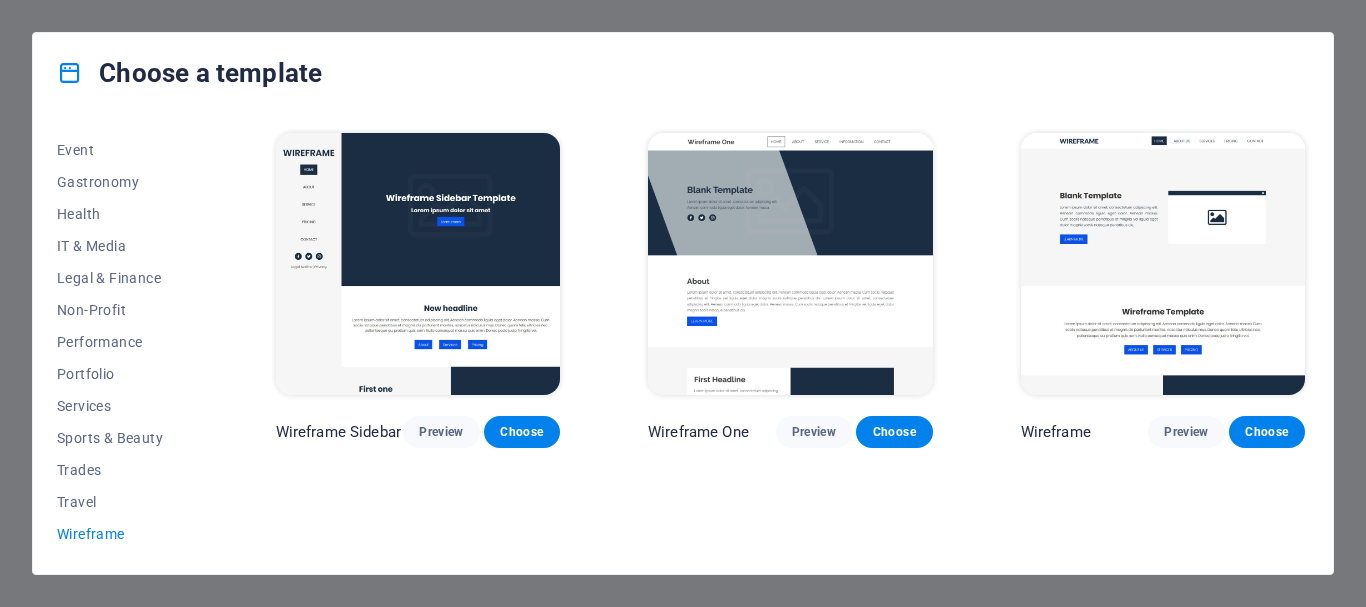scroll, scrollTop: 0, scrollLeft: 0, axis: both 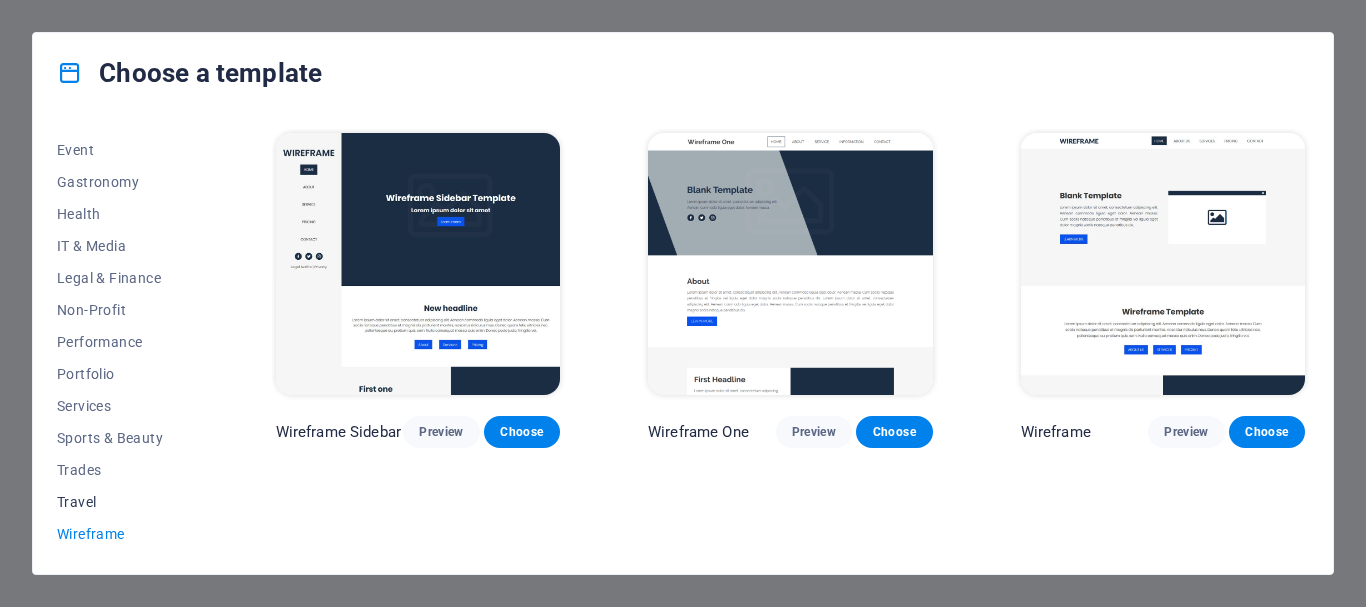 click on "Travel" at bounding box center (122, 502) 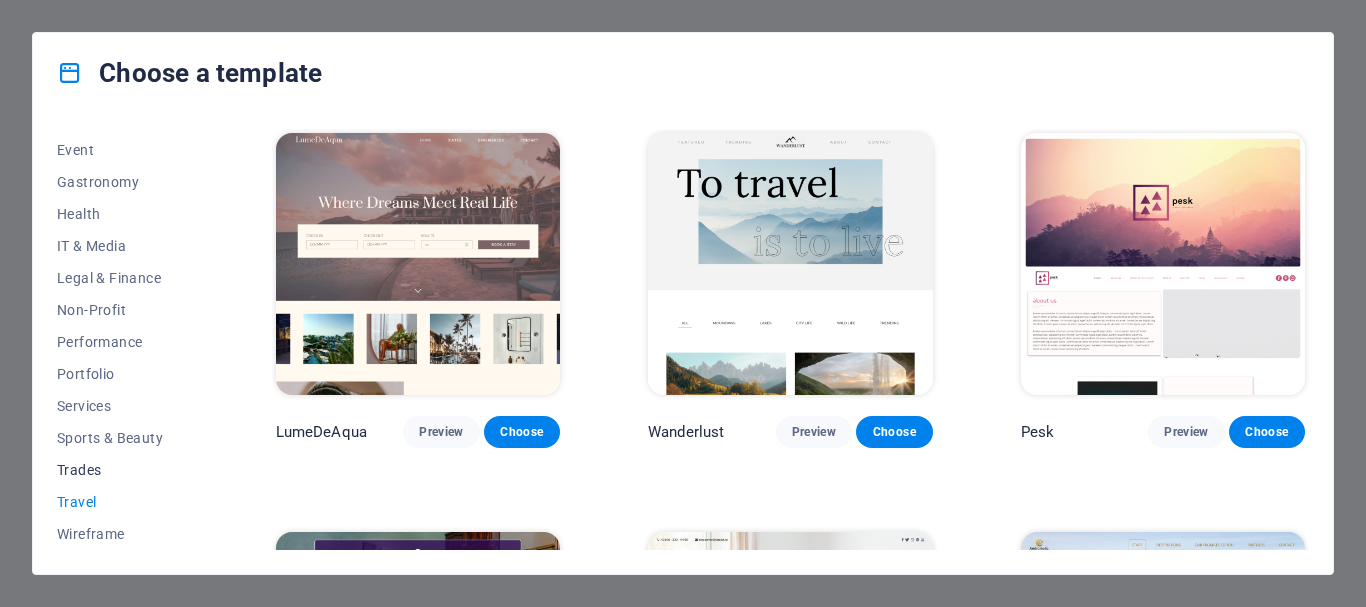 click on "Trades" at bounding box center [122, 470] 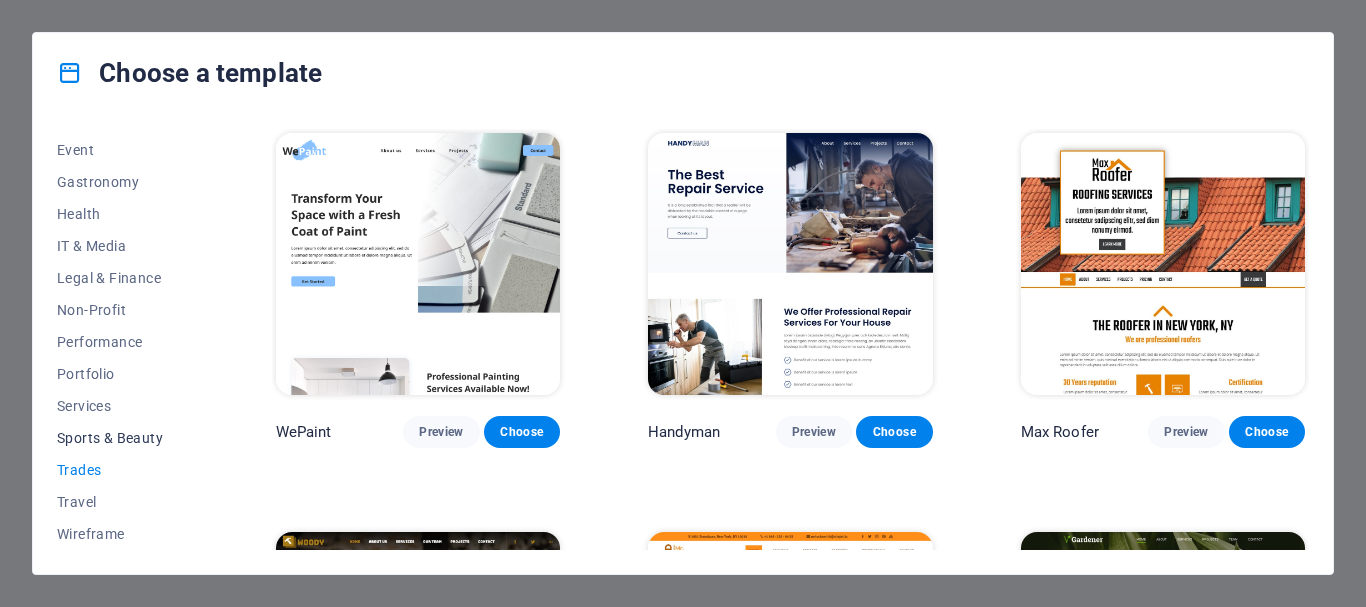 click on "Sports & Beauty" at bounding box center [122, 438] 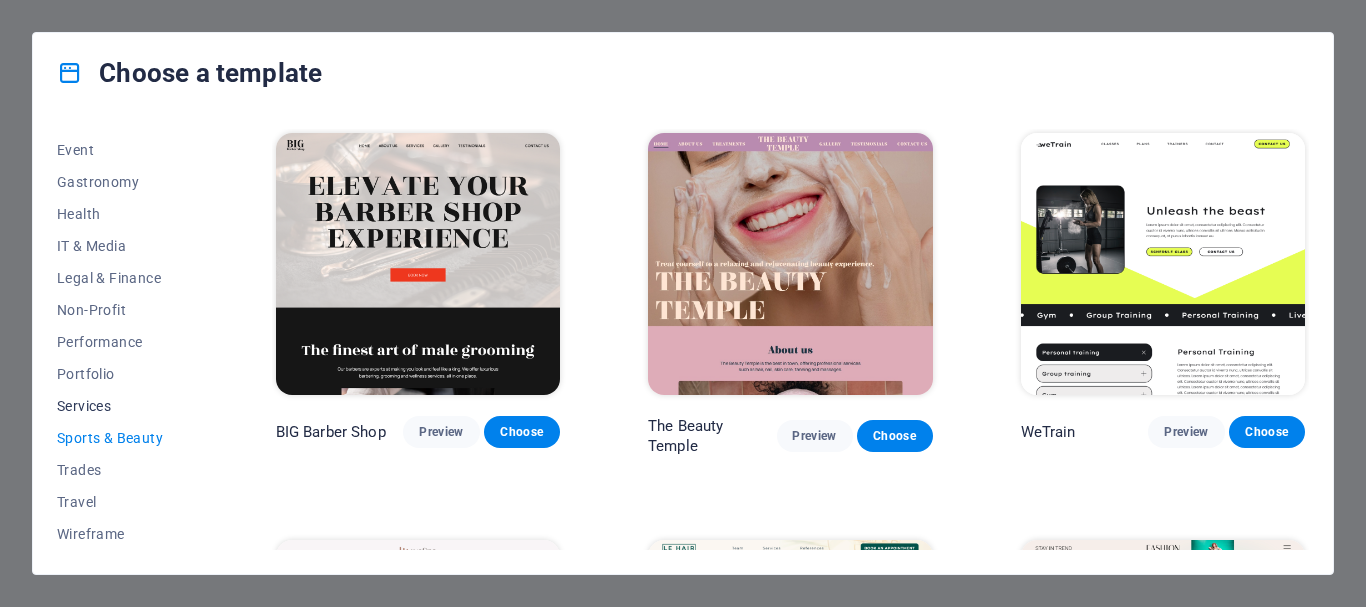 click on "Services" at bounding box center (122, 406) 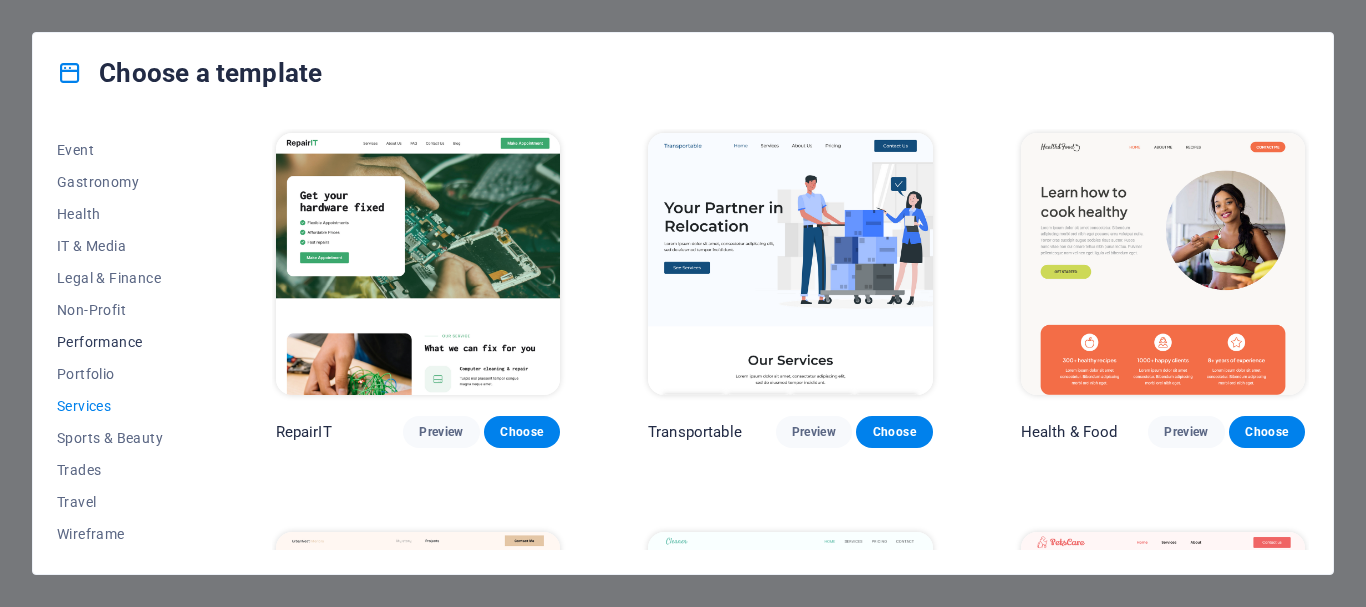 click on "Performance" at bounding box center (122, 342) 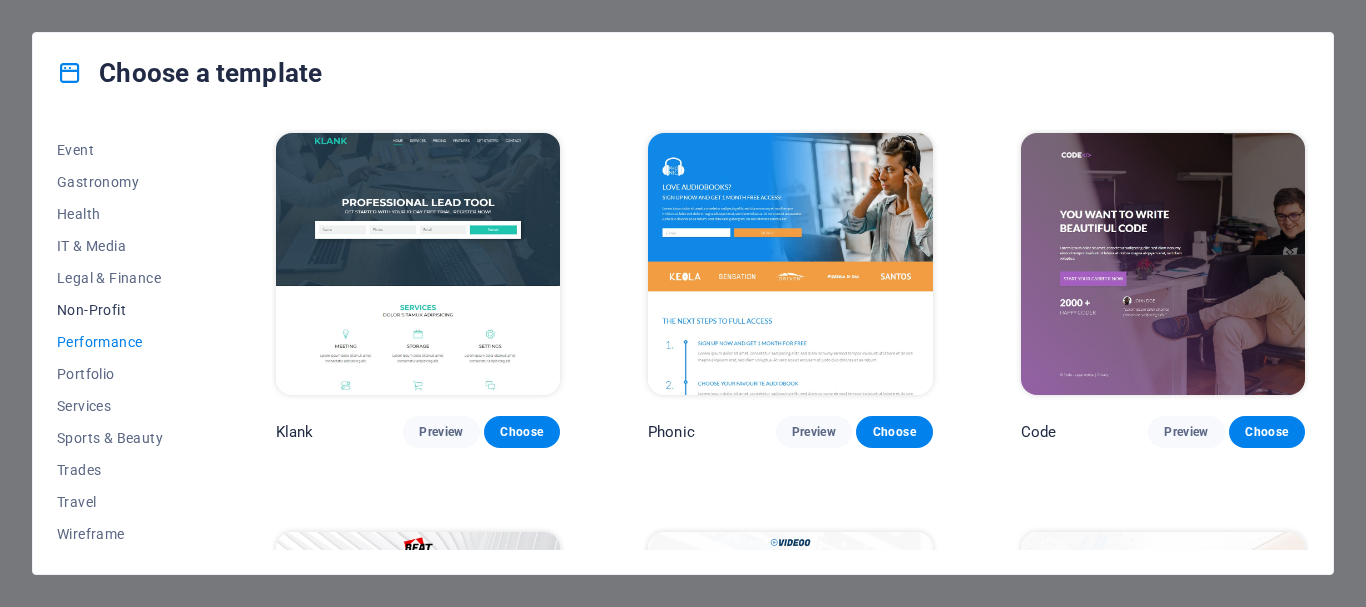 click on "Non-Profit" at bounding box center (122, 310) 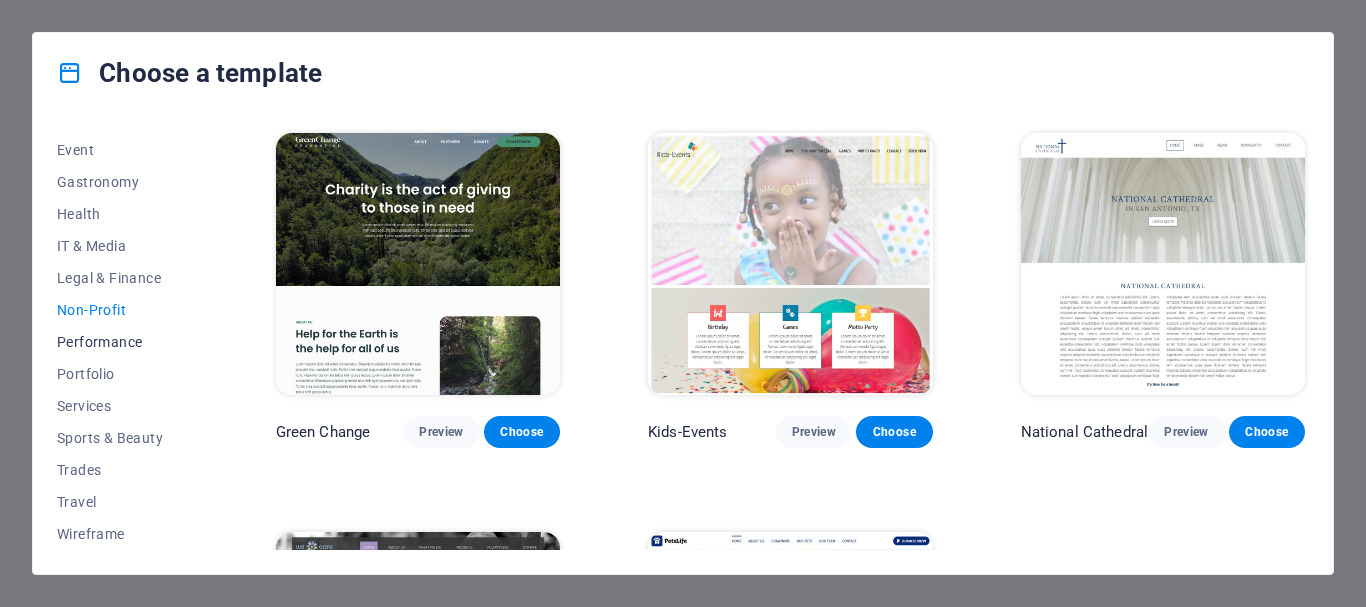 click on "Performance" at bounding box center (122, 342) 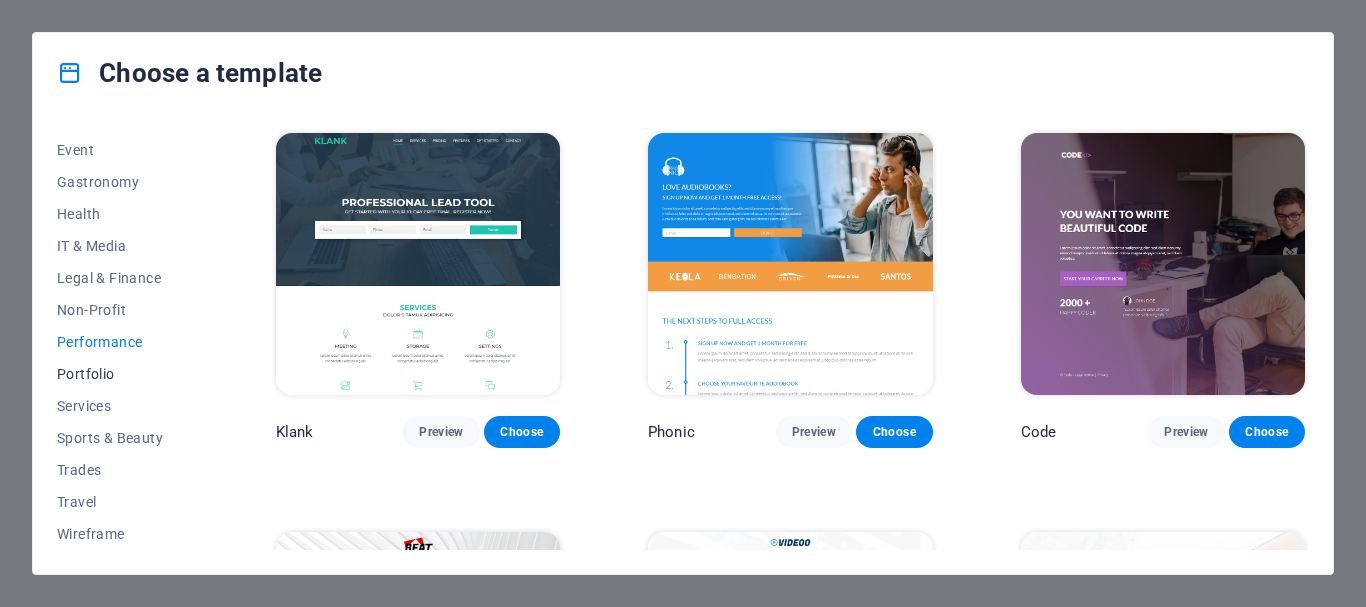 click on "Portfolio" at bounding box center (122, 374) 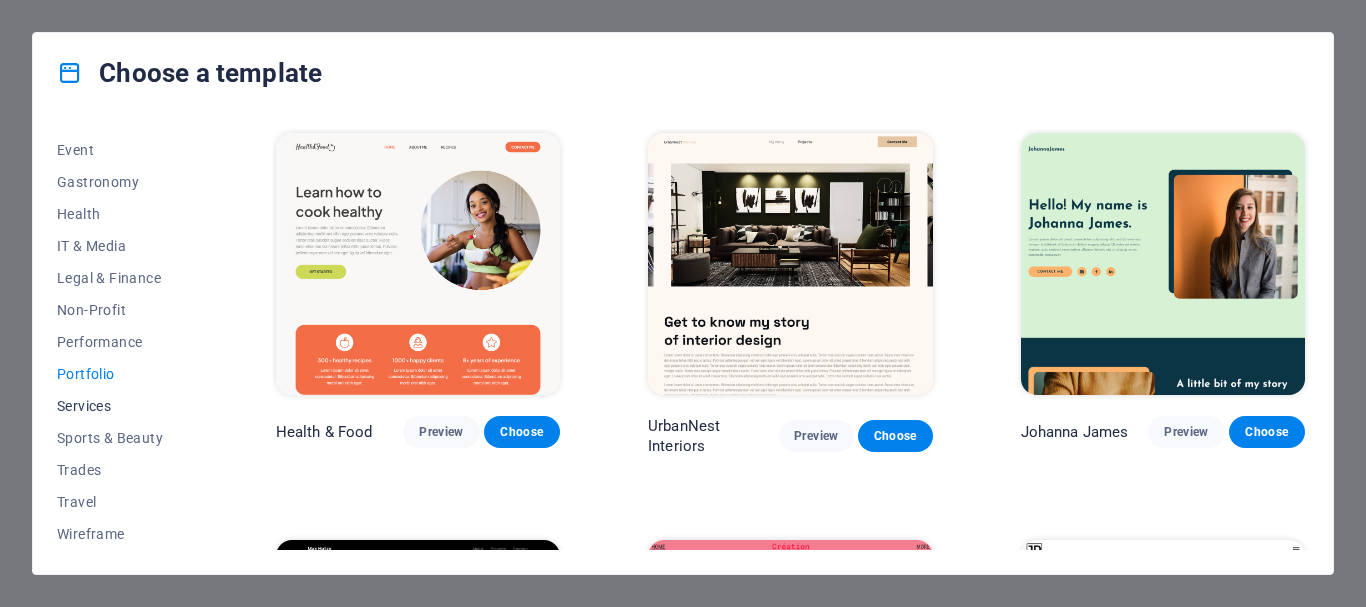 click on "Services" at bounding box center (122, 406) 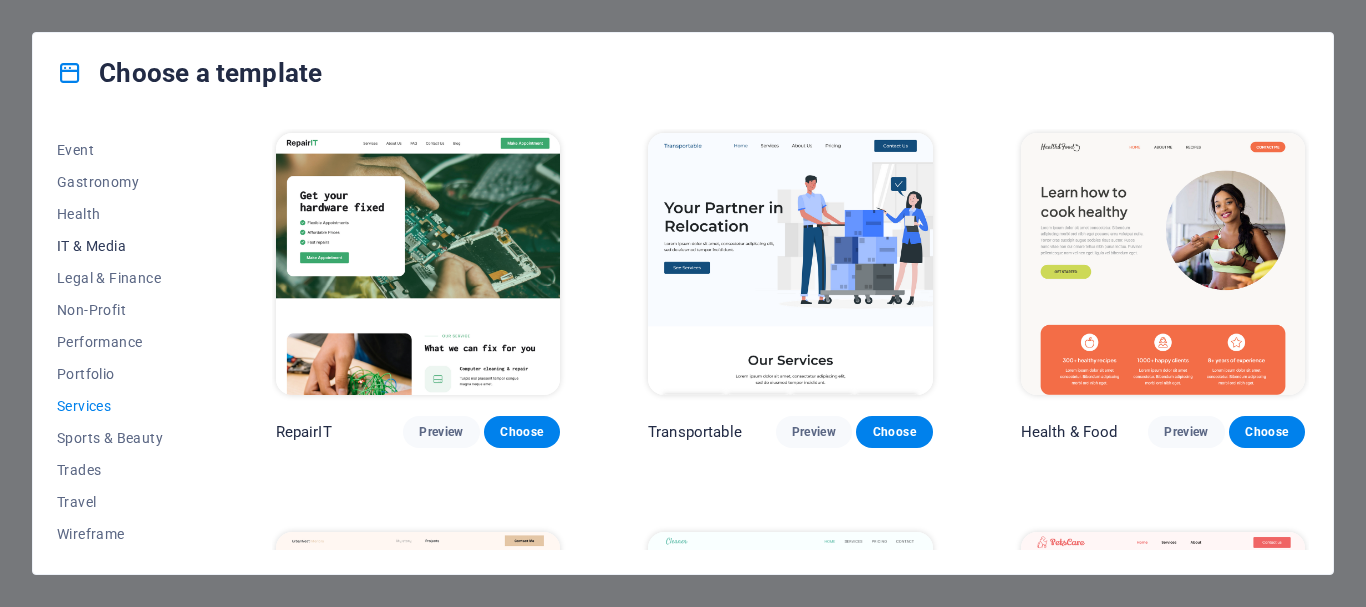 click on "IT & Media" at bounding box center (122, 246) 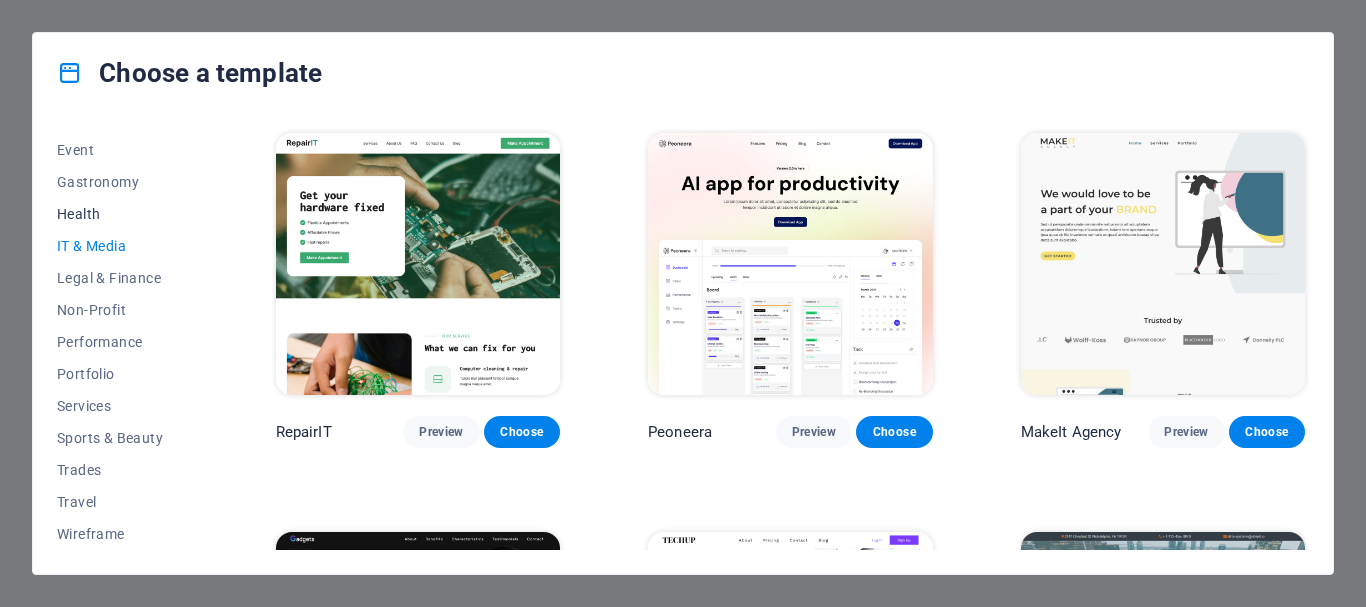 click on "Health" at bounding box center (122, 214) 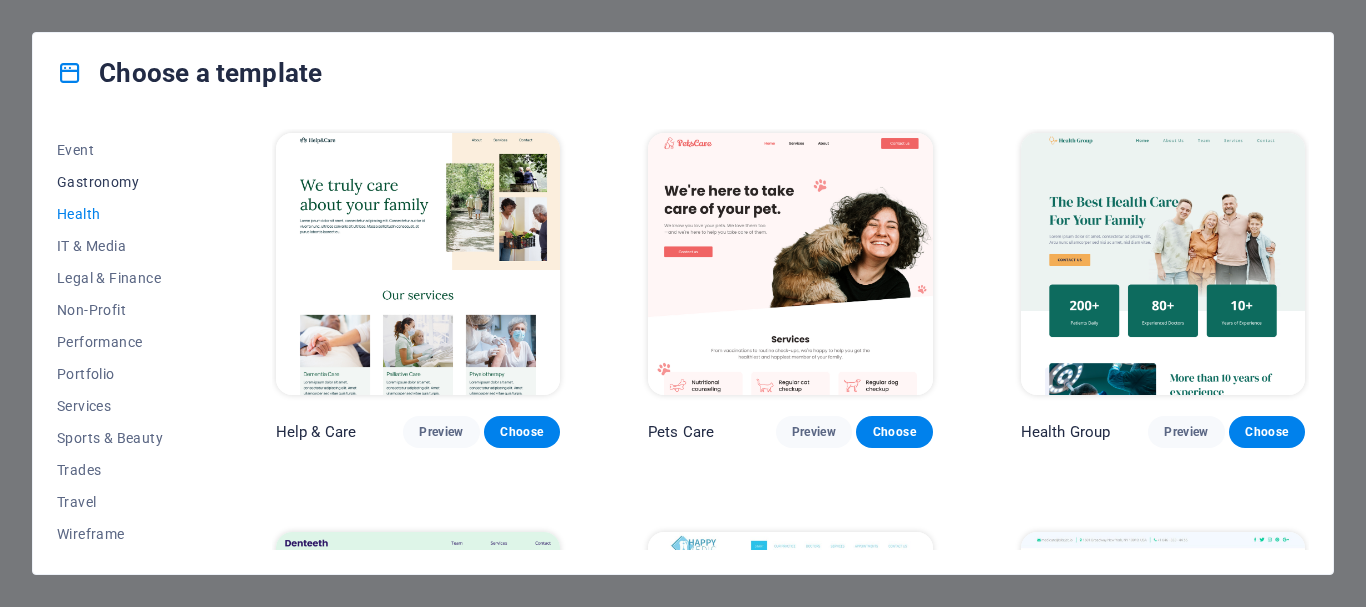 click on "Gastronomy" at bounding box center [122, 182] 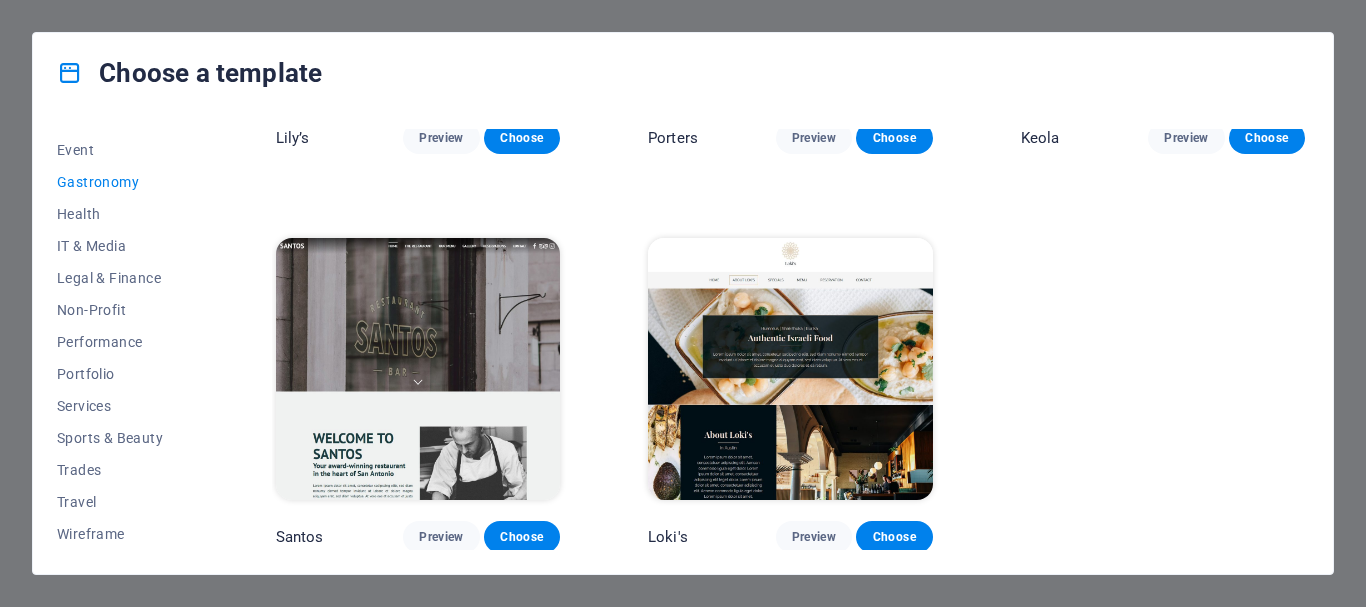 scroll, scrollTop: 1895, scrollLeft: 0, axis: vertical 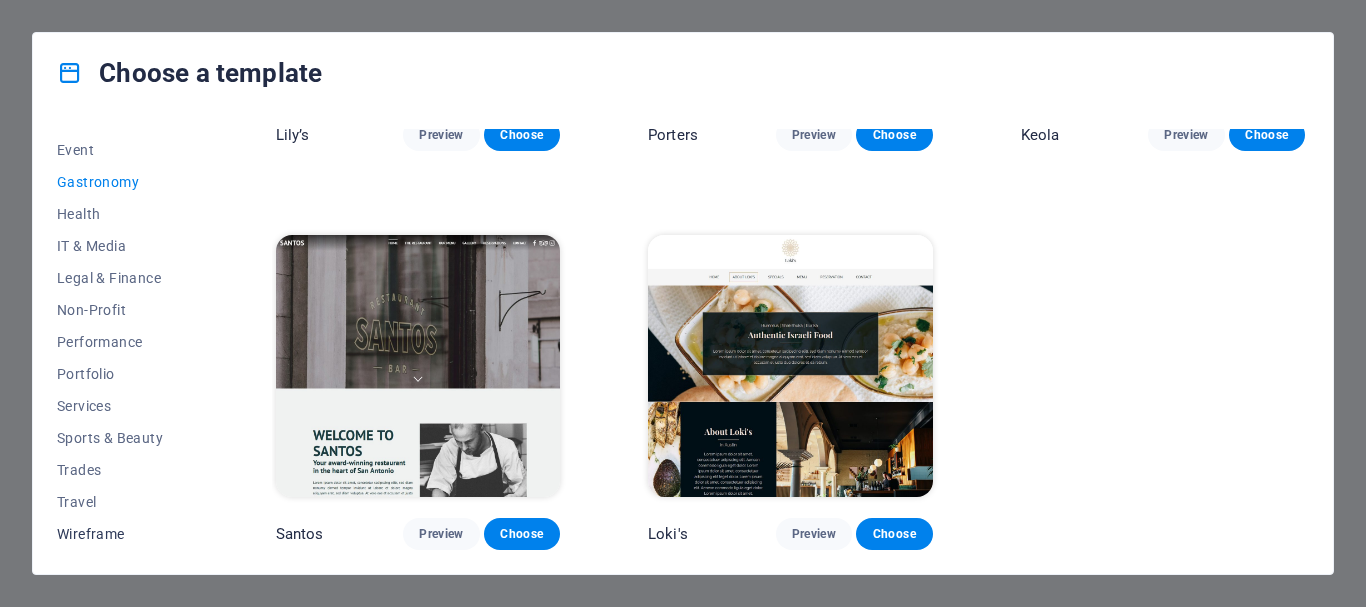 click on "Wireframe" at bounding box center (122, 534) 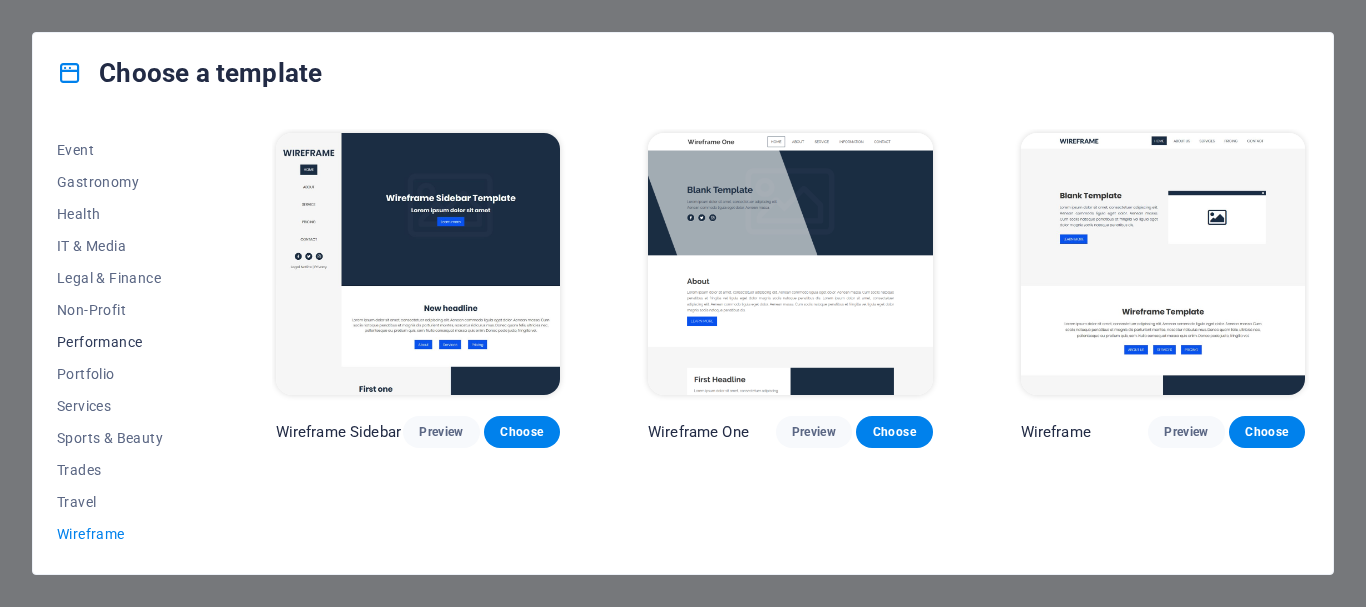 scroll, scrollTop: 0, scrollLeft: 0, axis: both 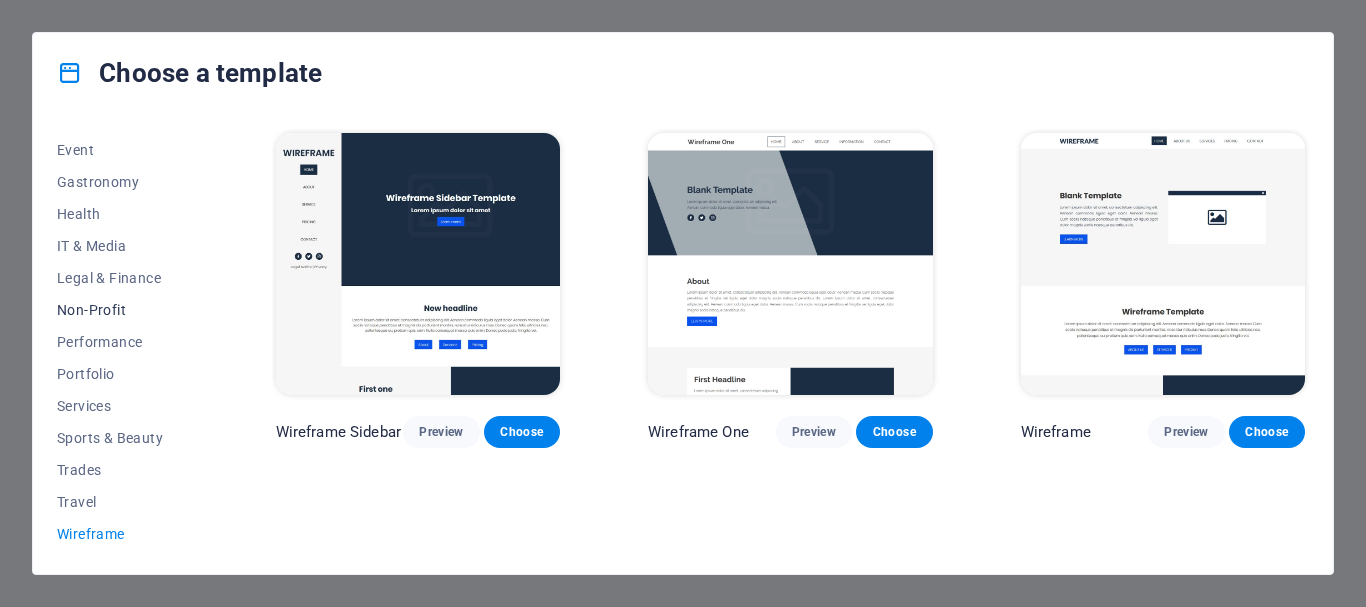click on "Non-Profit" at bounding box center (122, 310) 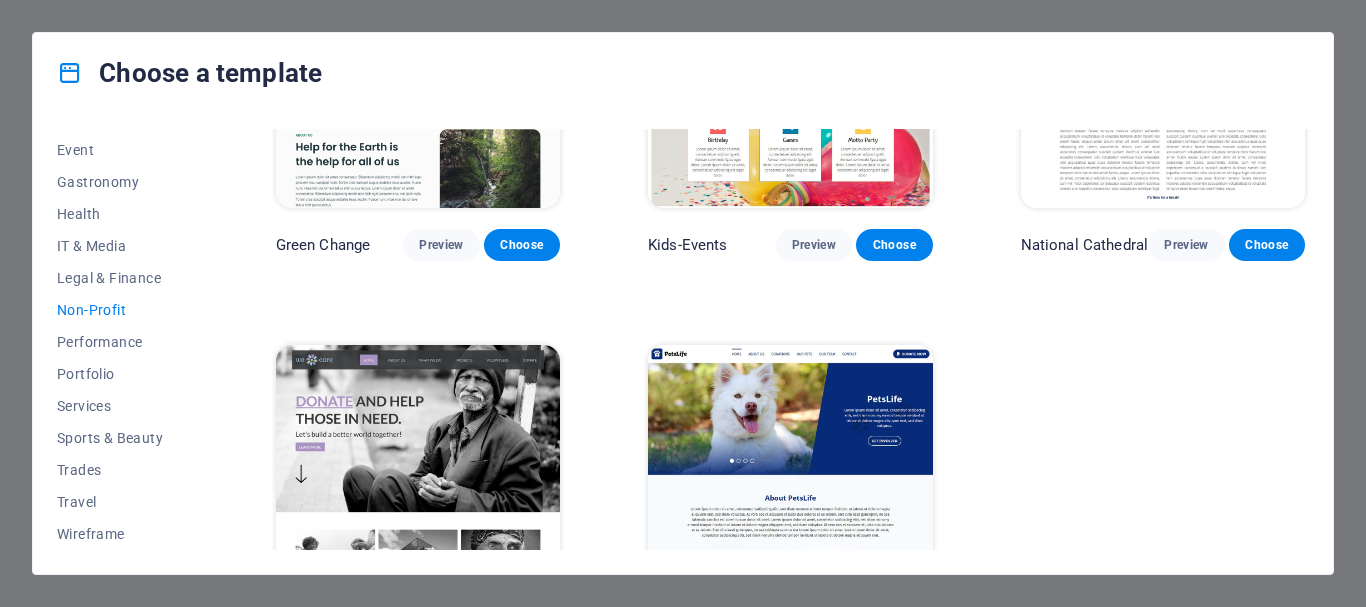 scroll, scrollTop: 305, scrollLeft: 0, axis: vertical 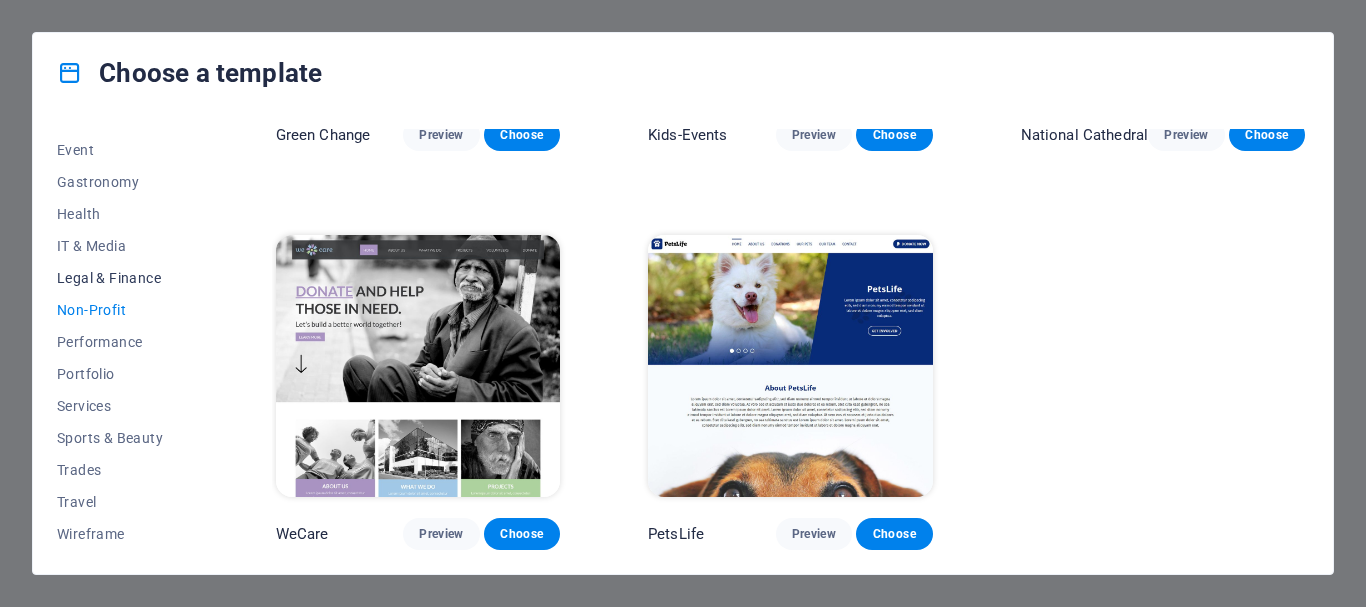 click on "Legal & Finance" at bounding box center [122, 278] 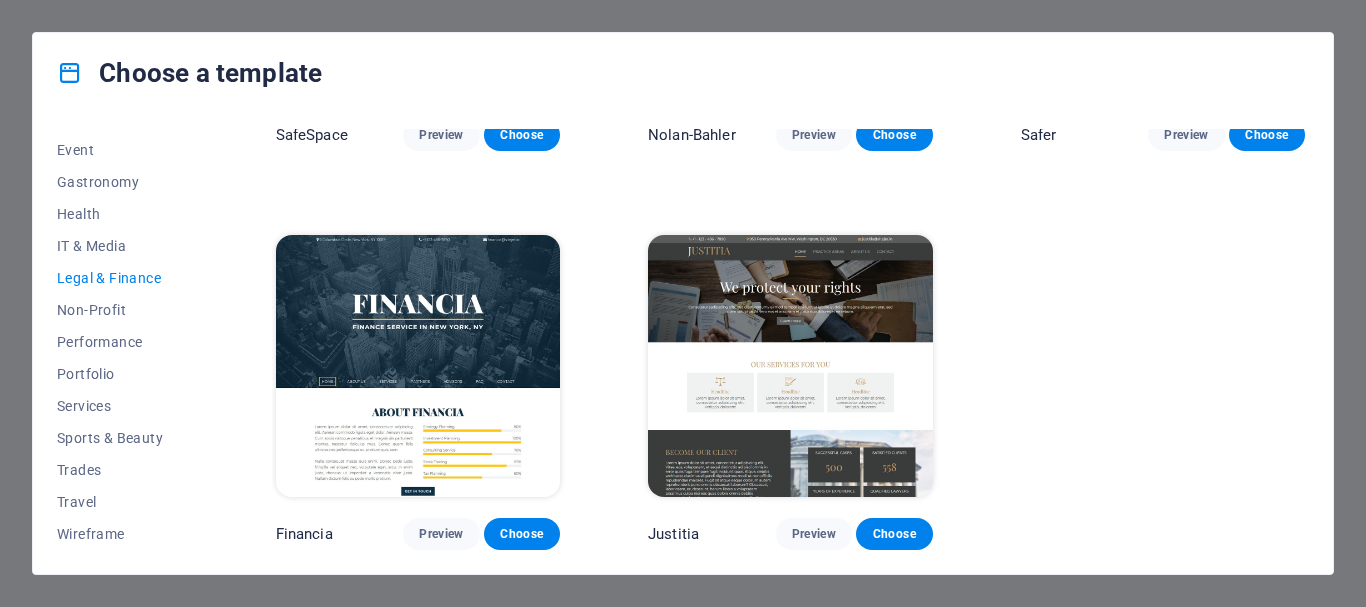scroll, scrollTop: 297, scrollLeft: 0, axis: vertical 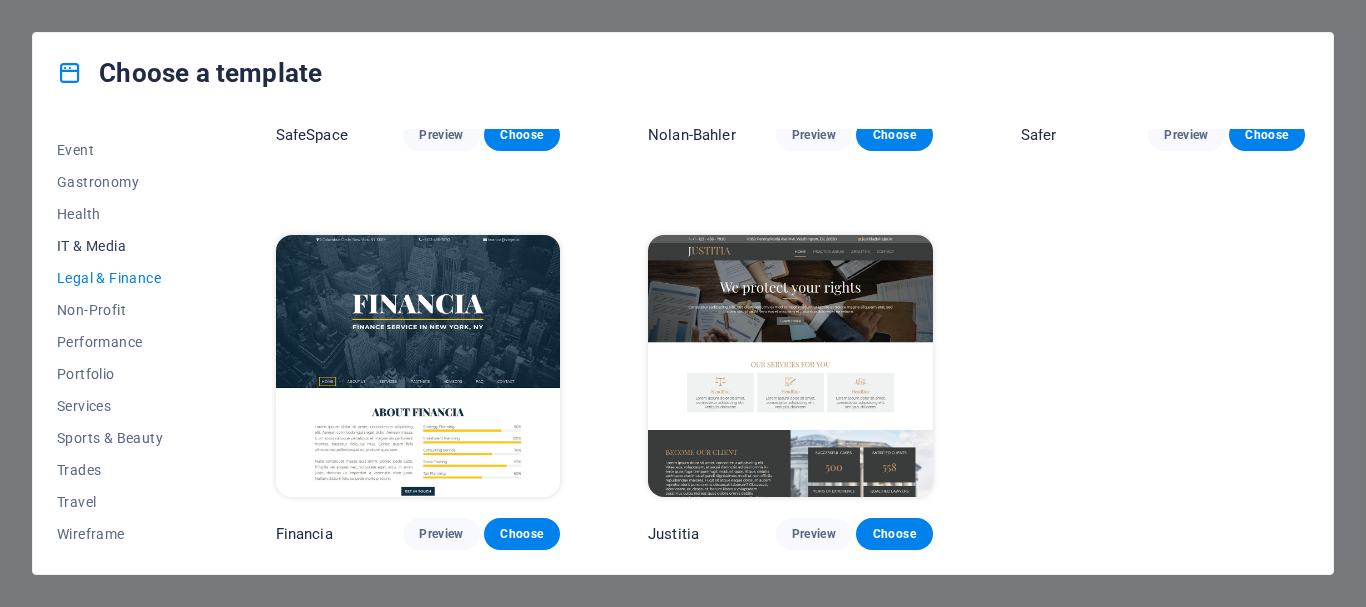 click on "IT & Media" at bounding box center [122, 246] 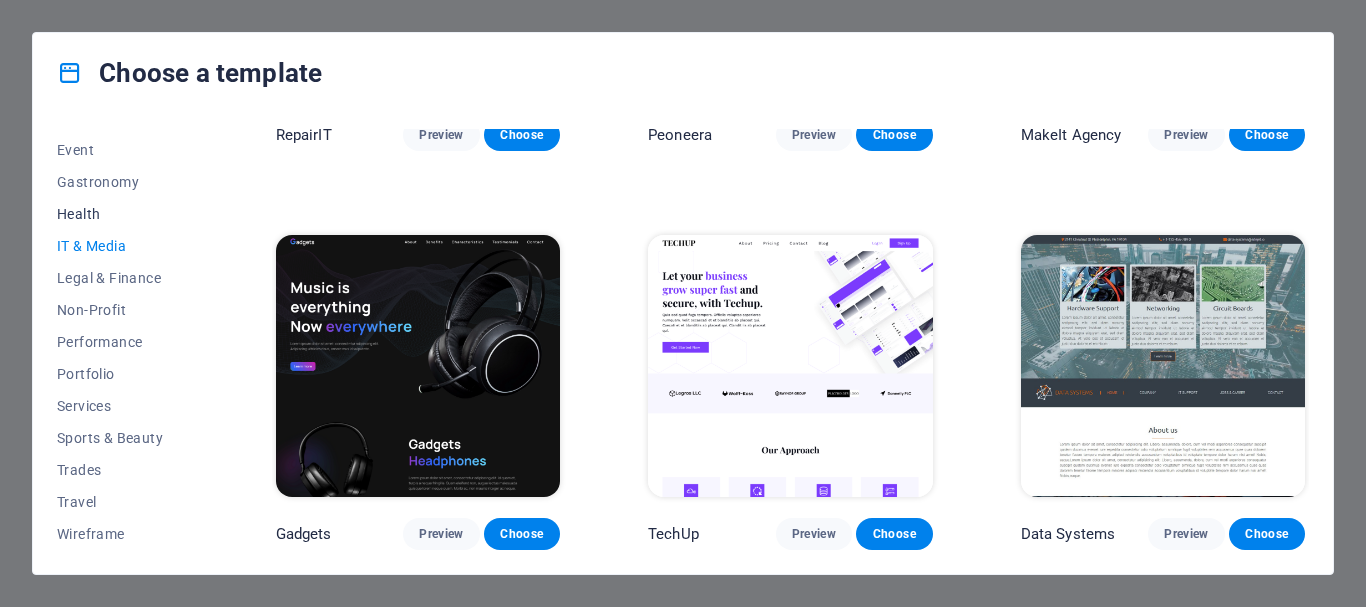 click on "Health" at bounding box center [122, 214] 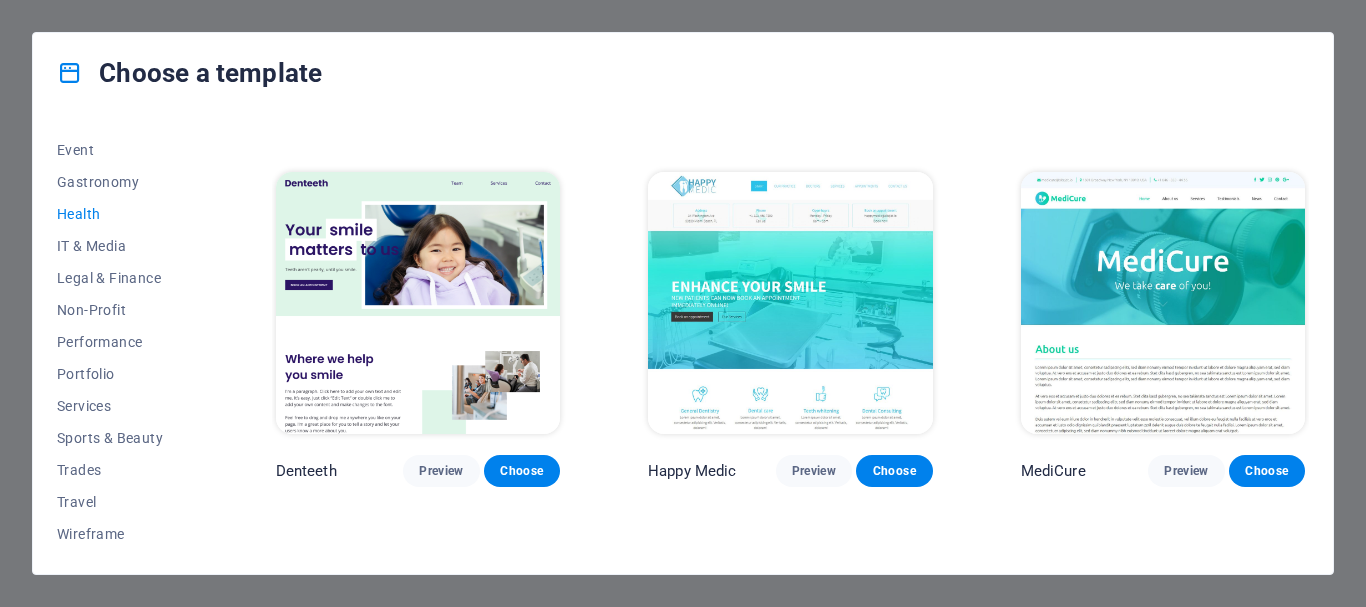 scroll, scrollTop: 697, scrollLeft: 0, axis: vertical 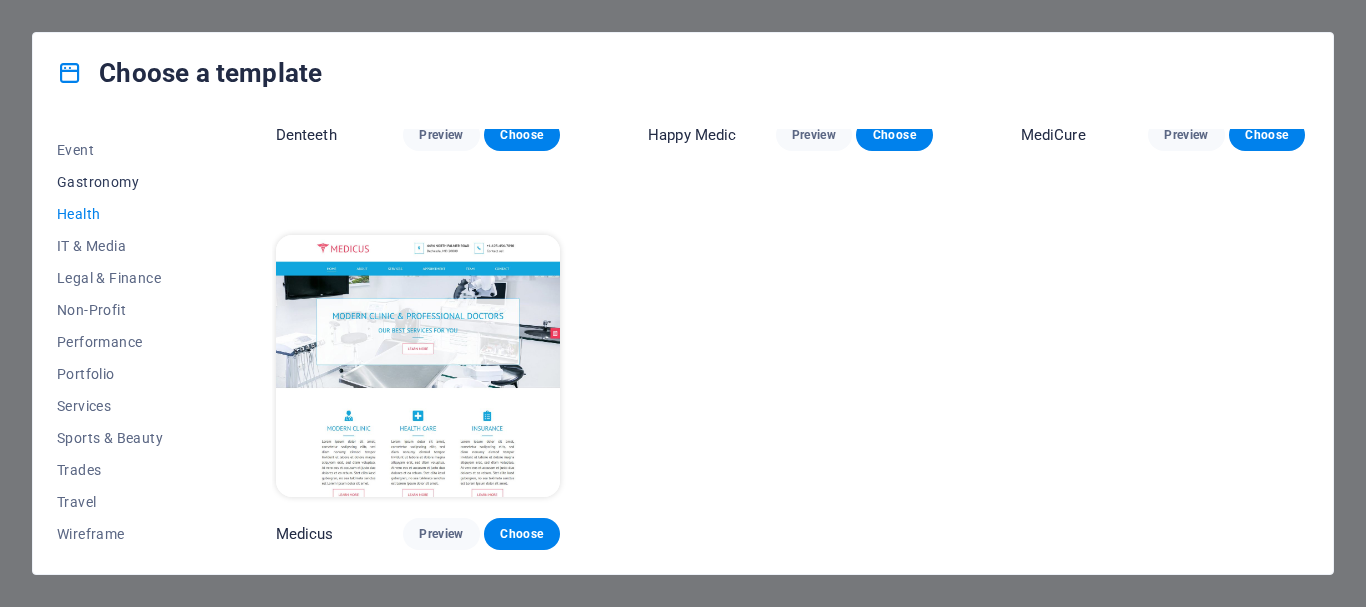 click on "Gastronomy" at bounding box center (122, 182) 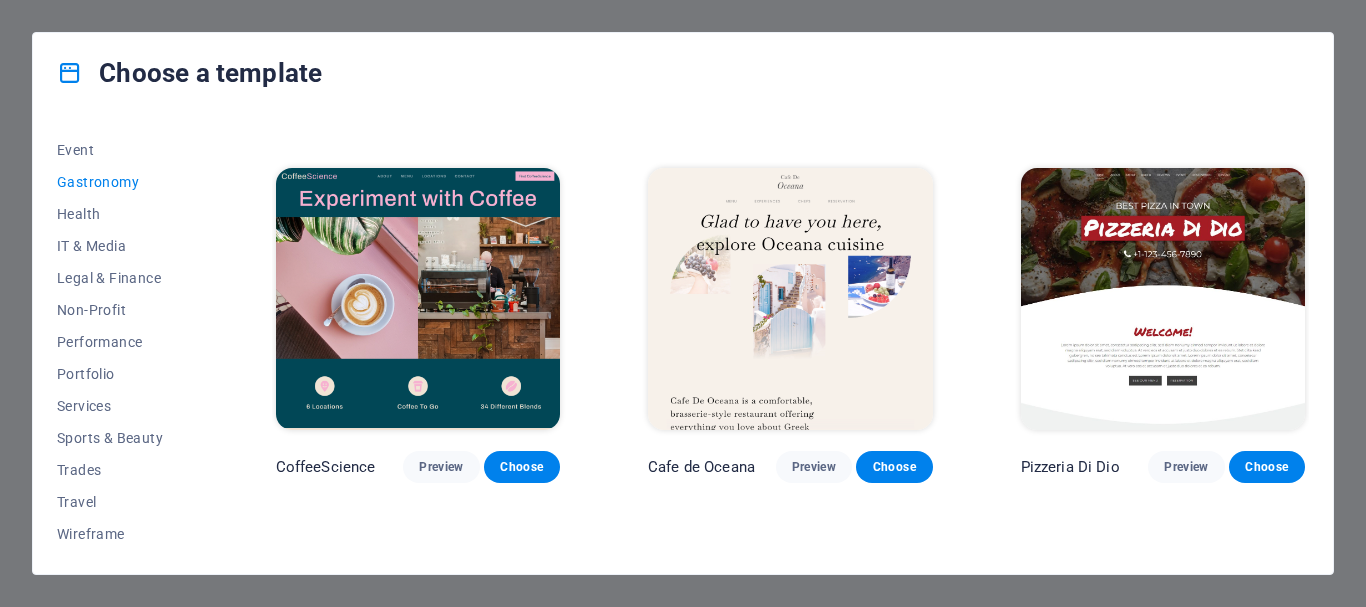 scroll, scrollTop: 337, scrollLeft: 0, axis: vertical 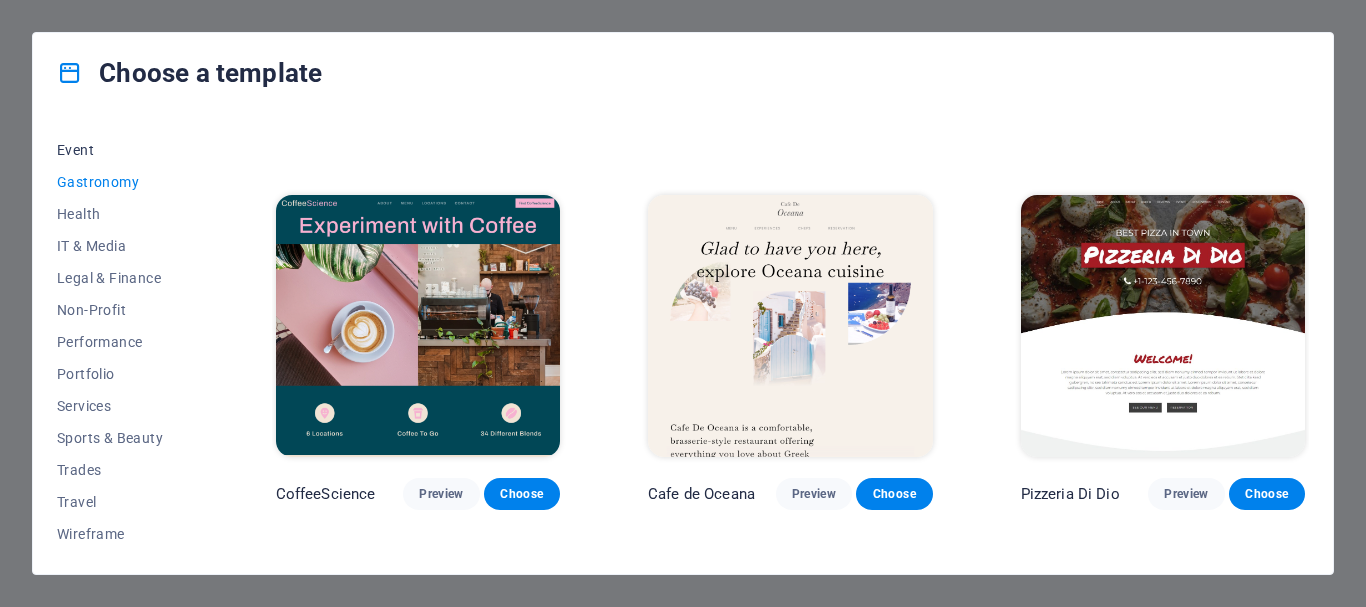 click on "Event" at bounding box center (122, 150) 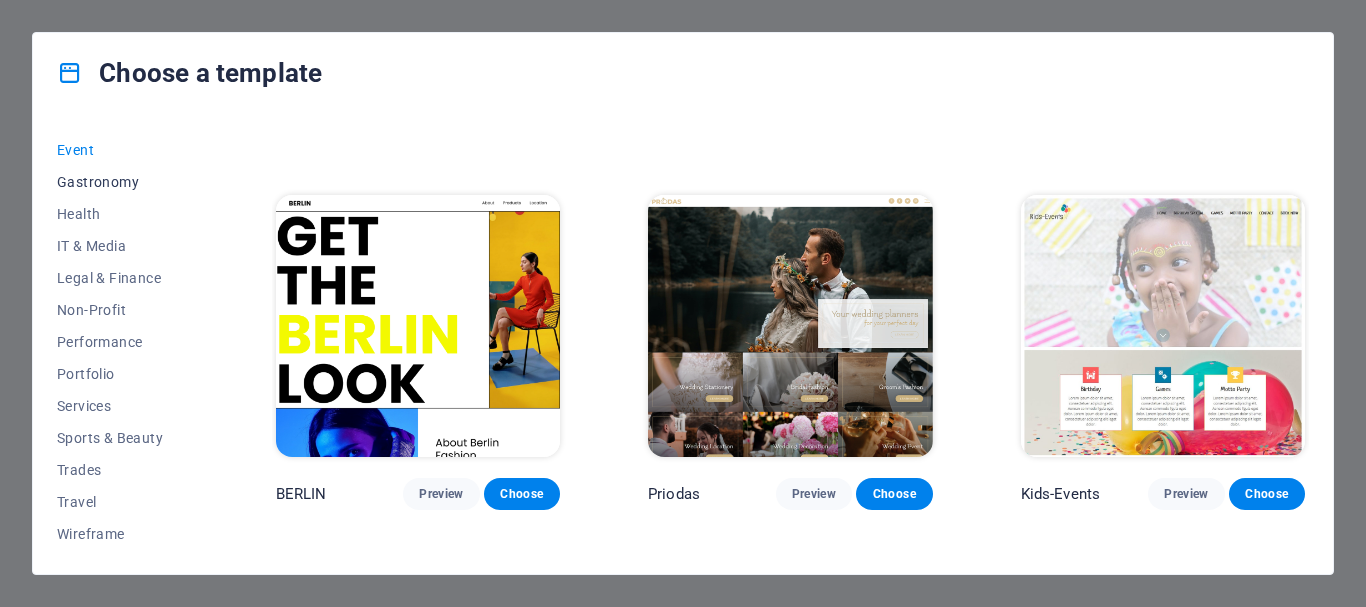 click on "Gastronomy" at bounding box center [122, 182] 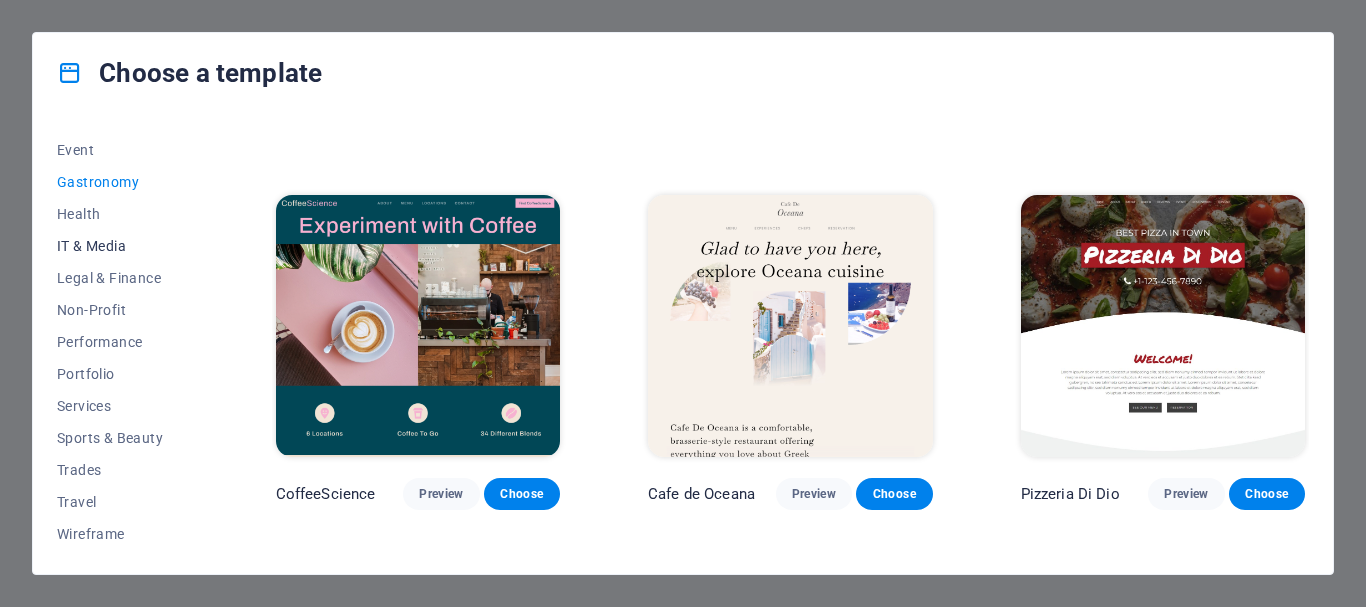 click on "IT & Media" at bounding box center (122, 246) 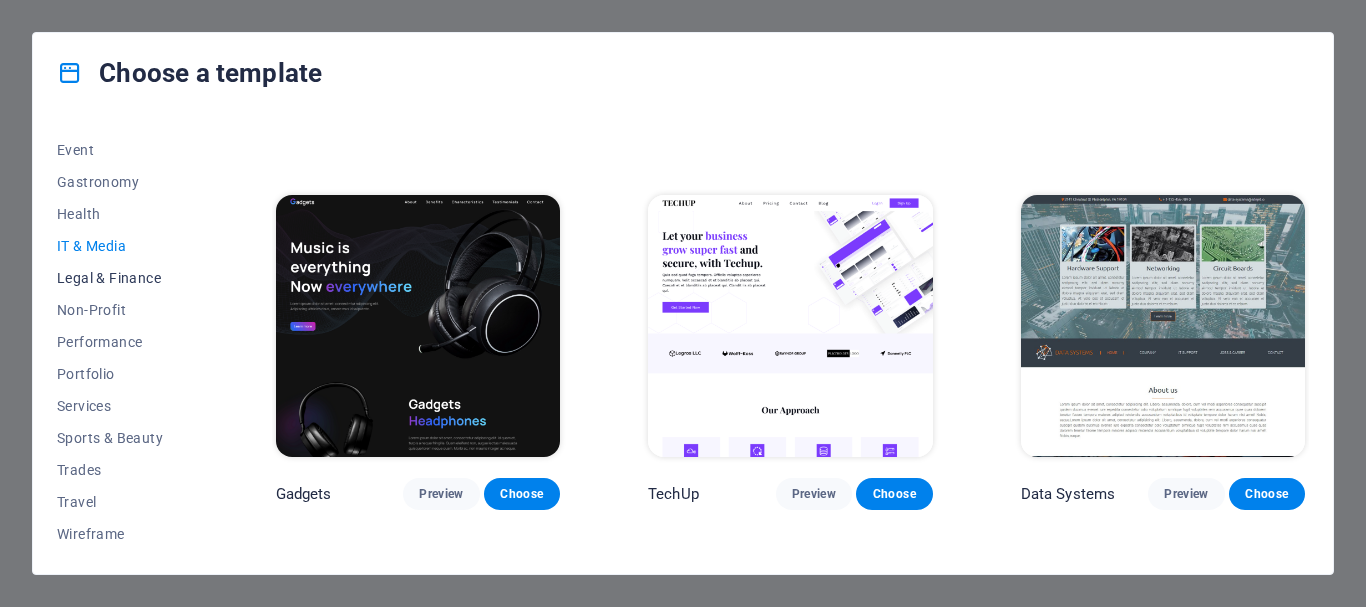 click on "Legal & Finance" at bounding box center [122, 278] 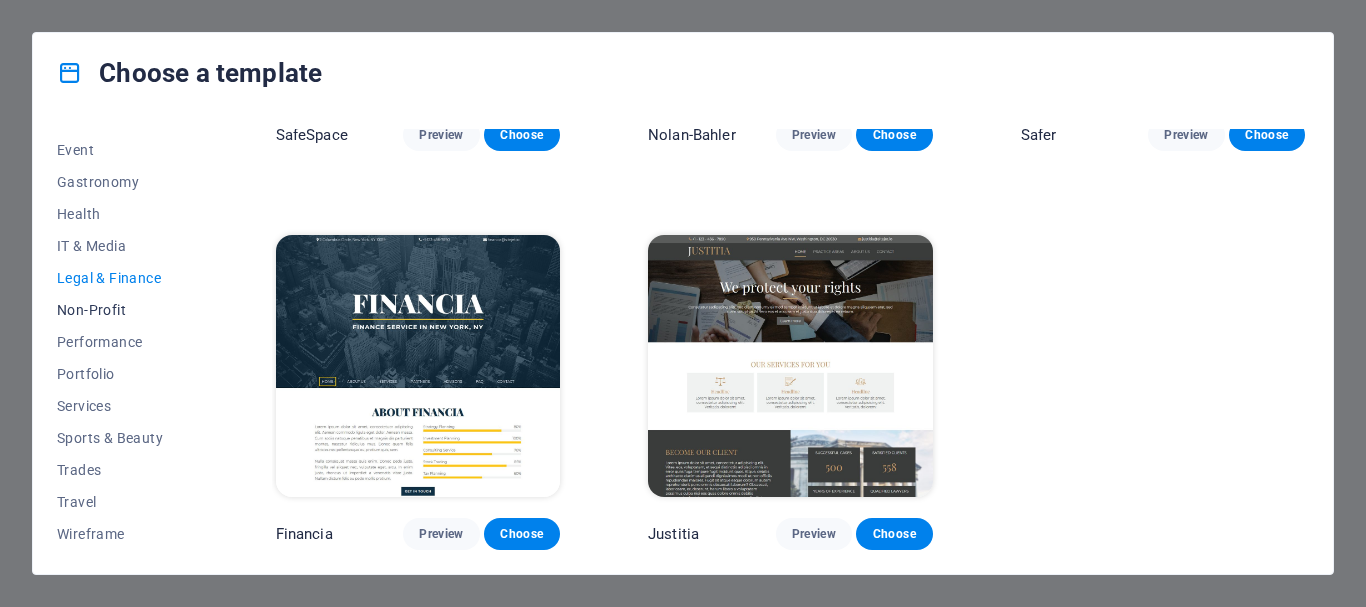 scroll, scrollTop: 297, scrollLeft: 0, axis: vertical 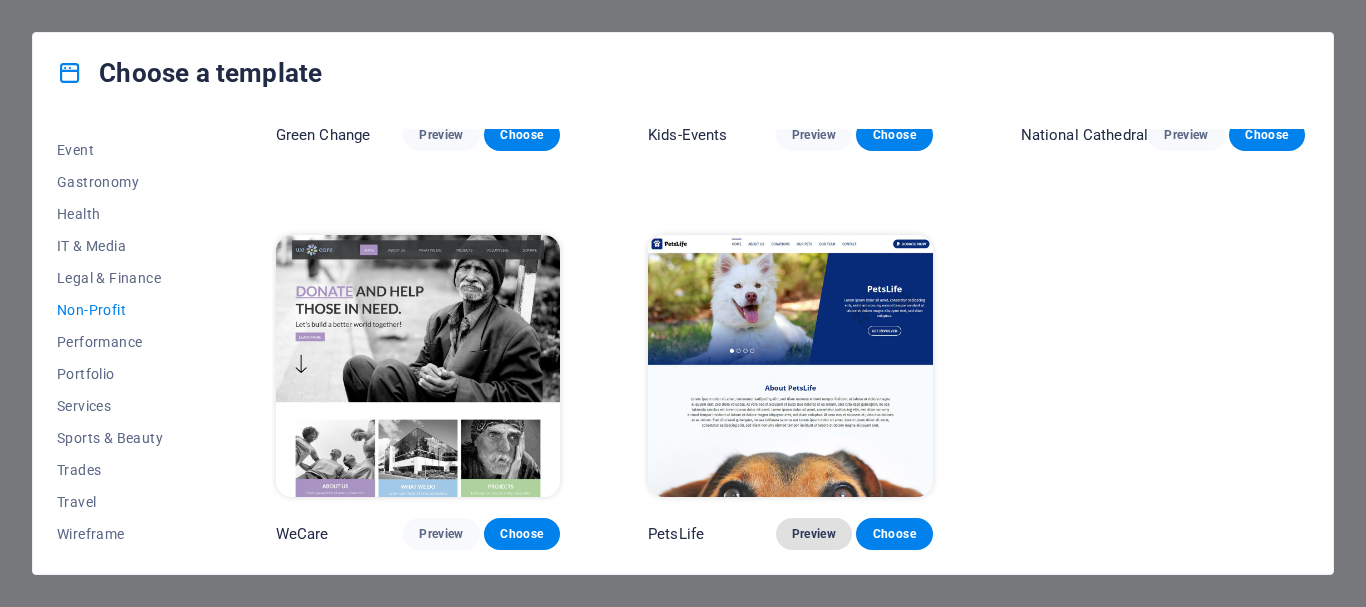 click on "Preview" at bounding box center (814, 534) 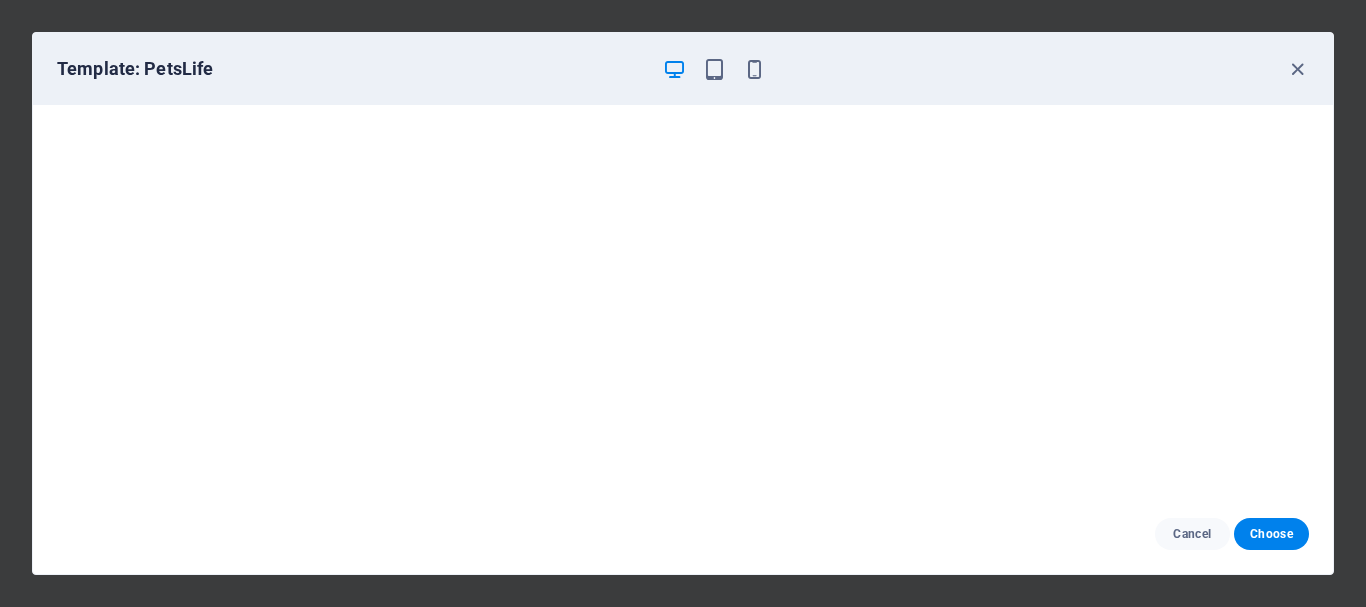 click at bounding box center (714, 69) 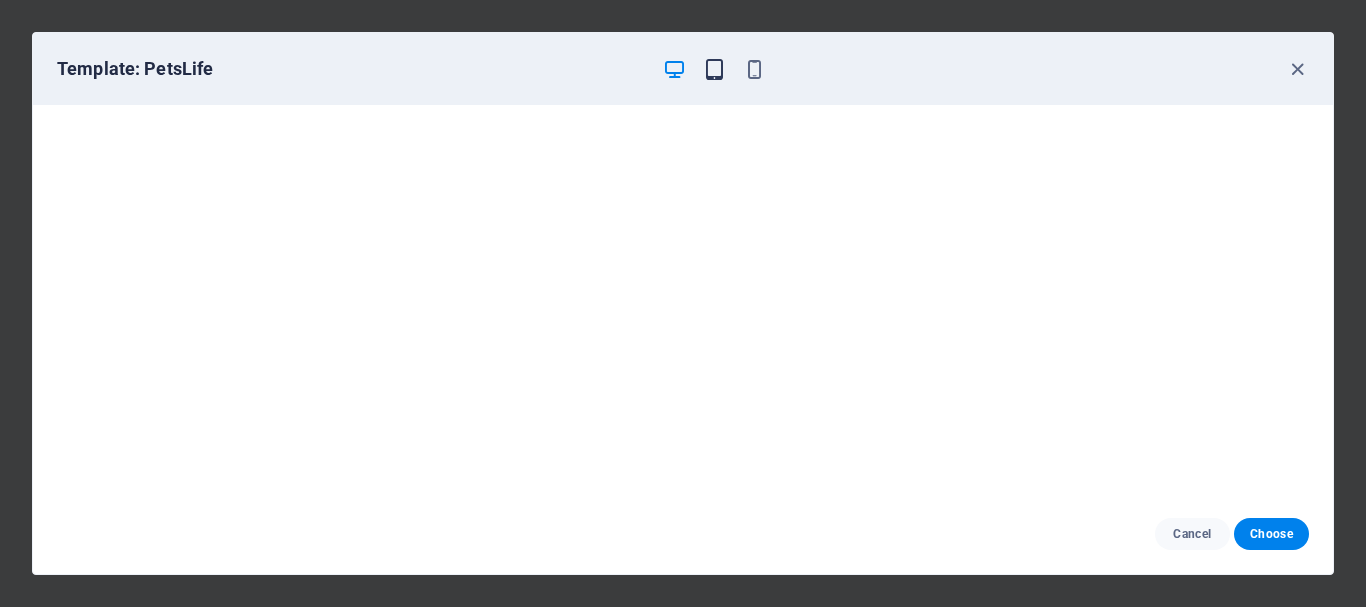 click at bounding box center (714, 69) 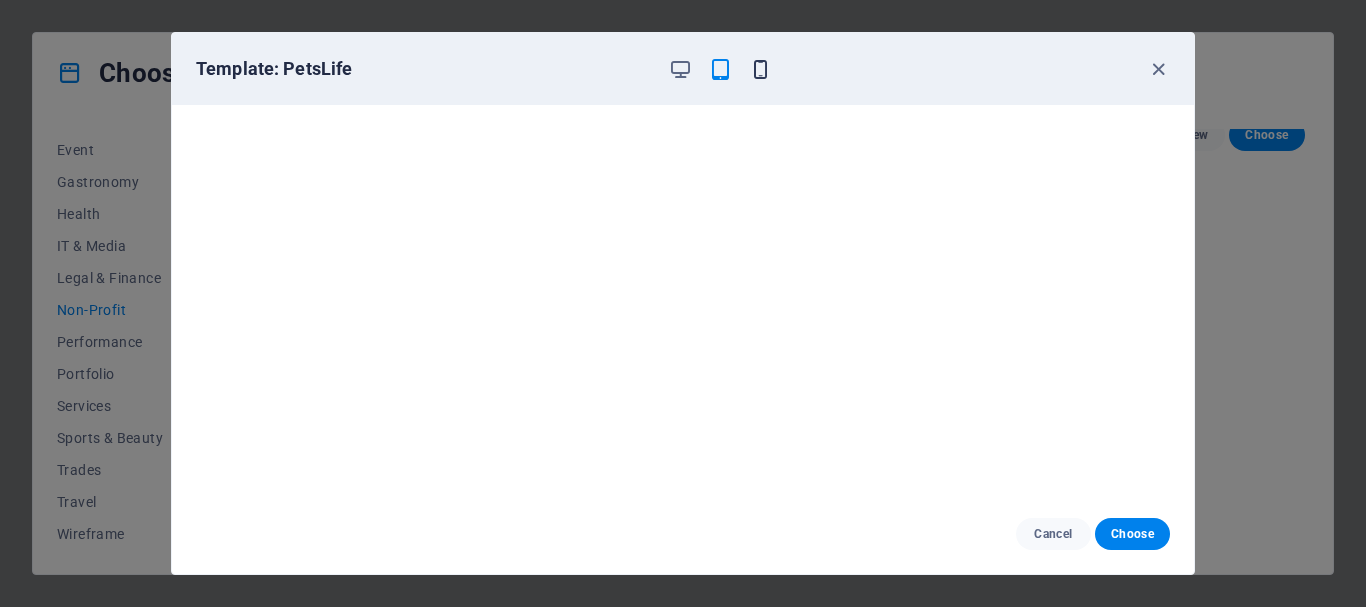 click at bounding box center (760, 69) 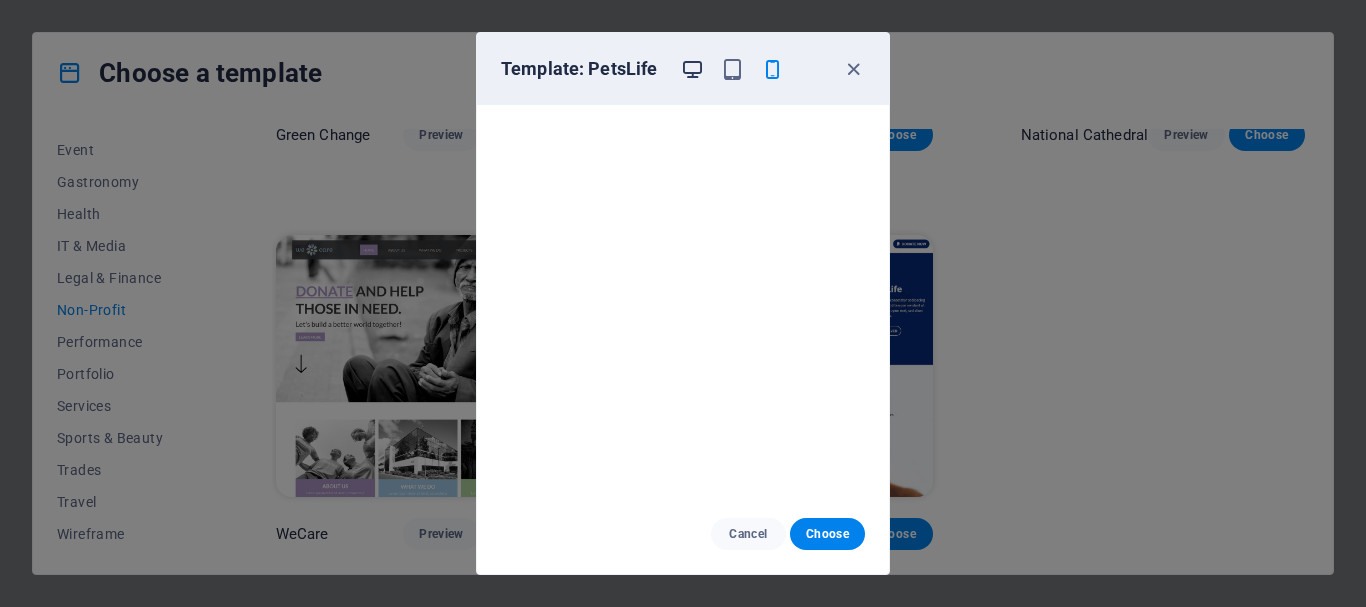 click at bounding box center [692, 69] 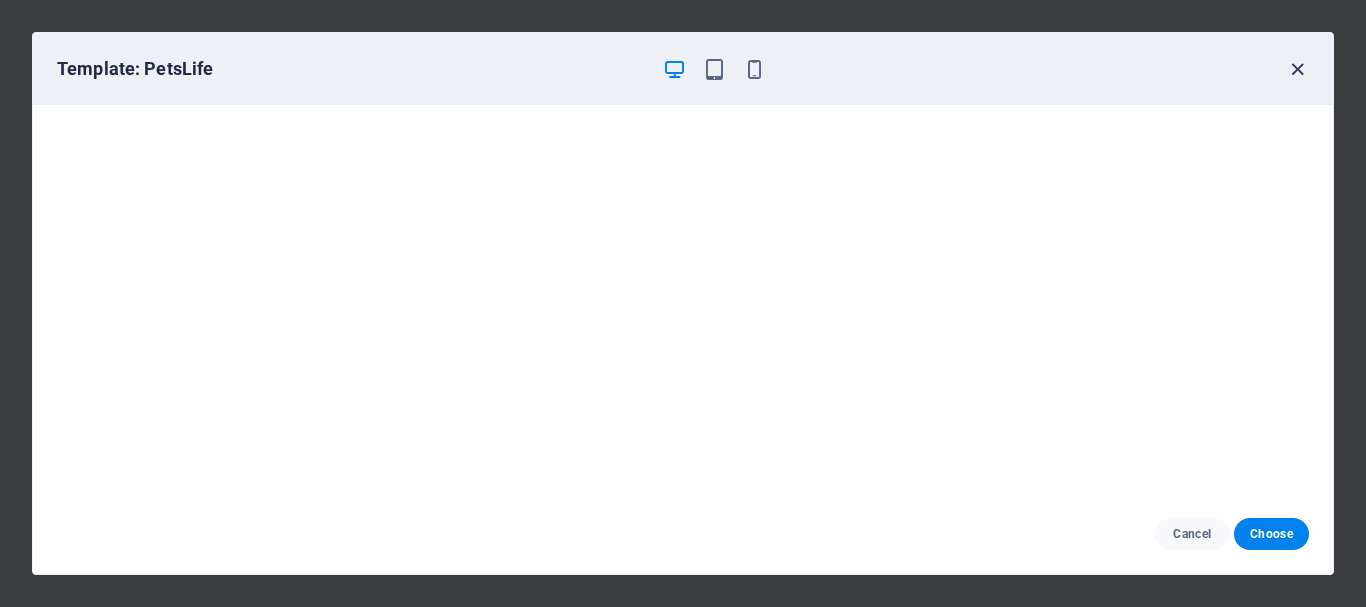 click at bounding box center [1297, 69] 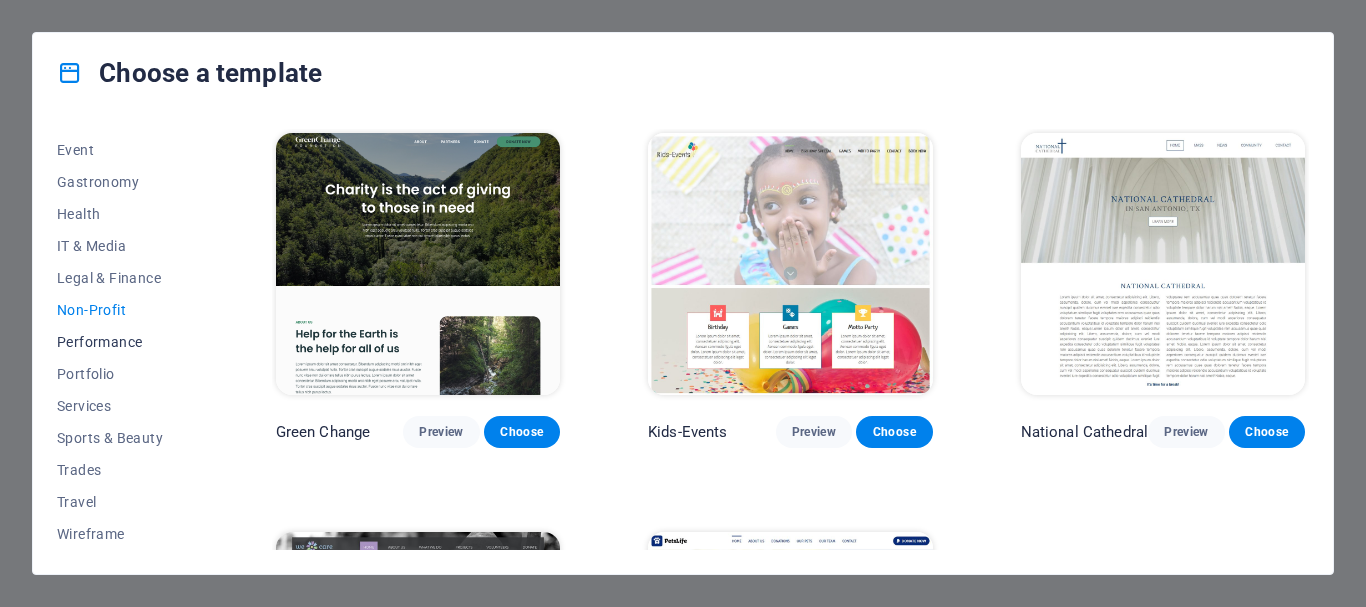 scroll, scrollTop: 270, scrollLeft: 0, axis: vertical 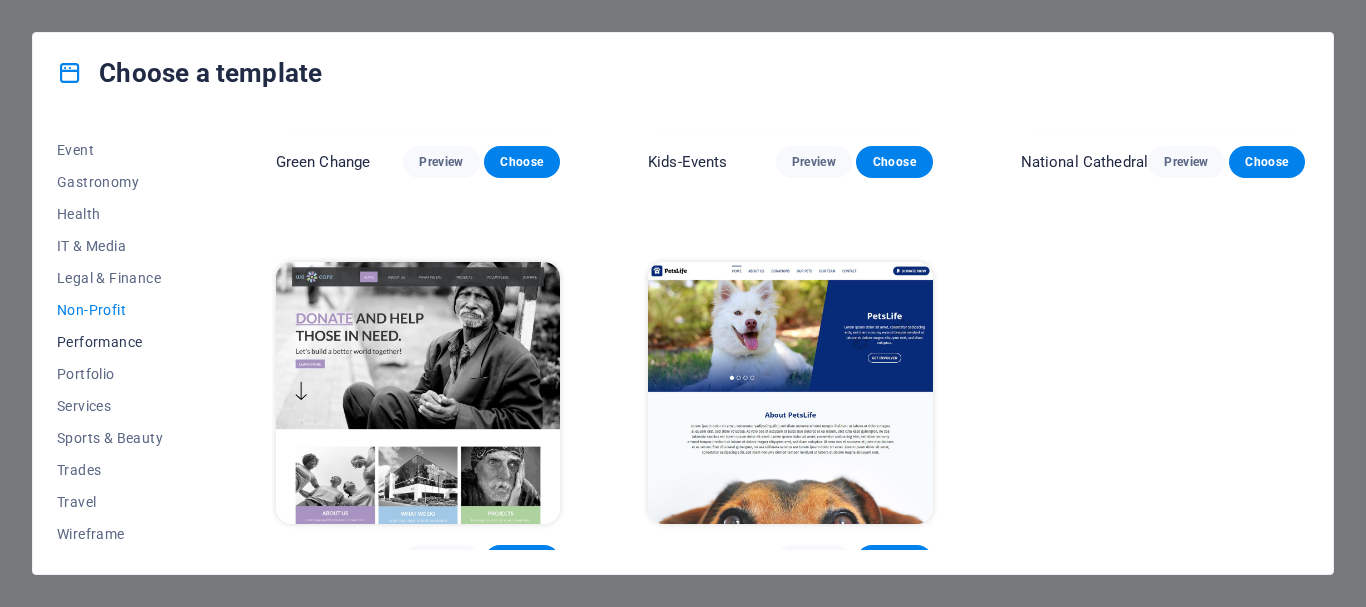 click on "Performance" at bounding box center [122, 342] 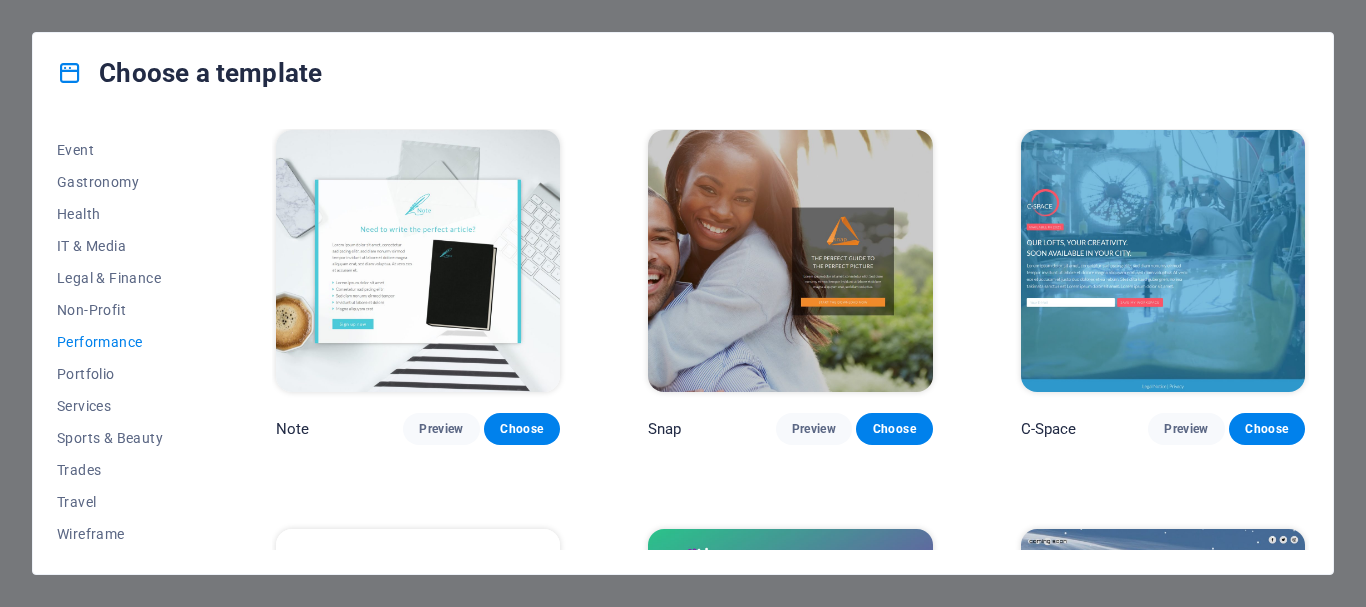 scroll, scrollTop: 1170, scrollLeft: 0, axis: vertical 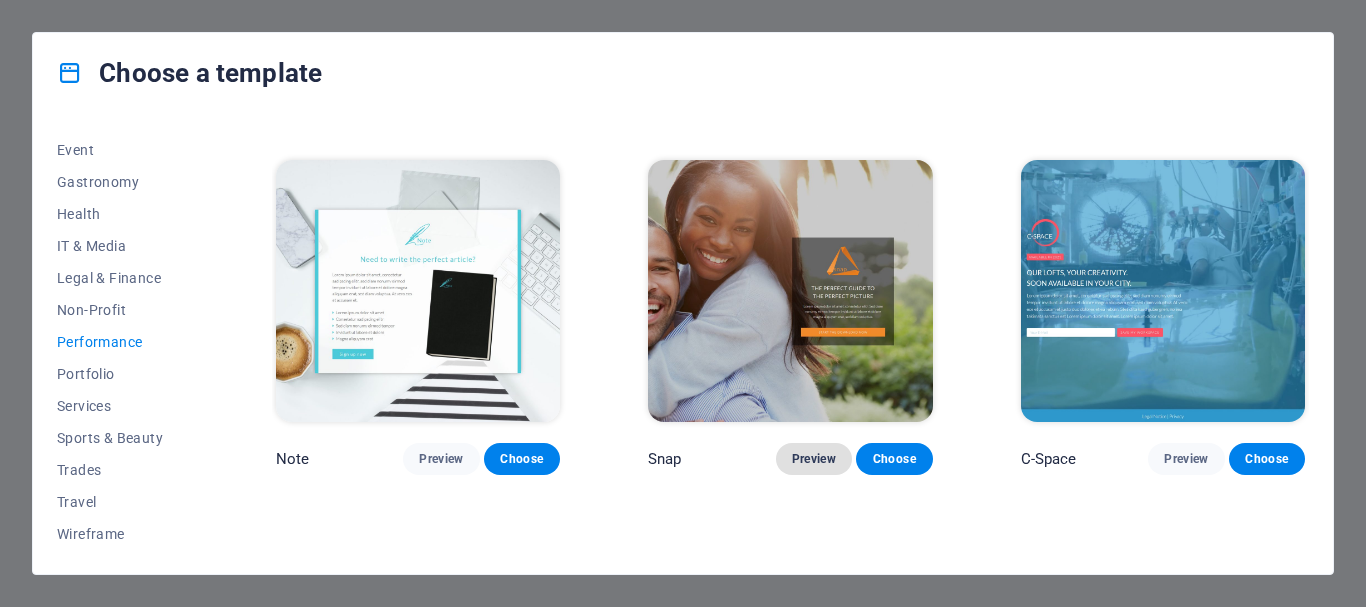 click on "Preview" at bounding box center (814, 459) 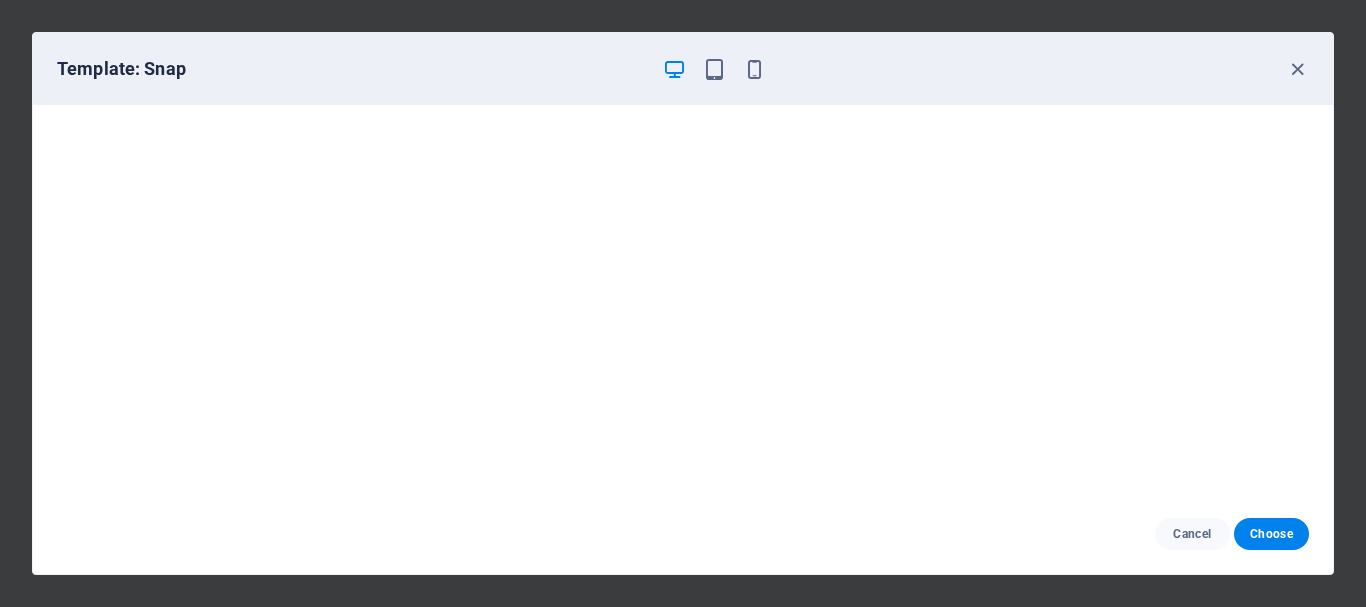 scroll, scrollTop: 0, scrollLeft: 0, axis: both 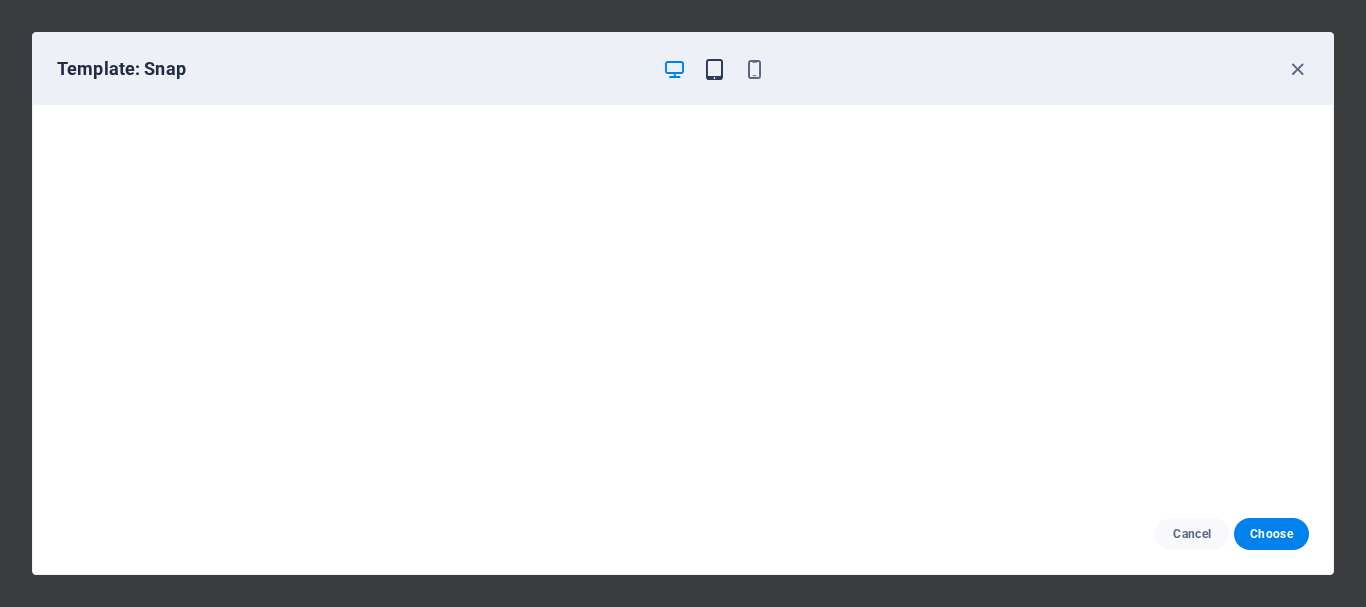click at bounding box center [714, 69] 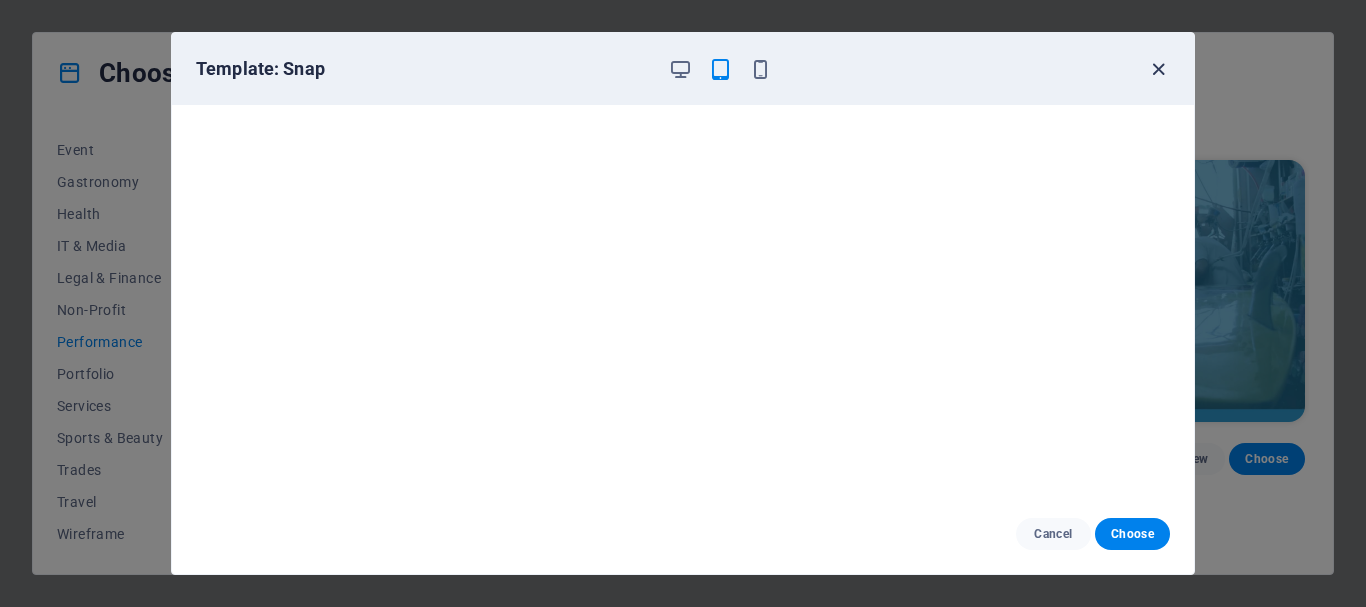 click at bounding box center (1158, 69) 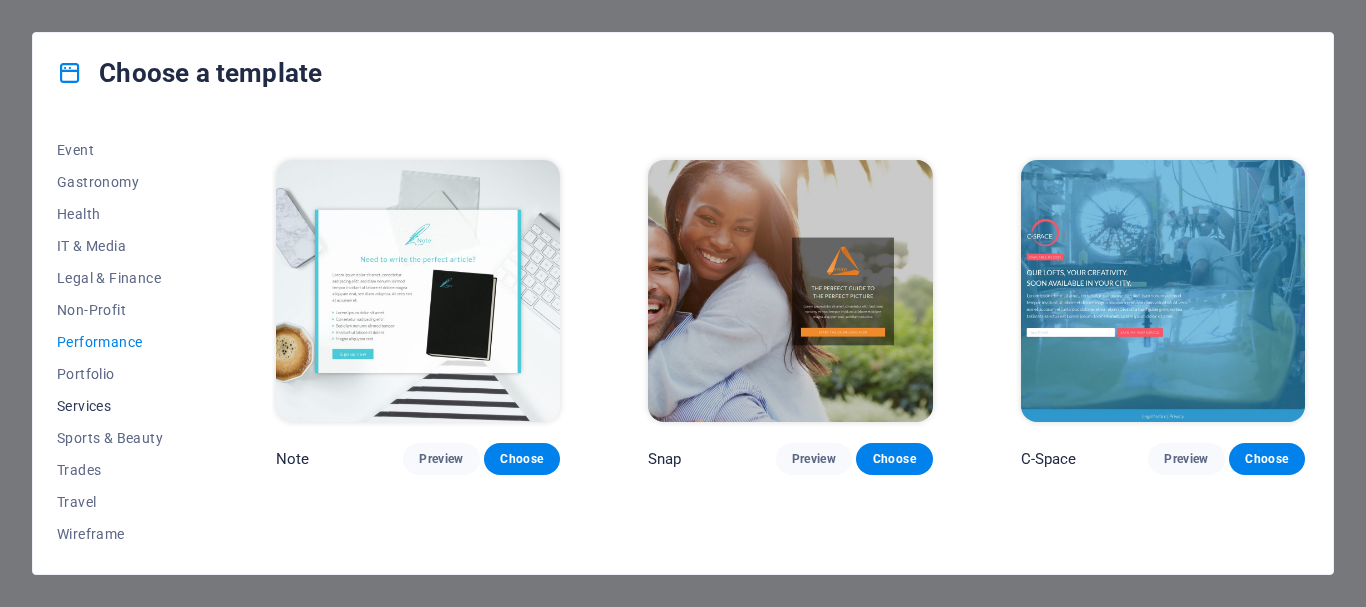 scroll, scrollTop: 1260, scrollLeft: 0, axis: vertical 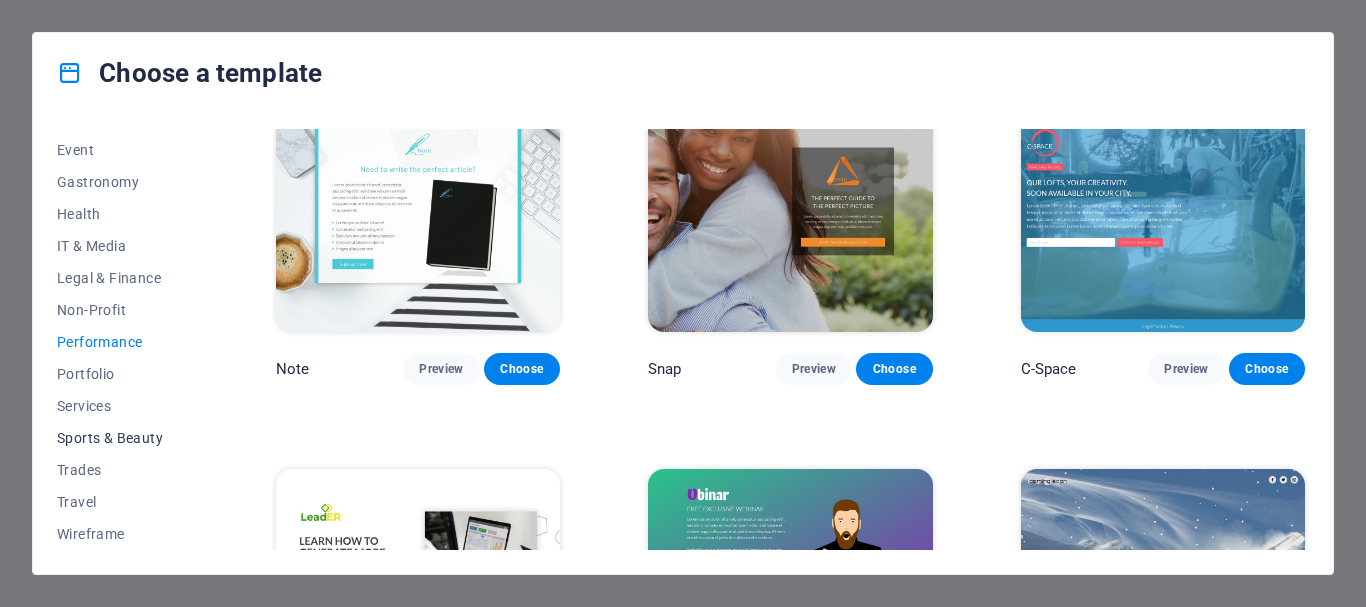 click on "Sports & Beauty" at bounding box center [122, 438] 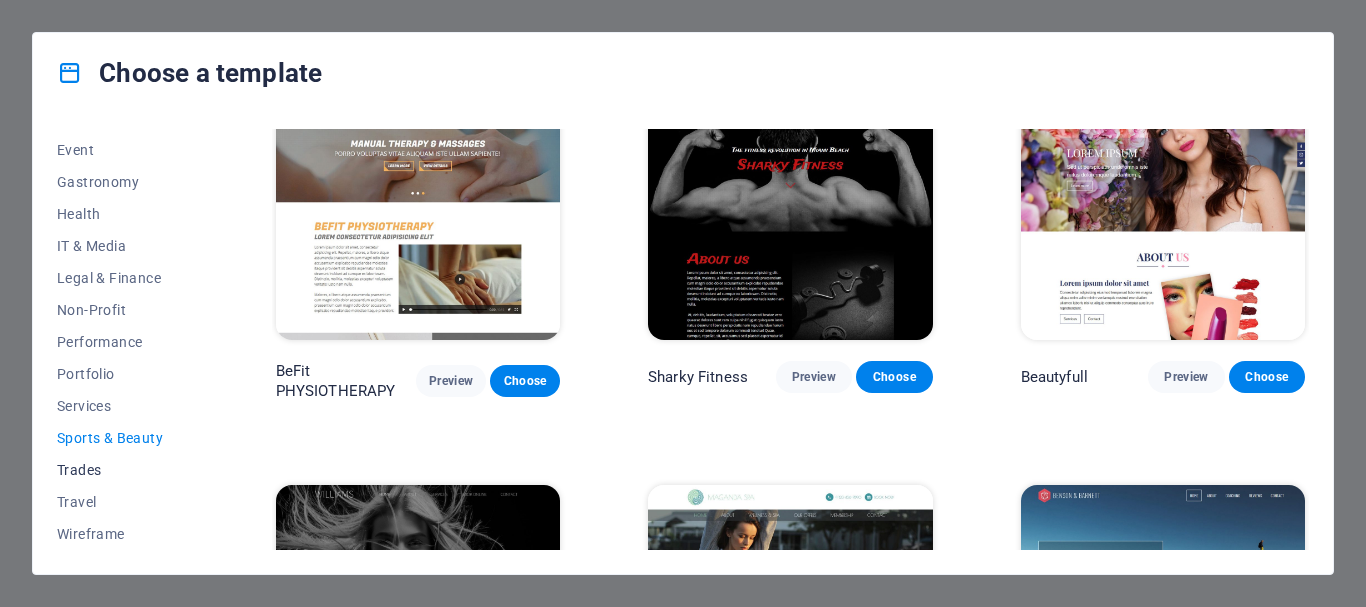 click on "Trades" at bounding box center (122, 470) 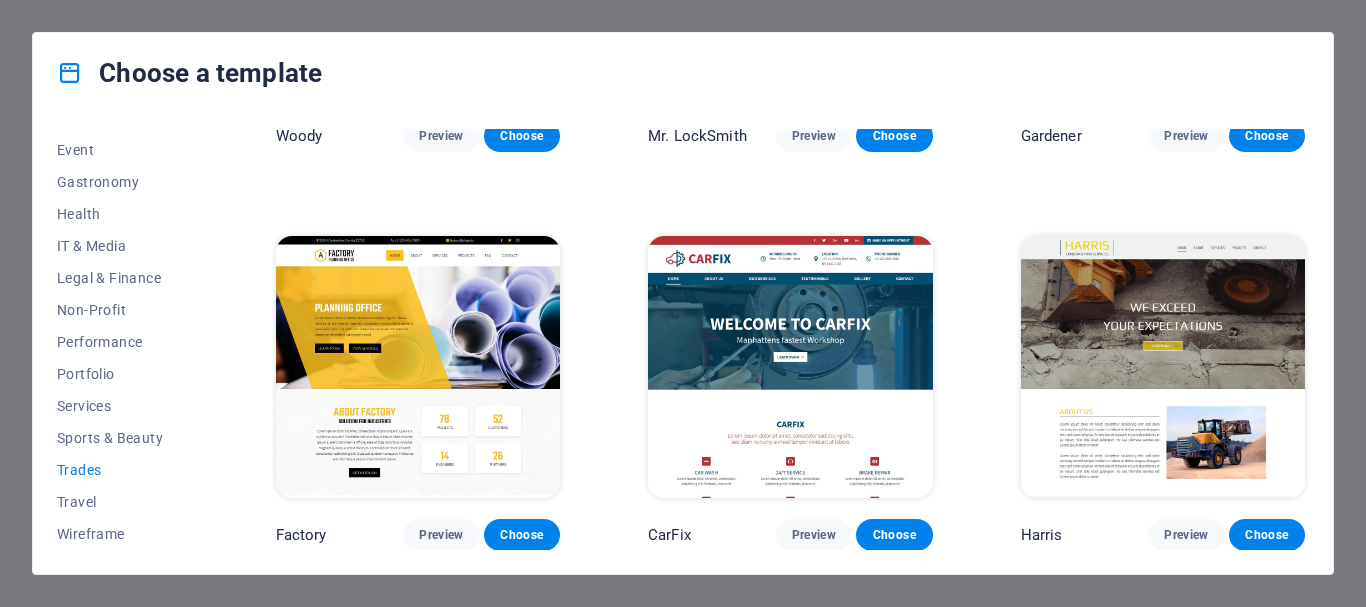 scroll, scrollTop: 697, scrollLeft: 0, axis: vertical 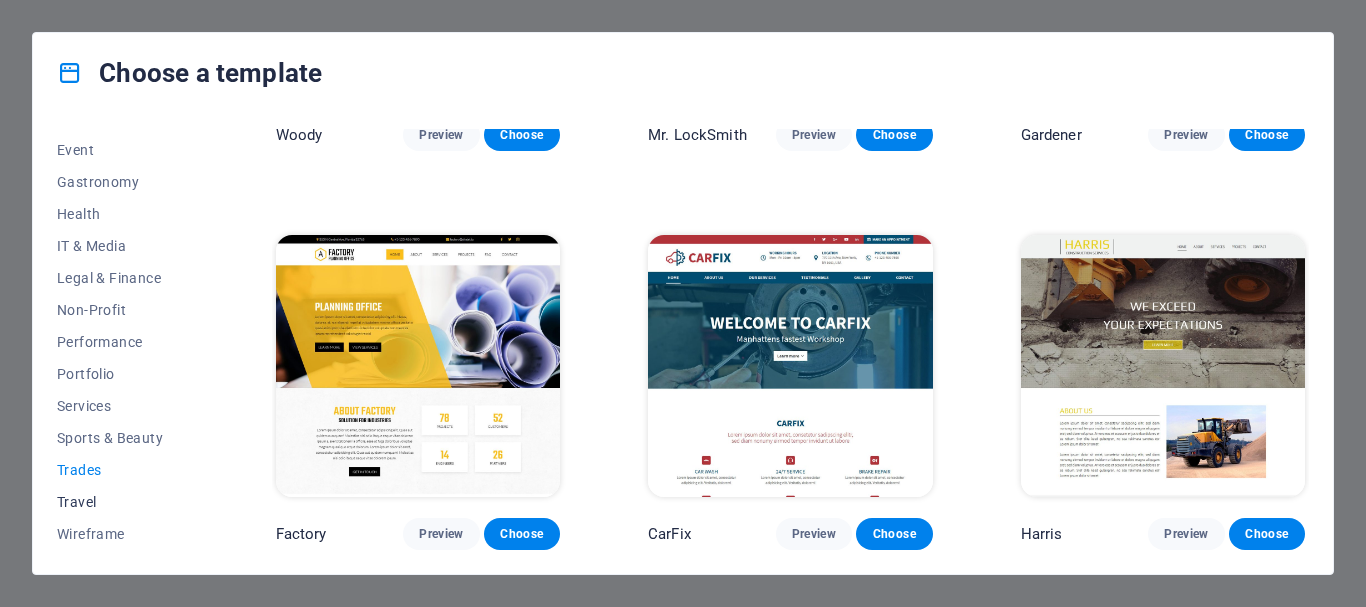 click on "Travel" at bounding box center (122, 502) 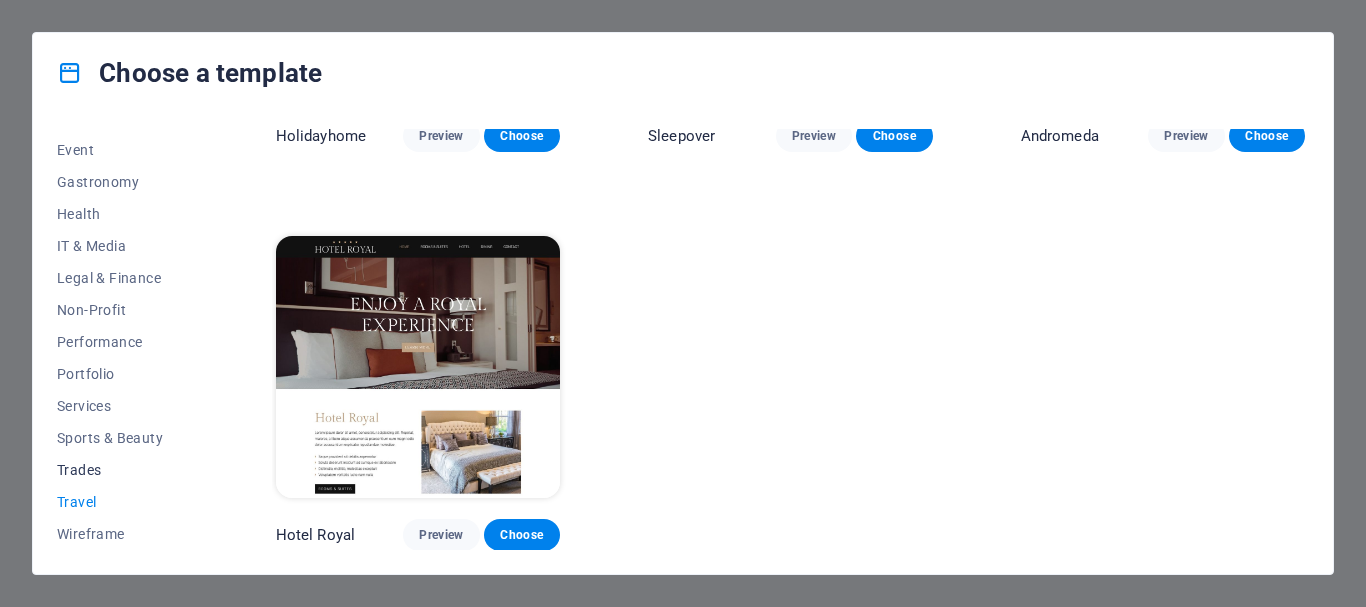 scroll, scrollTop: 695, scrollLeft: 0, axis: vertical 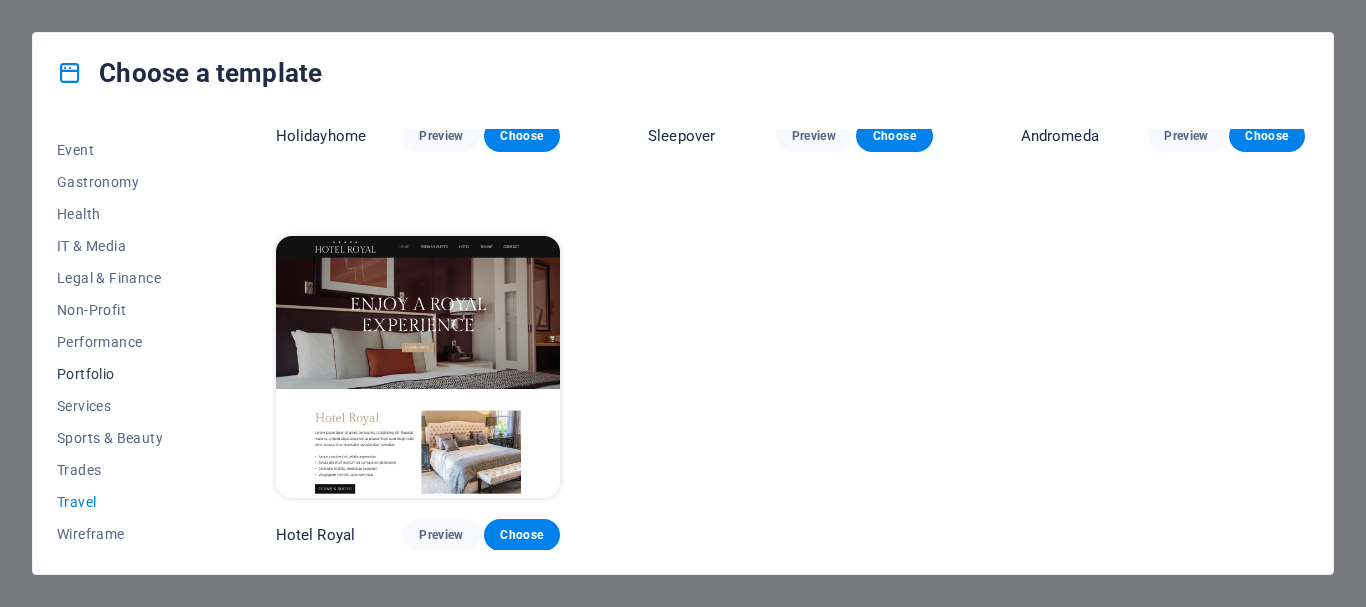 click on "Portfolio" at bounding box center (122, 374) 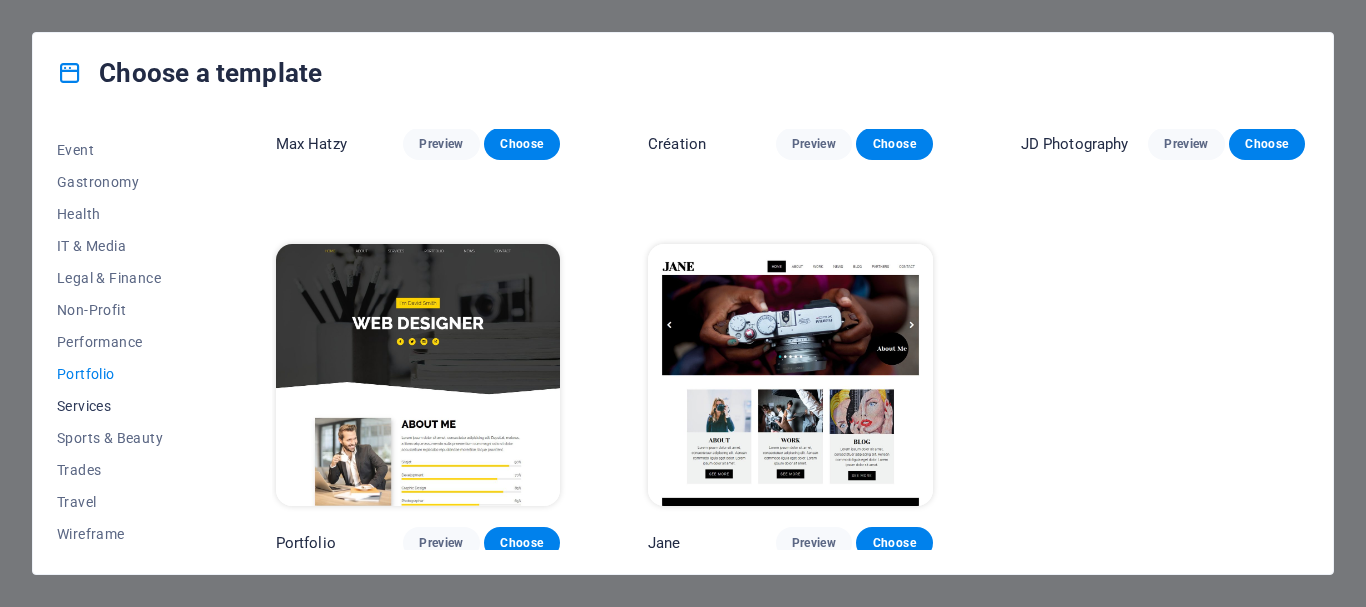 click on "Services" at bounding box center (122, 406) 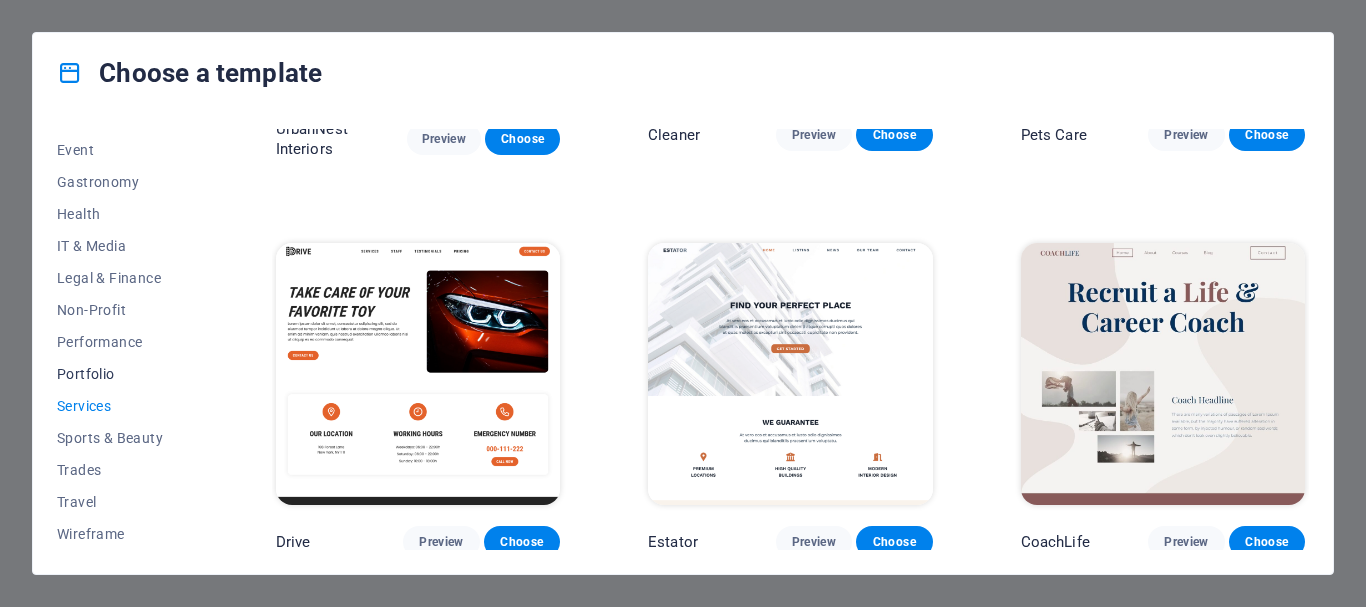 click on "Portfolio" at bounding box center (122, 374) 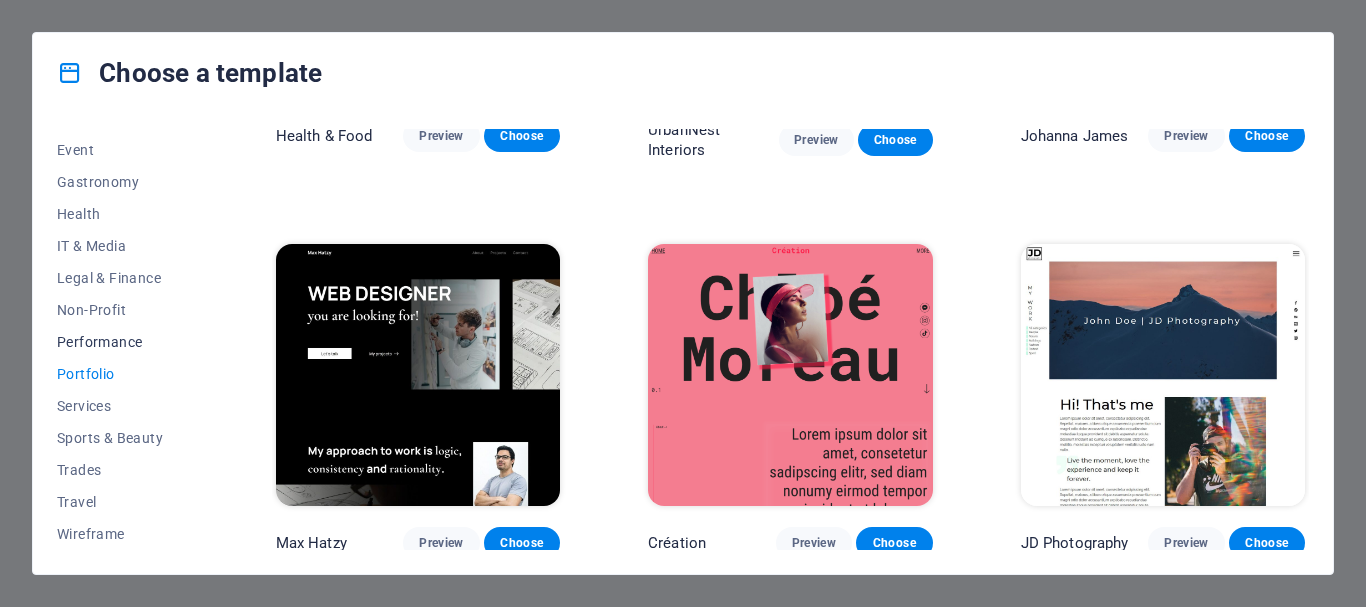 click on "Performance" at bounding box center (122, 342) 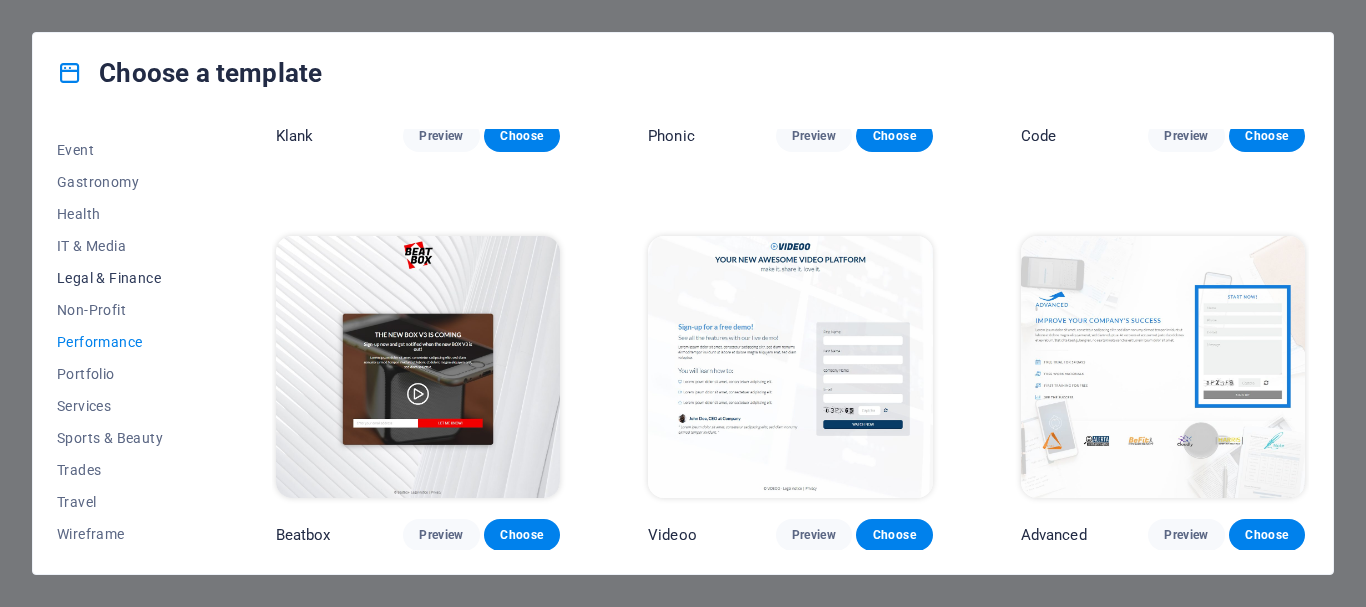 click on "Legal & Finance" at bounding box center (122, 278) 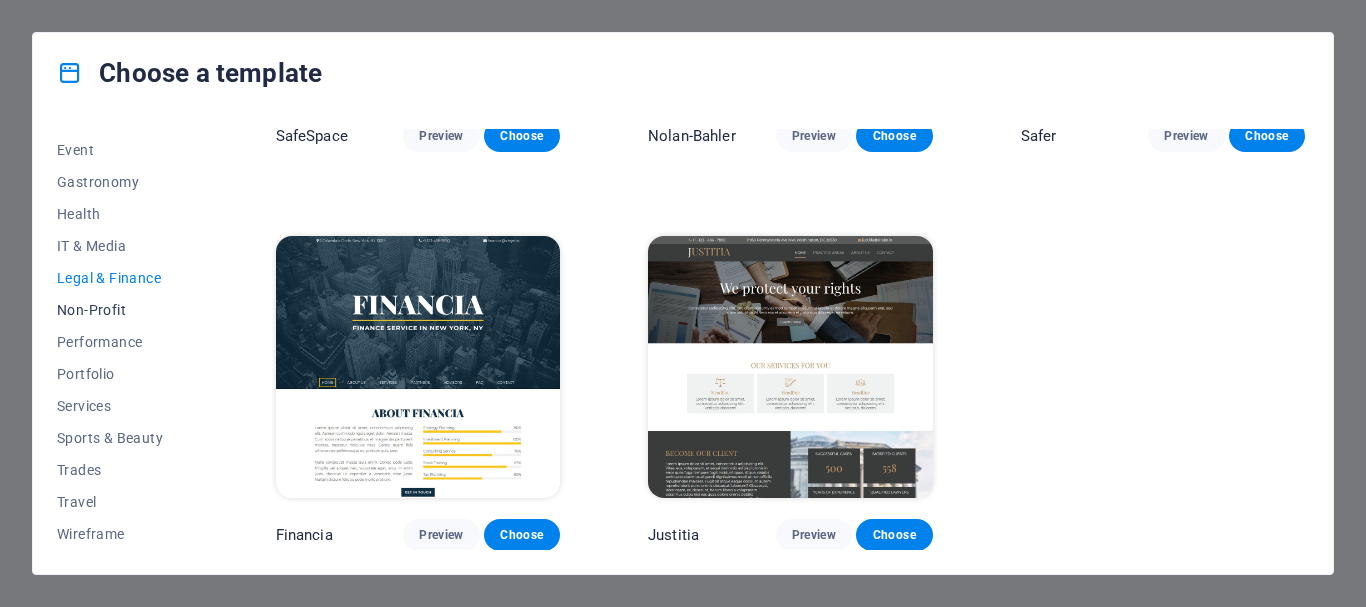 scroll, scrollTop: 296, scrollLeft: 0, axis: vertical 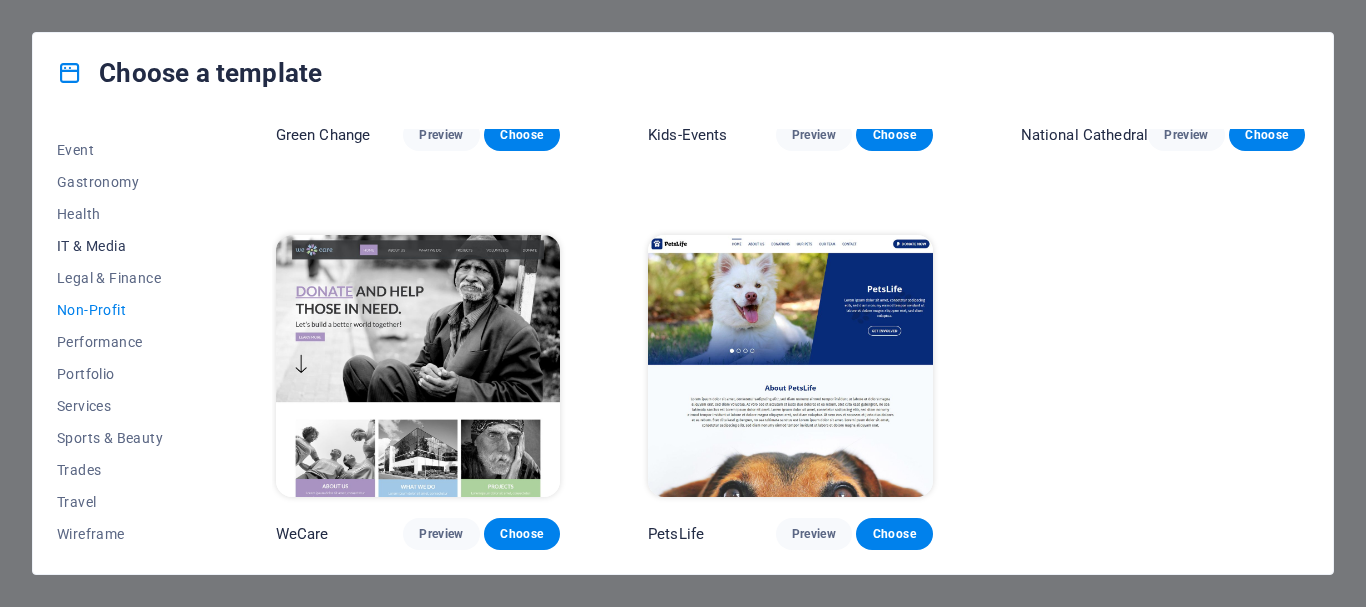 click on "IT & Media" at bounding box center [122, 246] 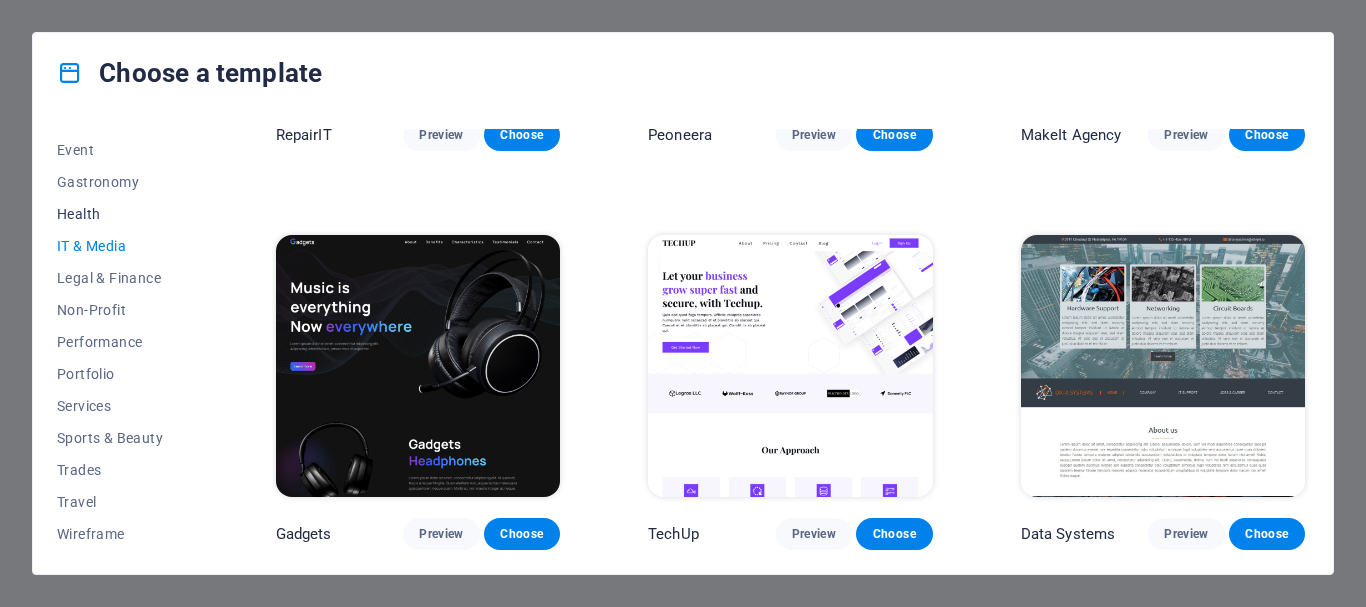 click on "Health" at bounding box center [122, 214] 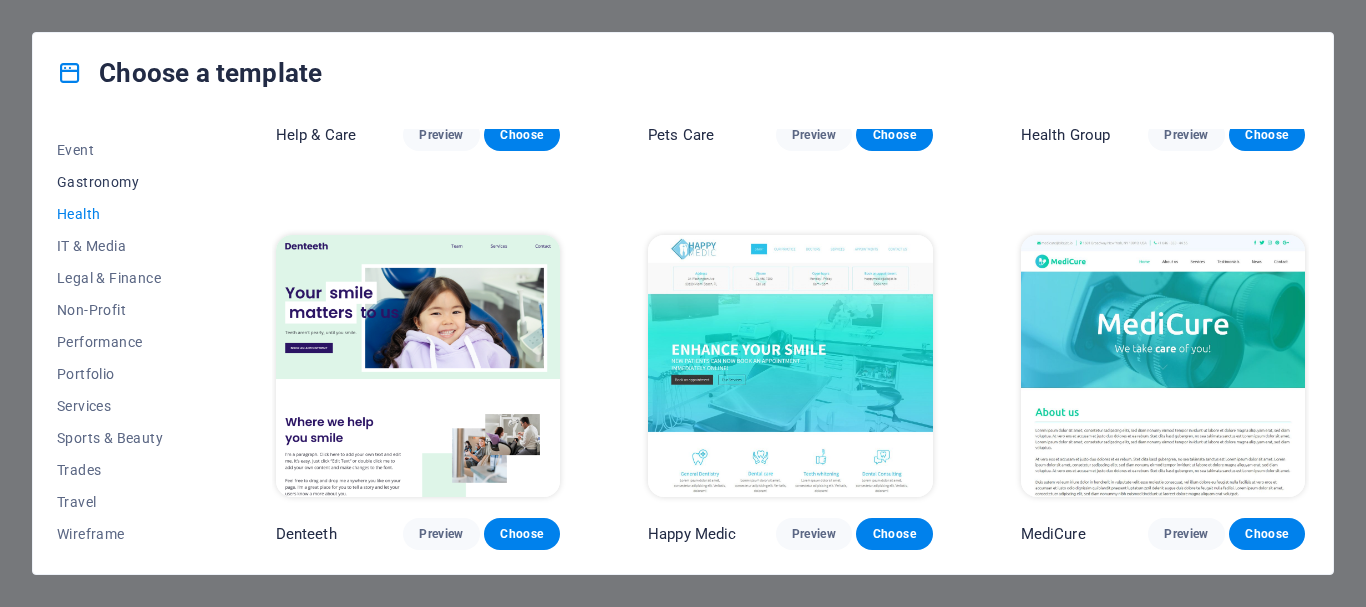 scroll, scrollTop: 297, scrollLeft: 0, axis: vertical 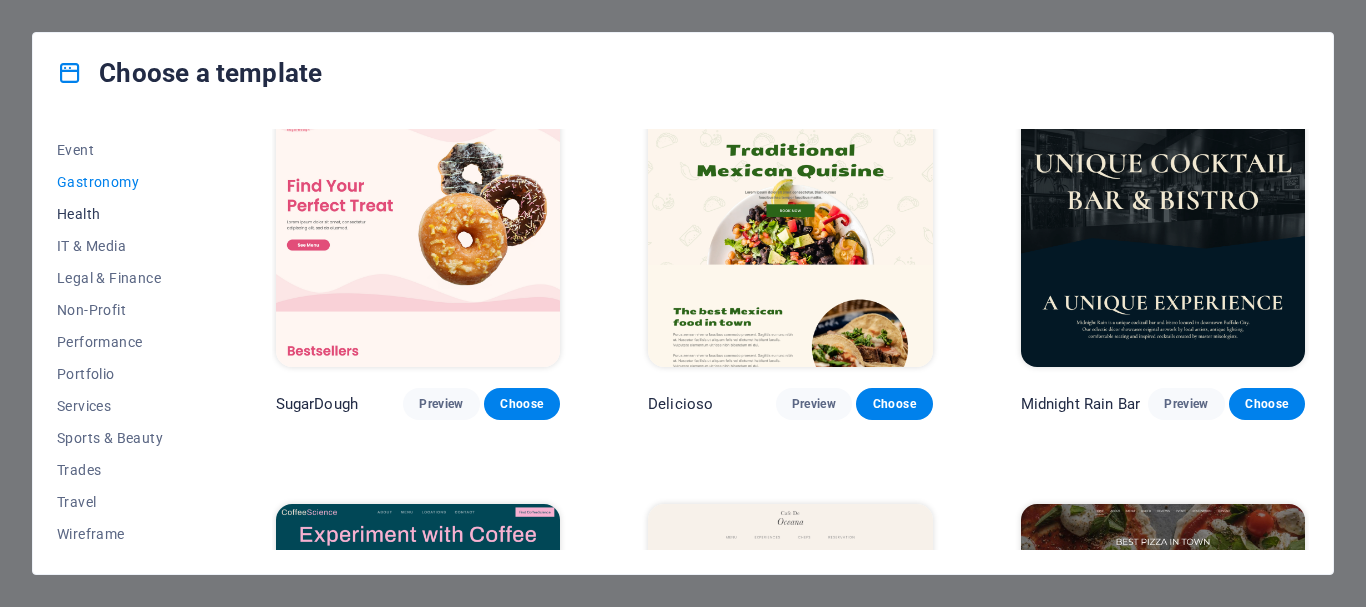 click on "Health" at bounding box center [122, 214] 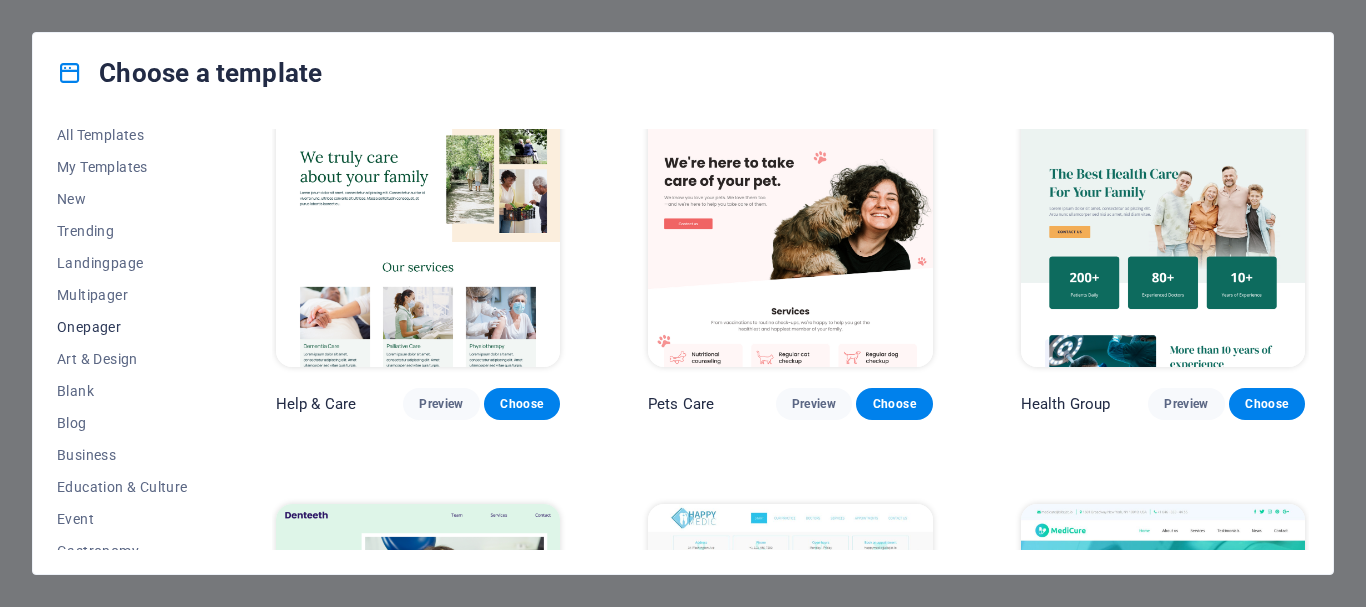 scroll, scrollTop: 0, scrollLeft: 0, axis: both 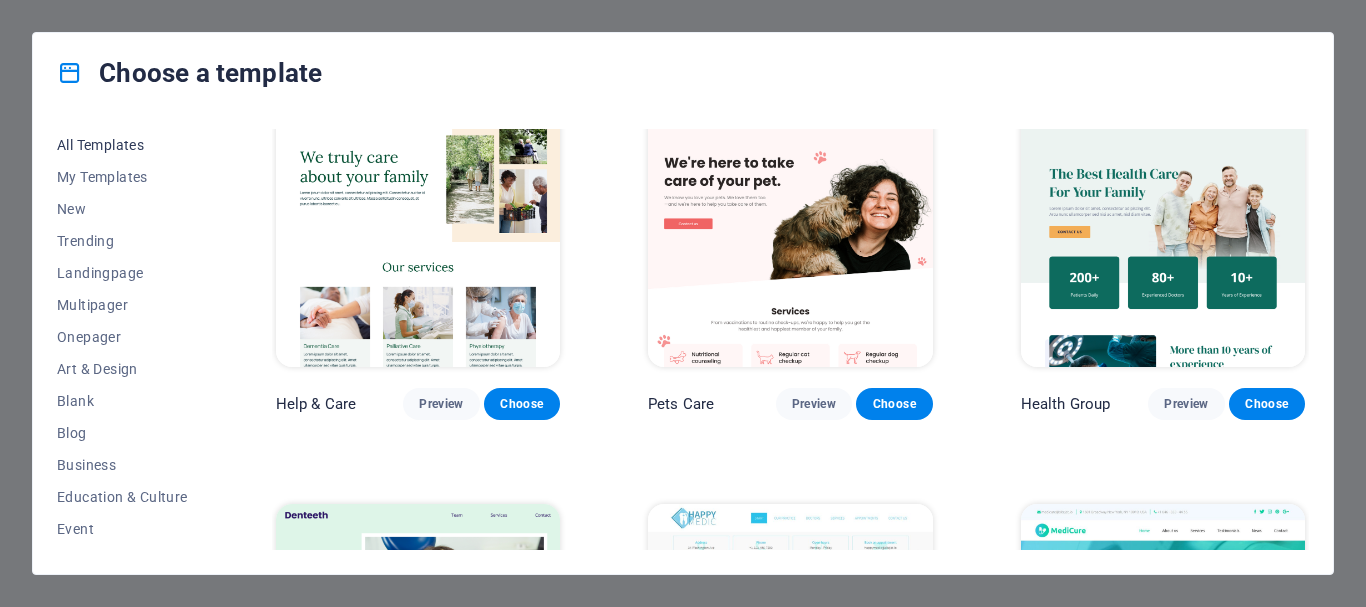 click on "All Templates" at bounding box center [122, 145] 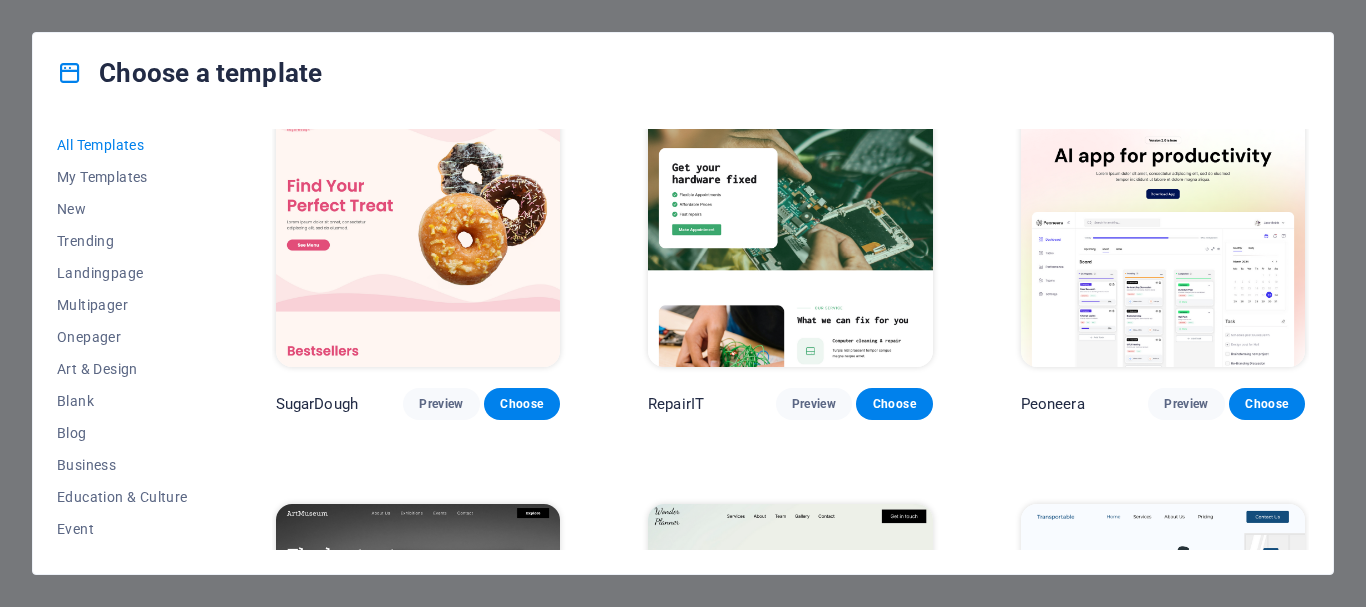 scroll, scrollTop: 1227, scrollLeft: 0, axis: vertical 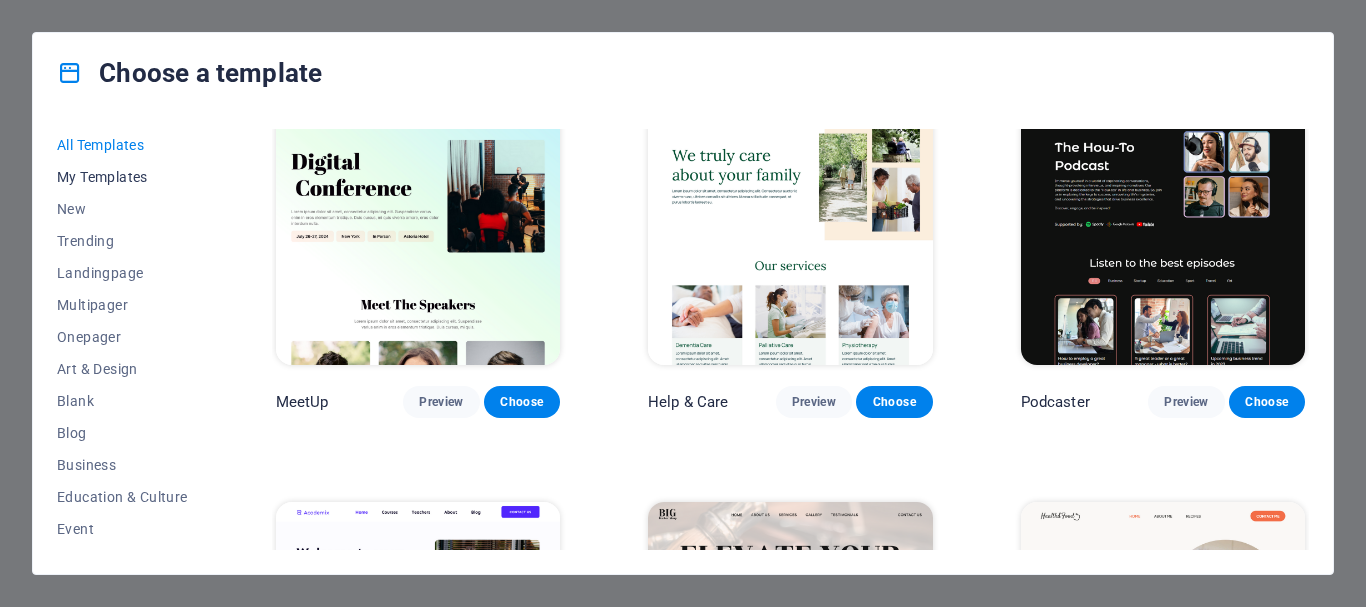 click on "My Templates" at bounding box center (122, 177) 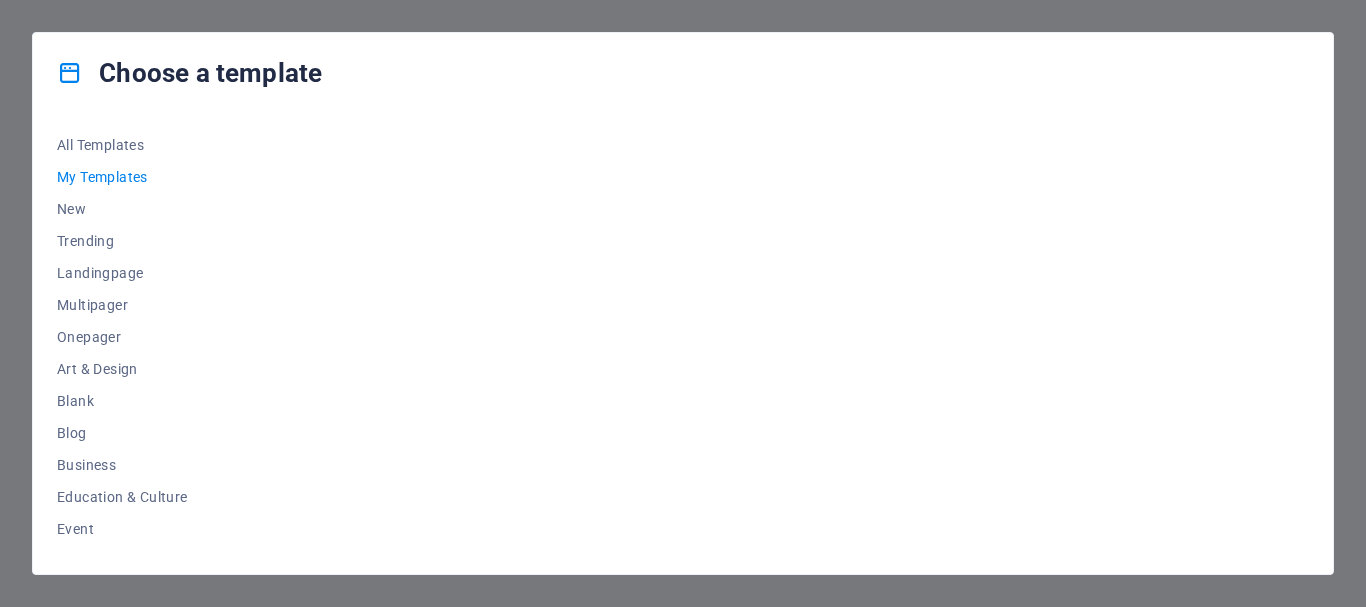 scroll, scrollTop: 0, scrollLeft: 0, axis: both 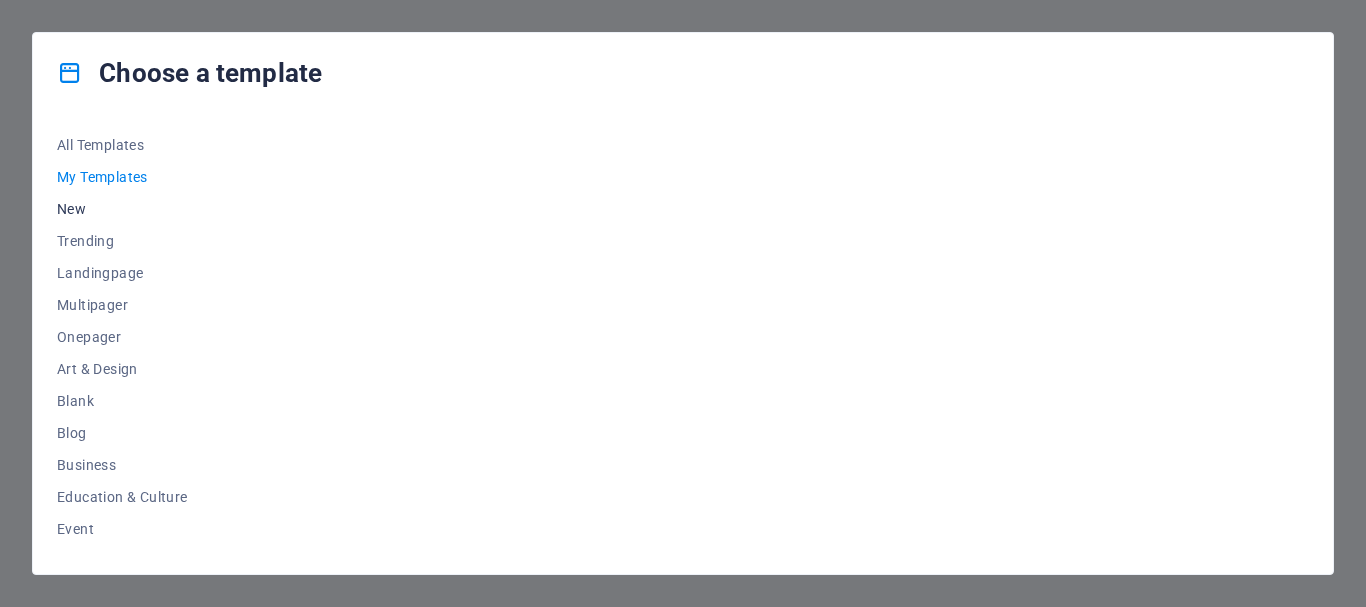 click on "New" at bounding box center (122, 209) 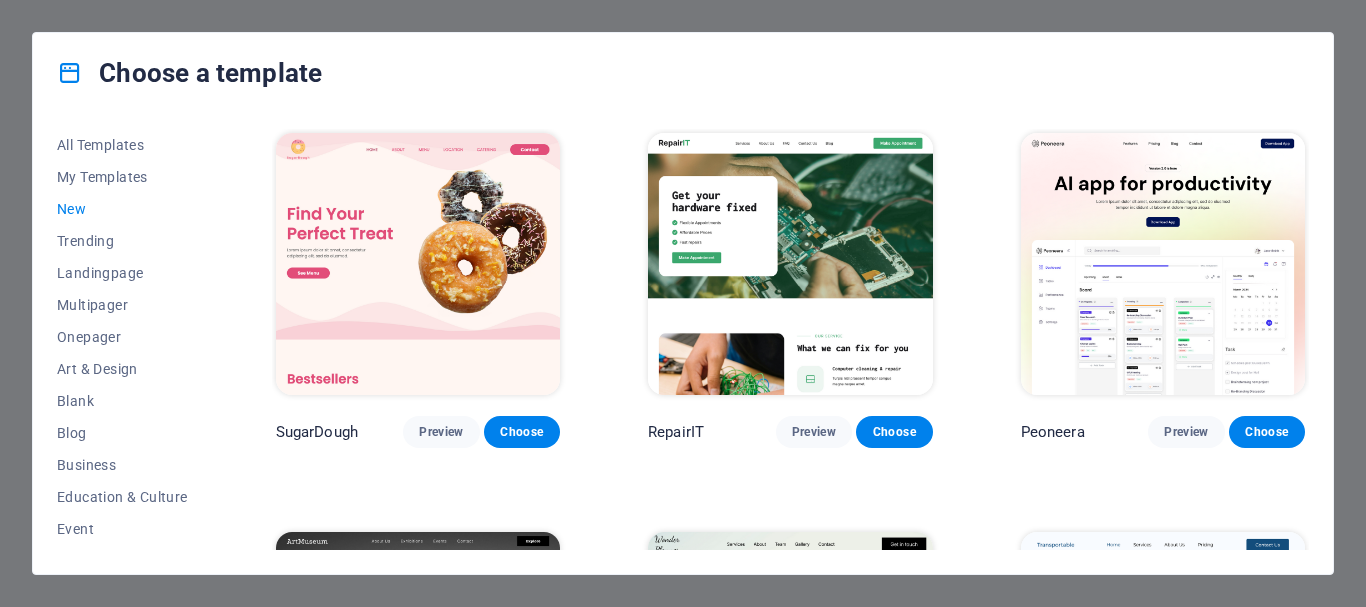 click on "New" at bounding box center [122, 209] 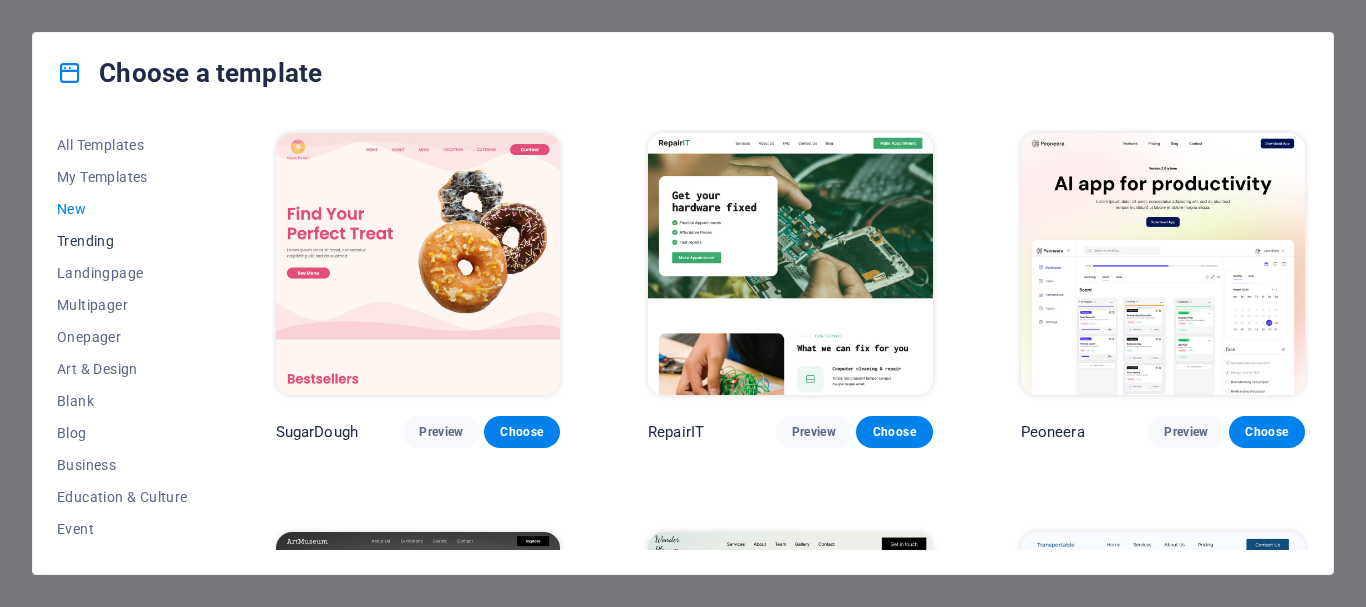 click on "Trending" at bounding box center [122, 241] 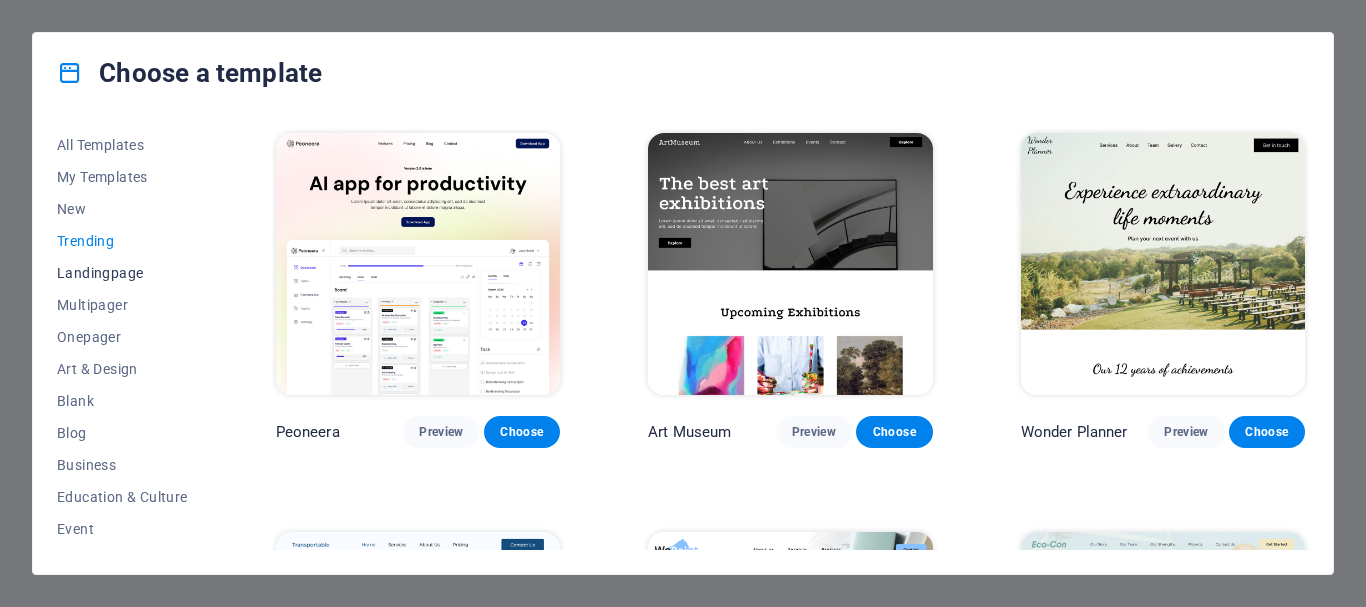 click on "Landingpage" at bounding box center [122, 273] 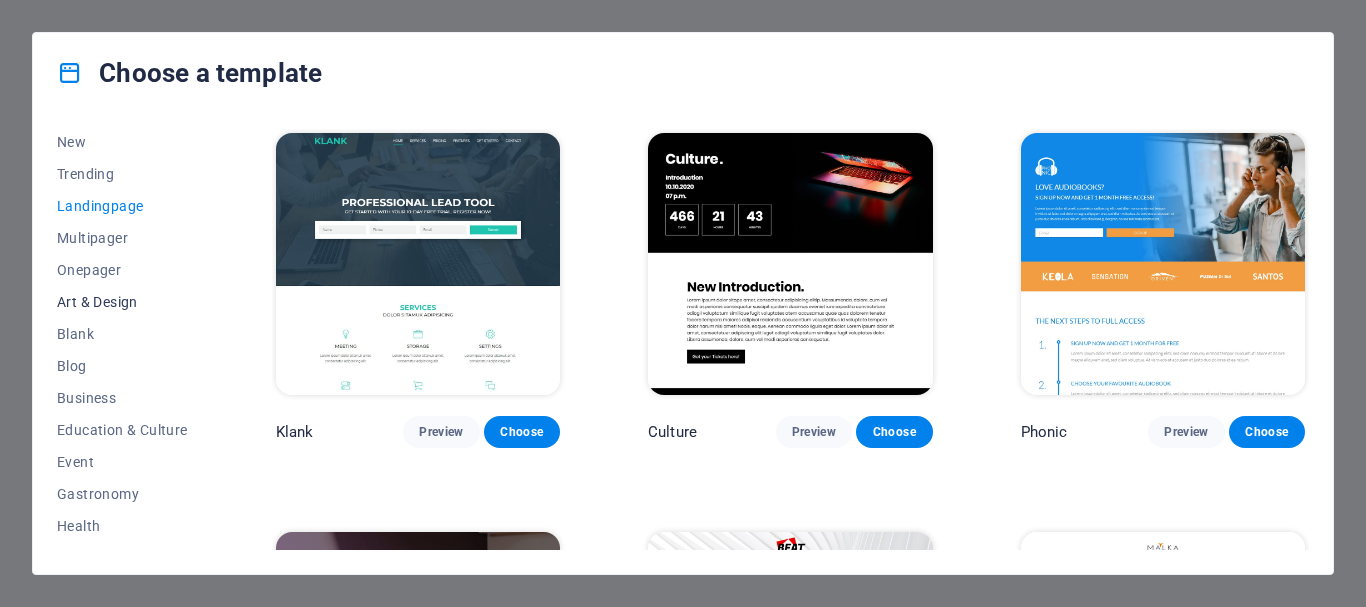 scroll, scrollTop: 90, scrollLeft: 0, axis: vertical 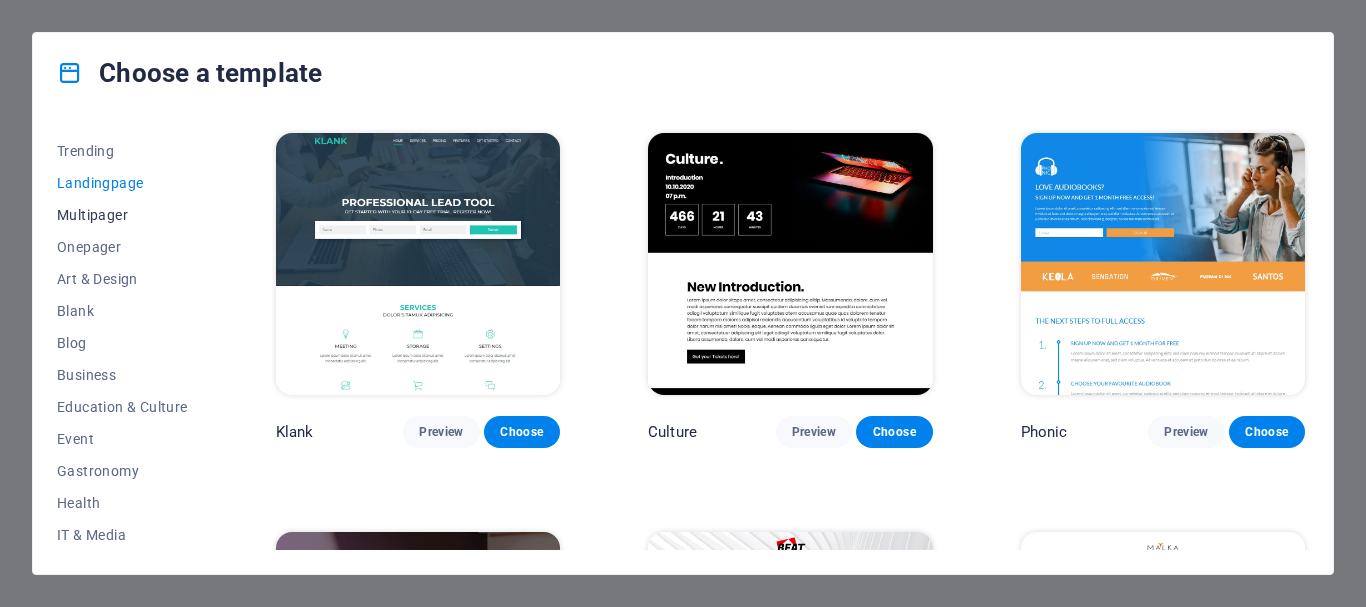 click on "Multipager" at bounding box center [122, 215] 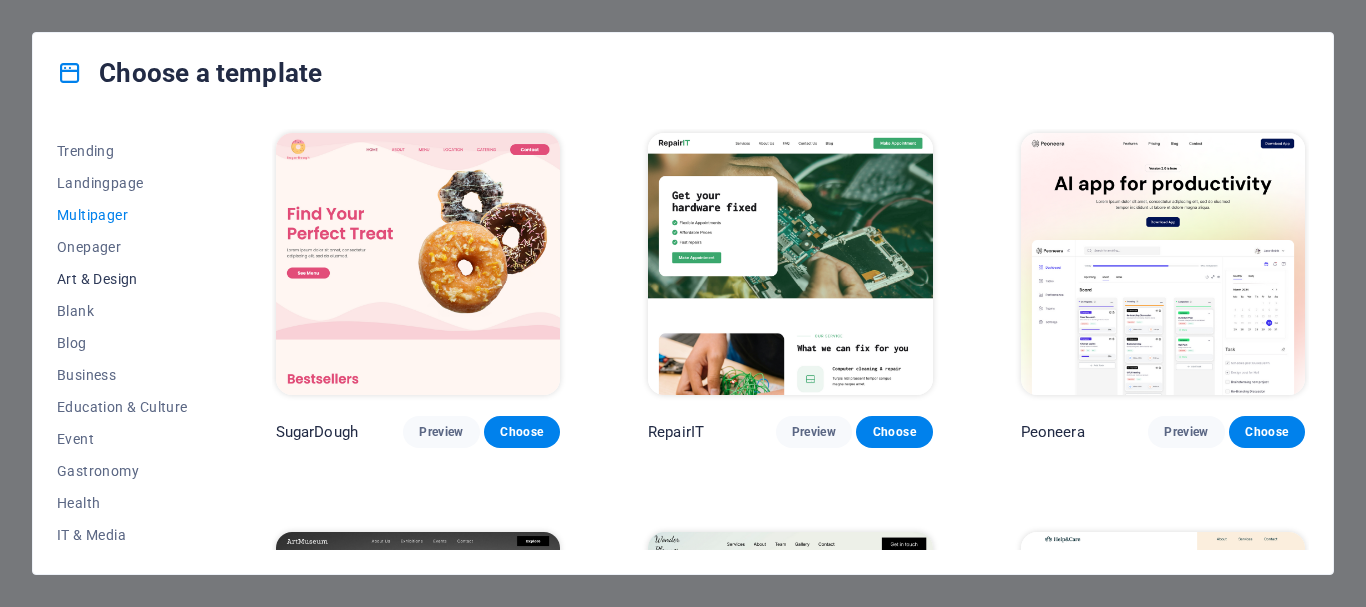 click on "Art & Design" at bounding box center [122, 279] 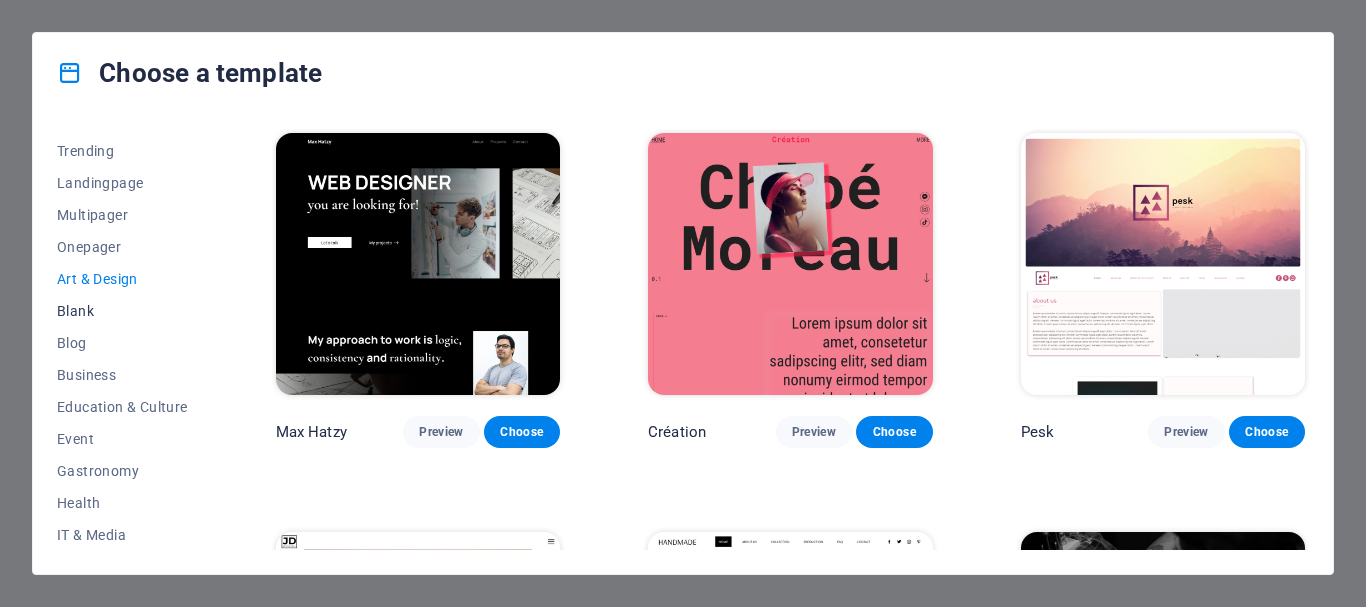 click on "Blank" at bounding box center (122, 311) 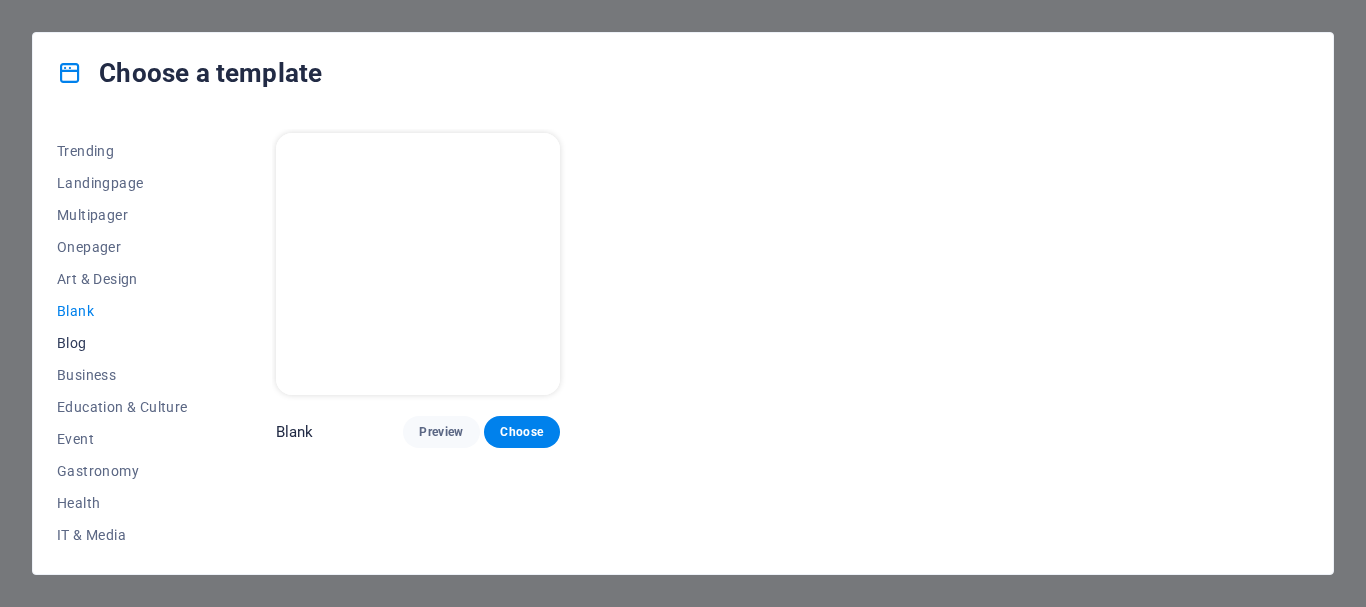 click on "Blog" at bounding box center [122, 343] 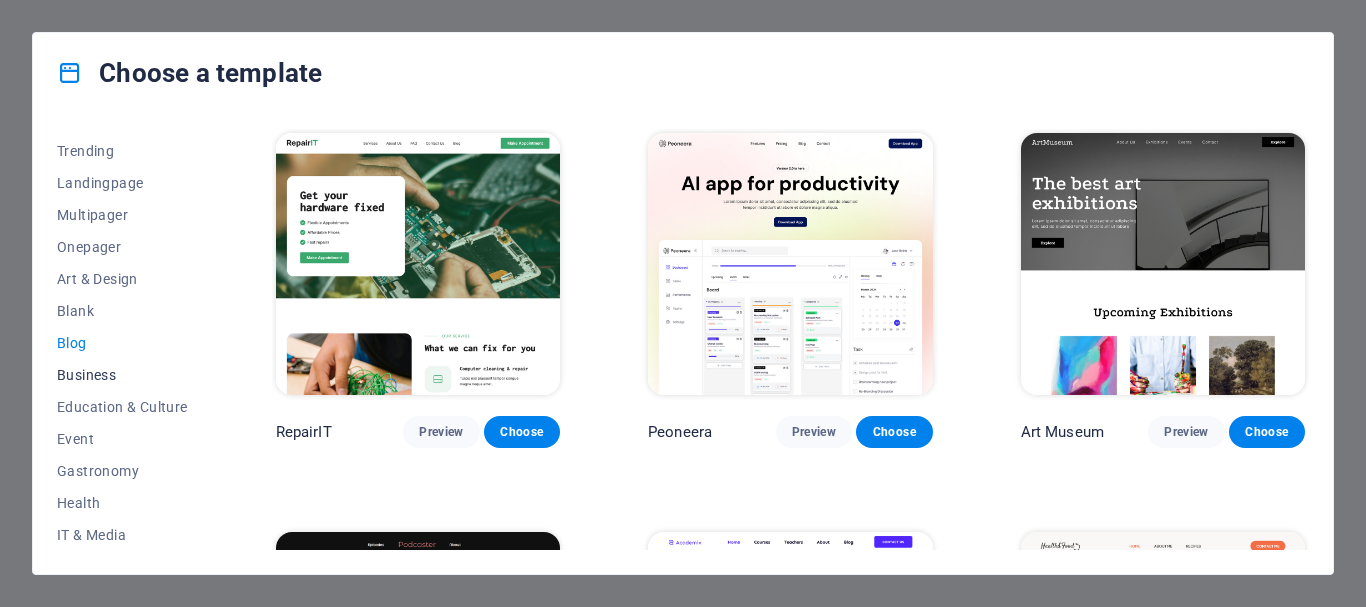 click on "Business" at bounding box center [122, 375] 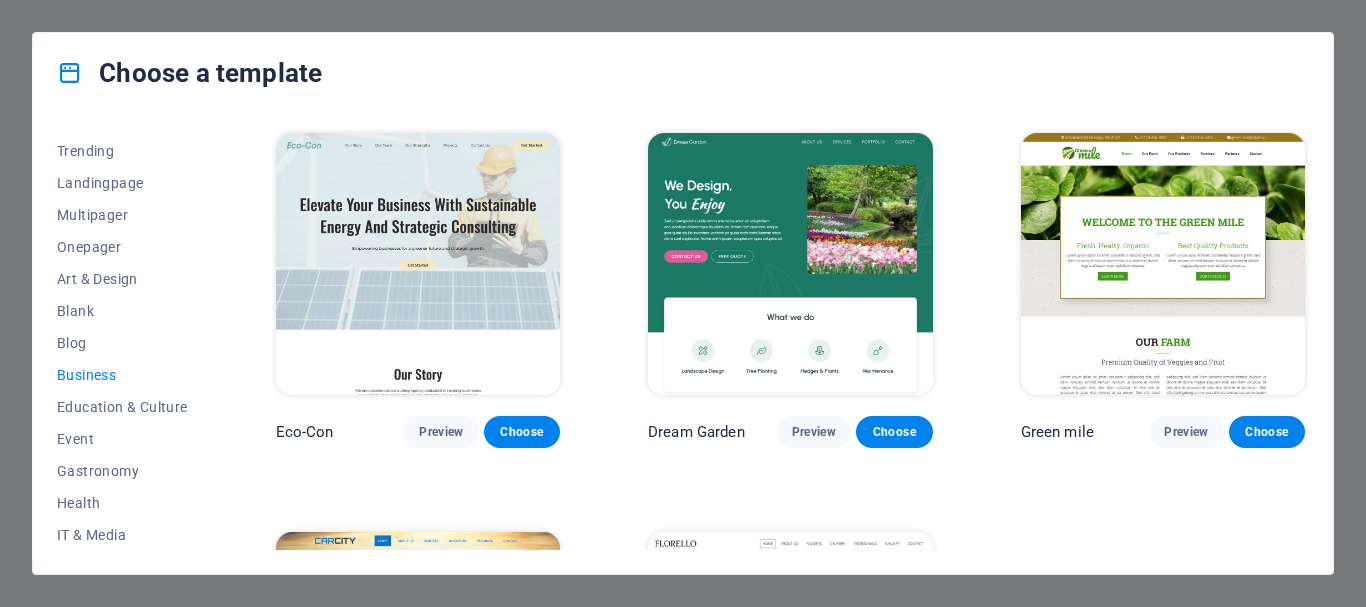 scroll, scrollTop: 180, scrollLeft: 0, axis: vertical 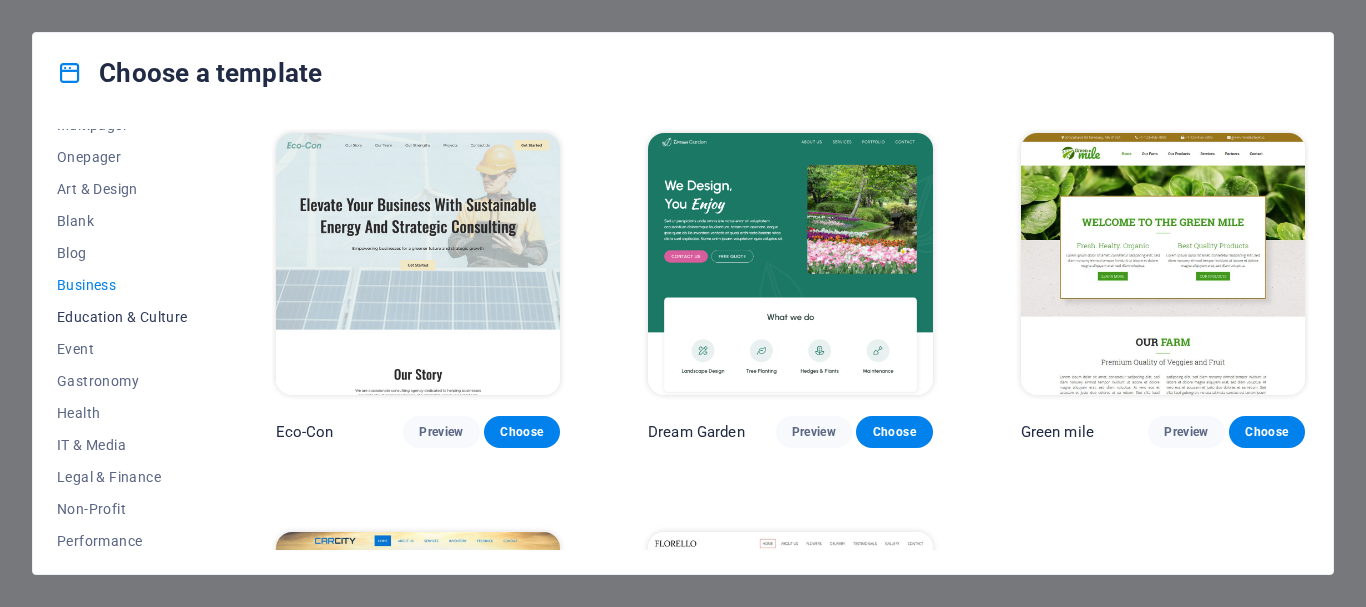 click on "Education & Culture" at bounding box center [122, 317] 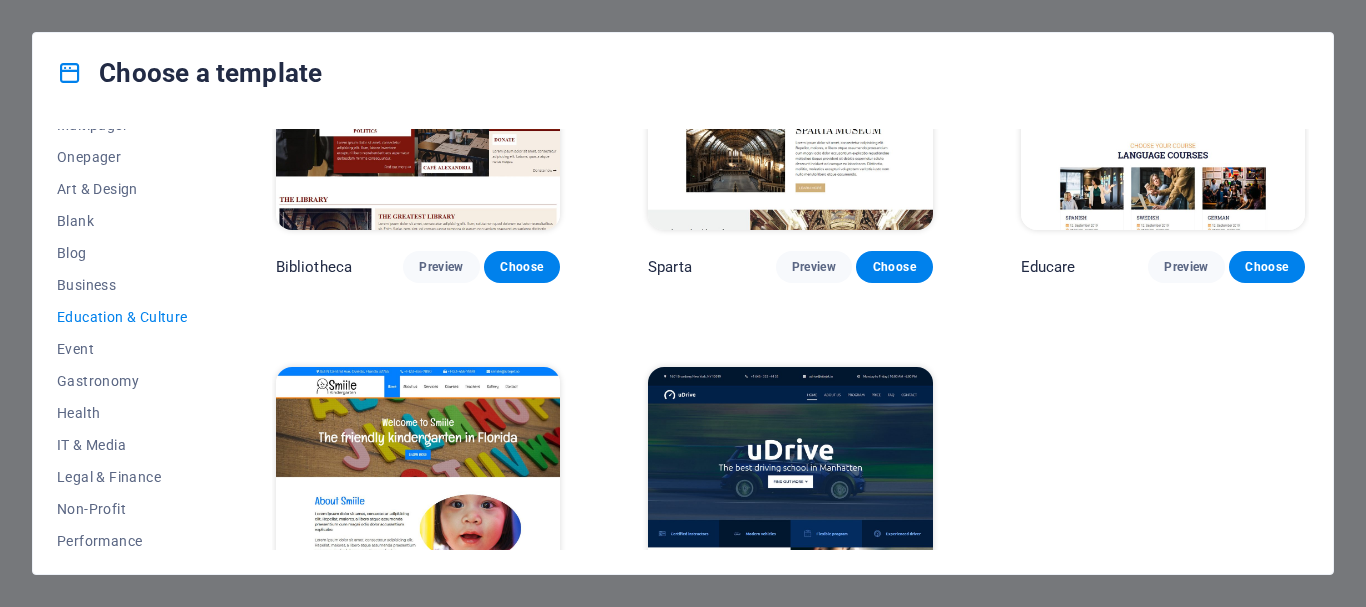 scroll, scrollTop: 697, scrollLeft: 0, axis: vertical 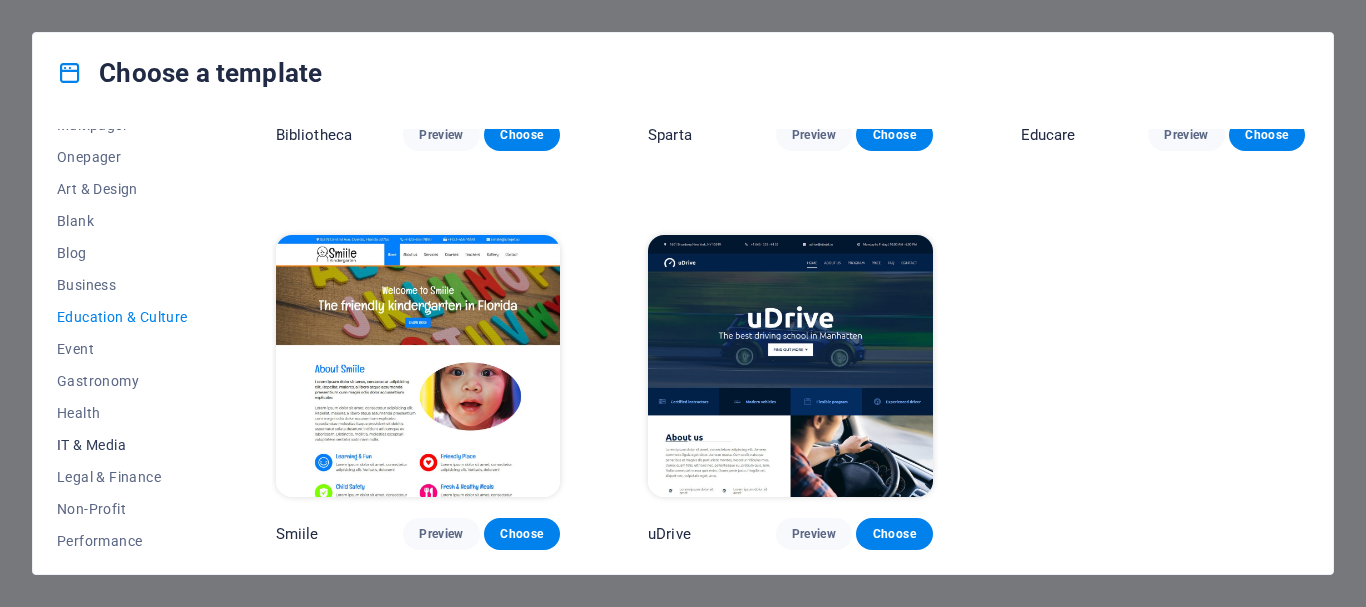 click on "IT & Media" at bounding box center (122, 445) 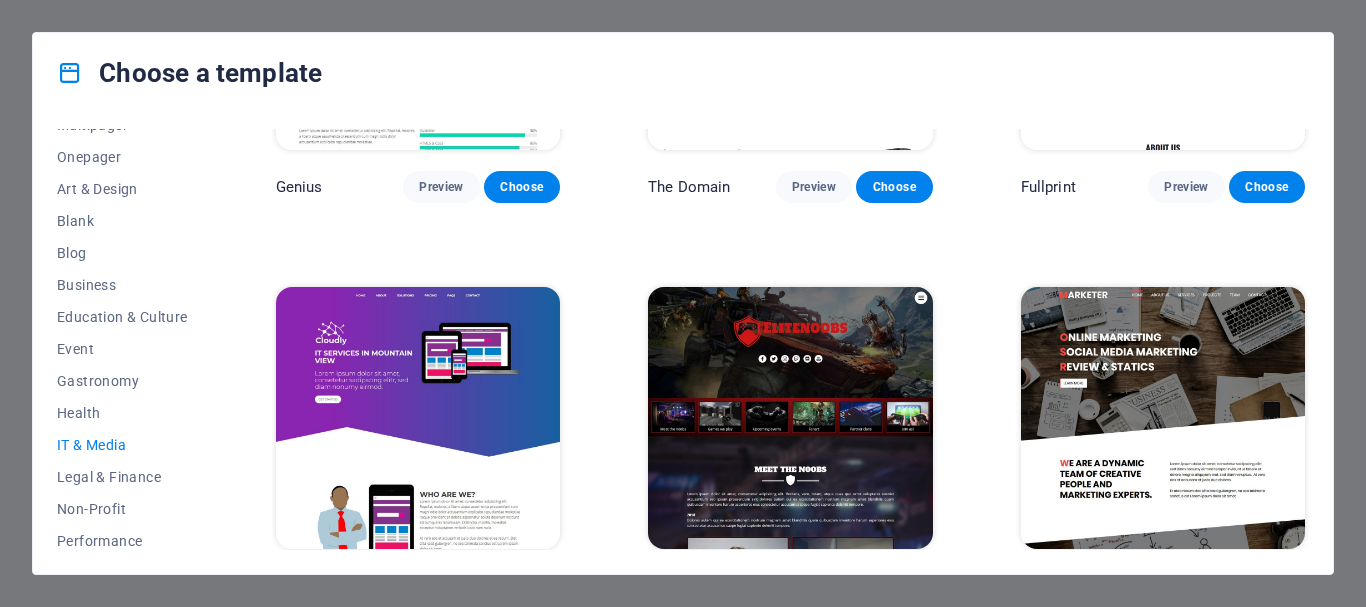 scroll, scrollTop: 1096, scrollLeft: 0, axis: vertical 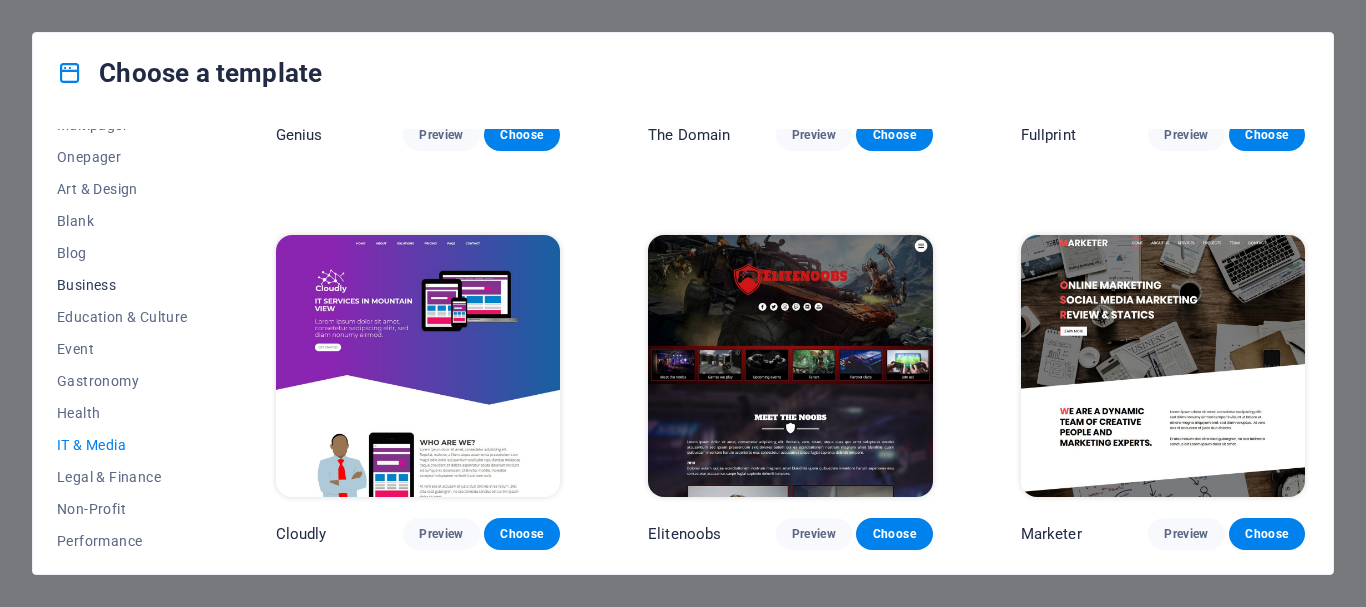 click on "Business" at bounding box center [122, 285] 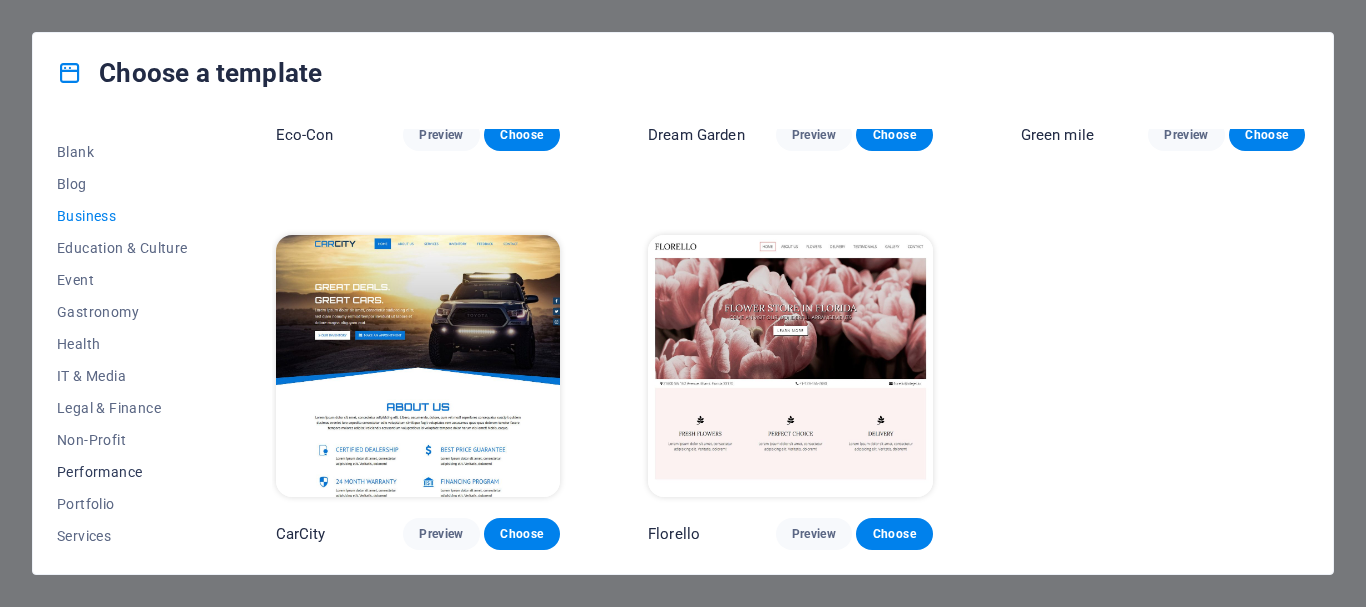 scroll, scrollTop: 360, scrollLeft: 0, axis: vertical 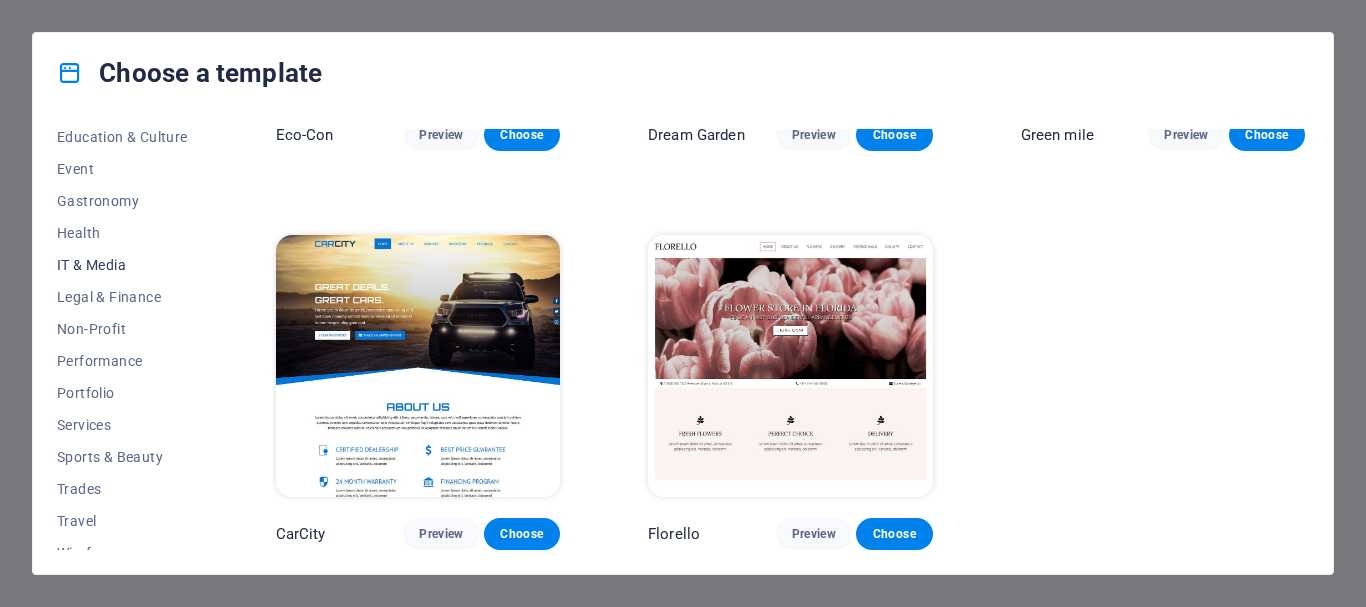 click on "IT & Media" at bounding box center [122, 265] 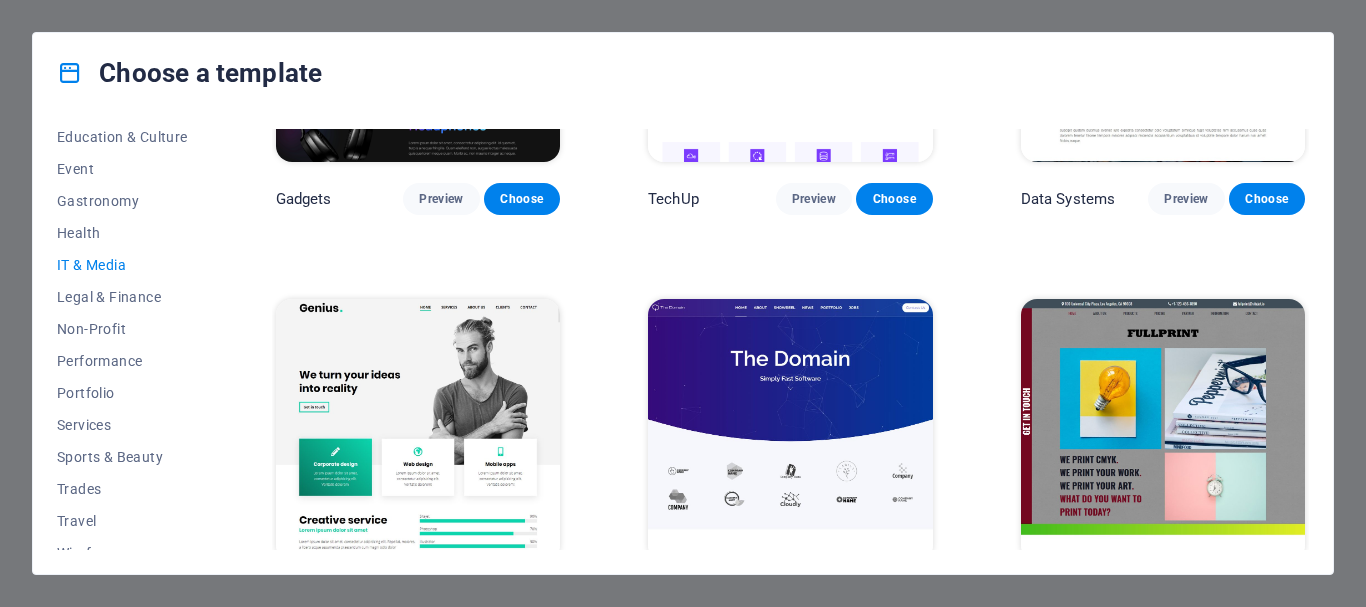 scroll, scrollTop: 646, scrollLeft: 0, axis: vertical 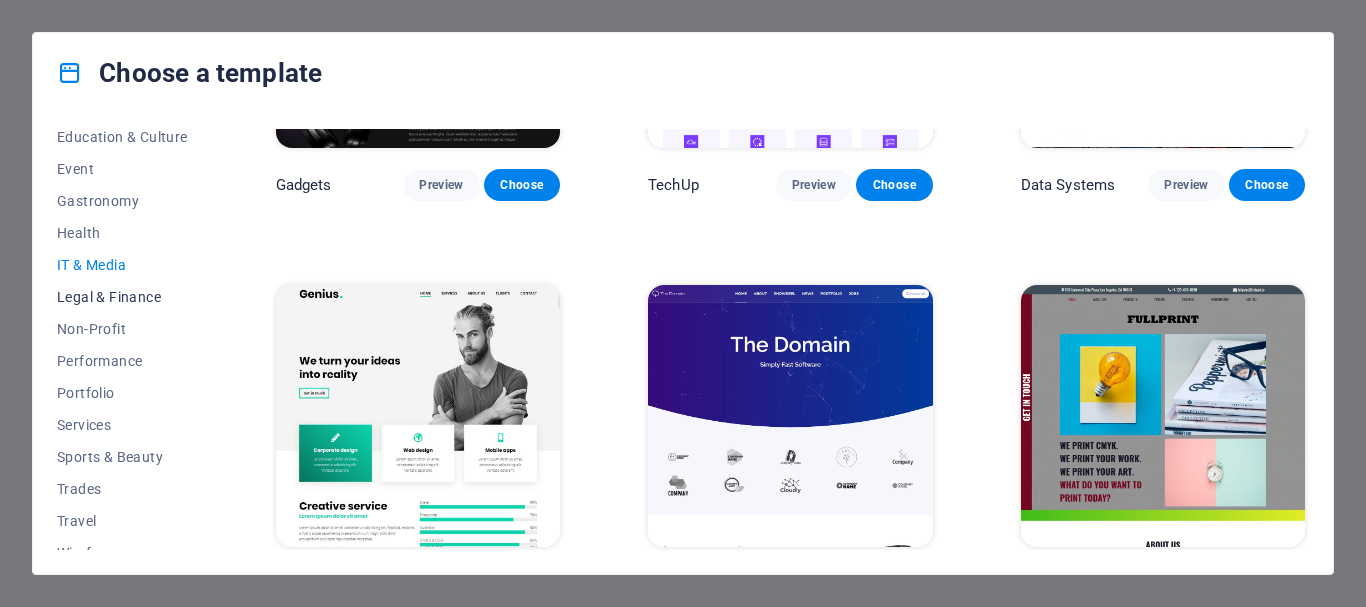 click on "Legal & Finance" at bounding box center [122, 297] 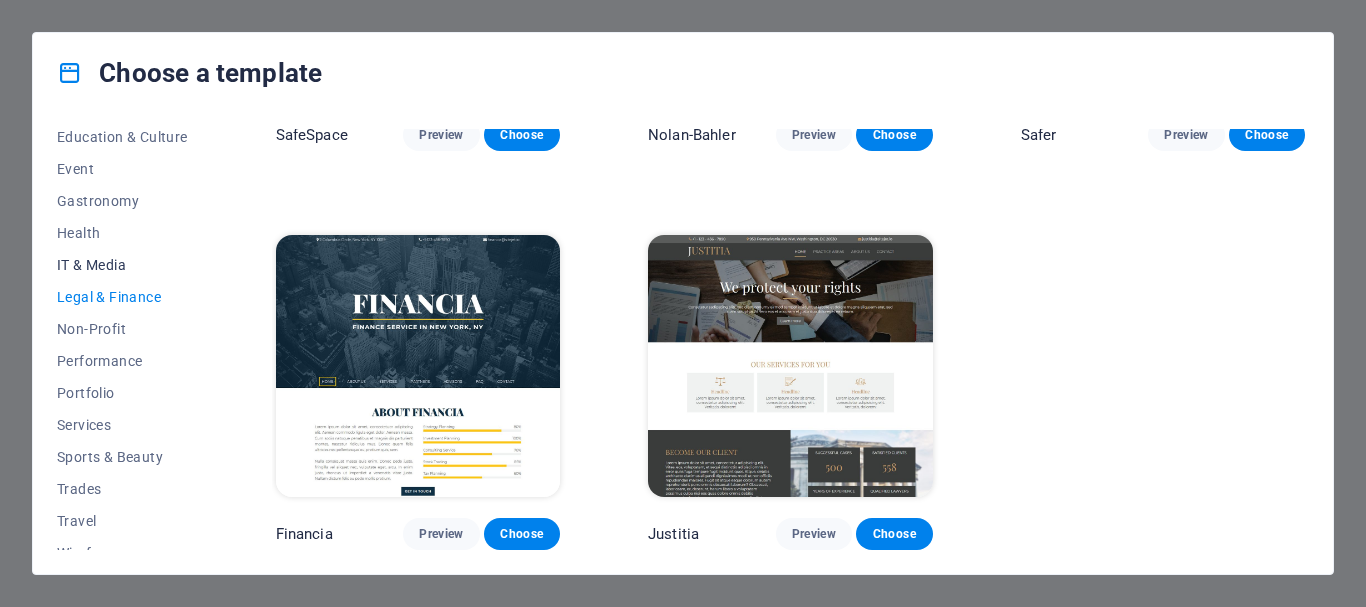 click on "IT & Media" at bounding box center [122, 265] 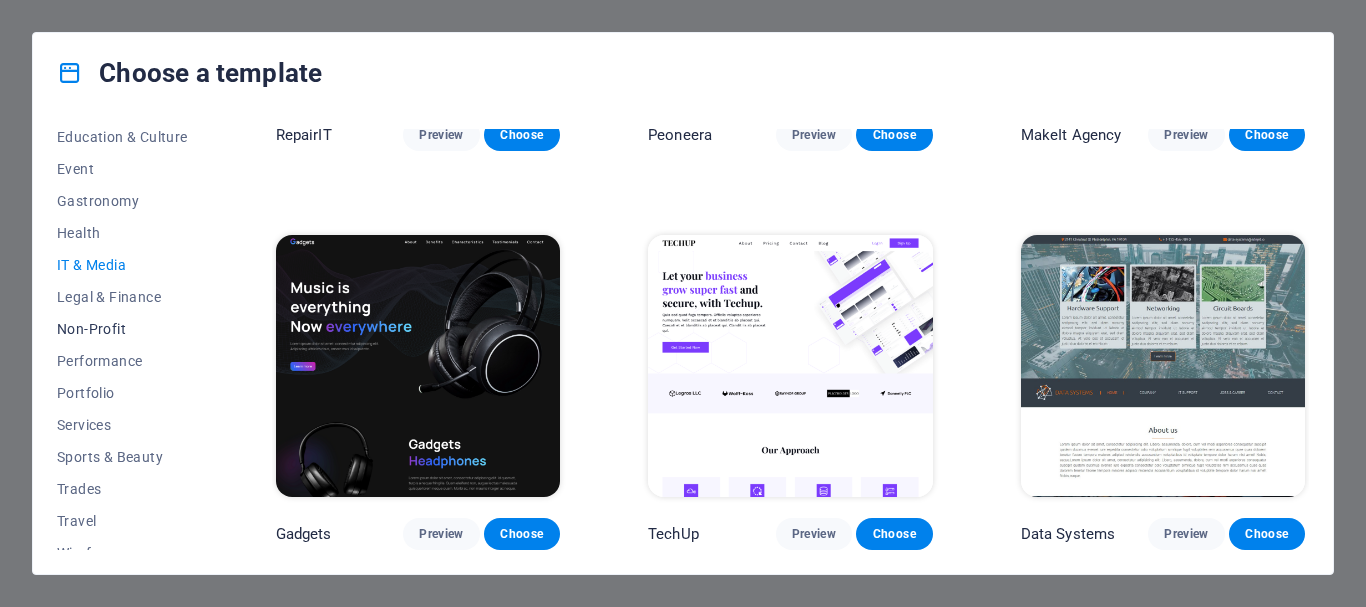 click on "Non-Profit" at bounding box center [122, 329] 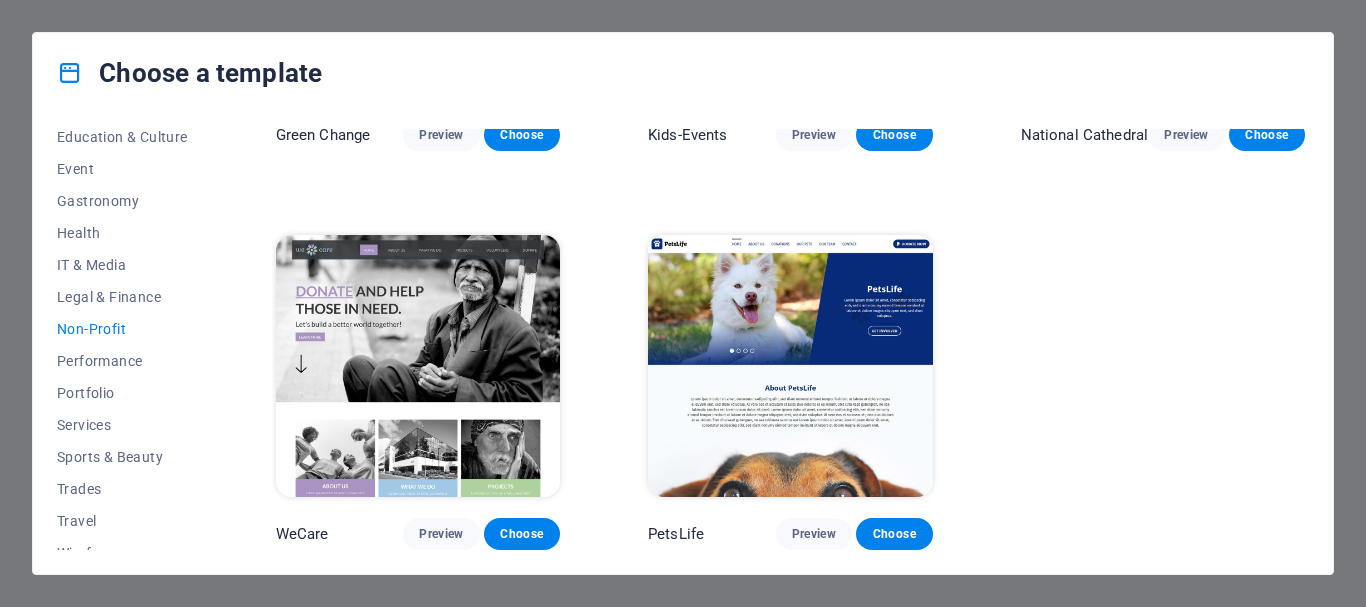 scroll, scrollTop: 297, scrollLeft: 0, axis: vertical 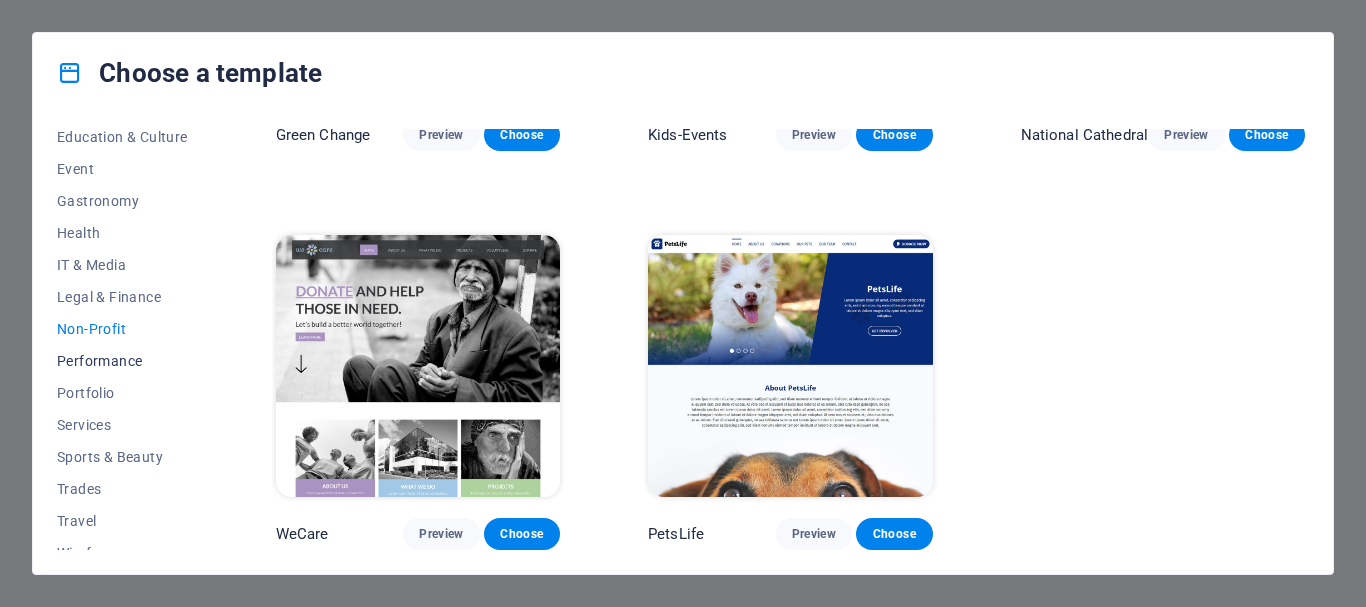 click on "Performance" at bounding box center [122, 361] 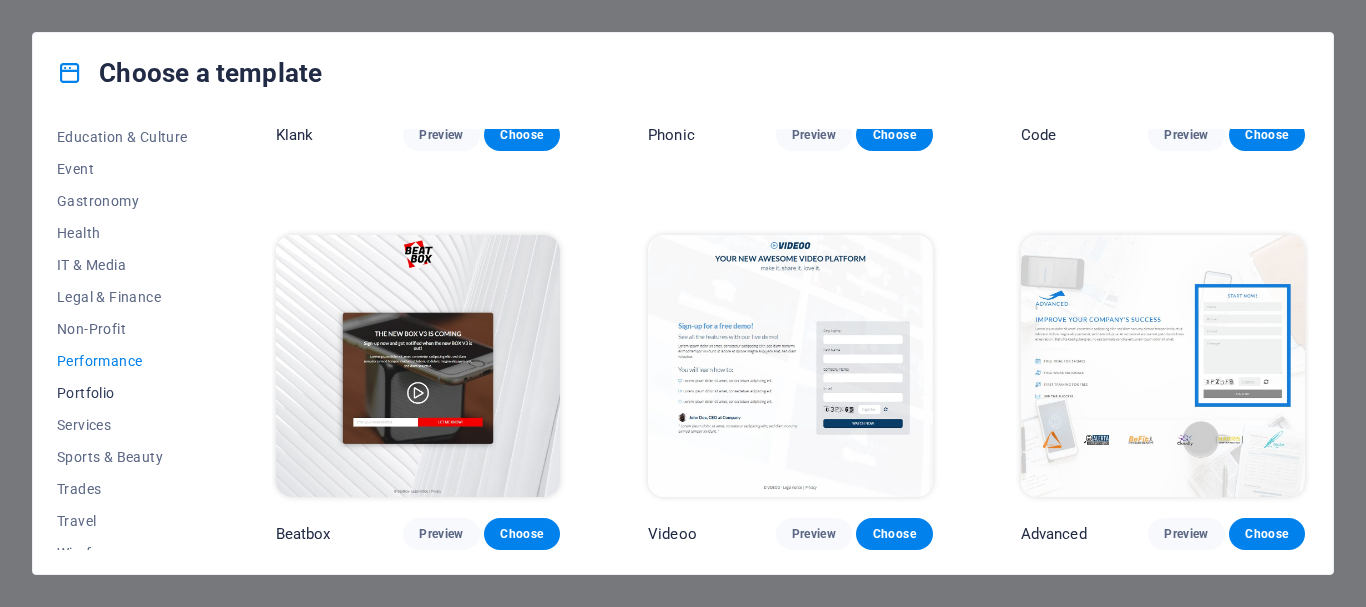 scroll, scrollTop: 297, scrollLeft: 0, axis: vertical 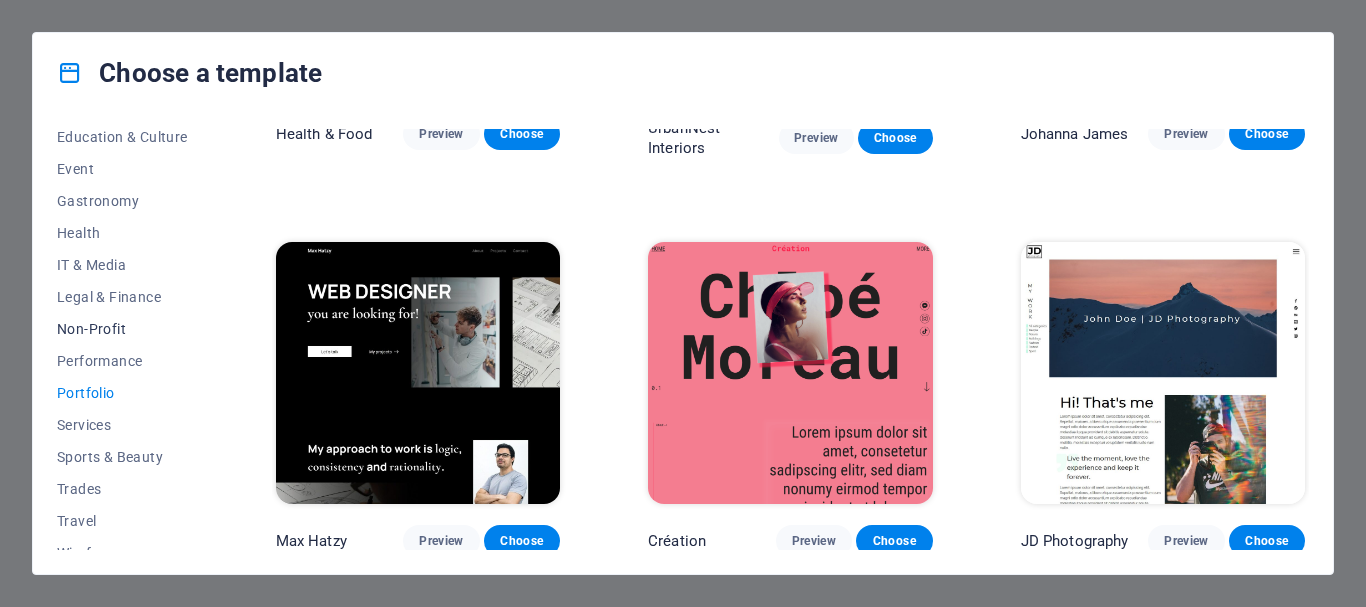 click on "Non-Profit" at bounding box center (122, 329) 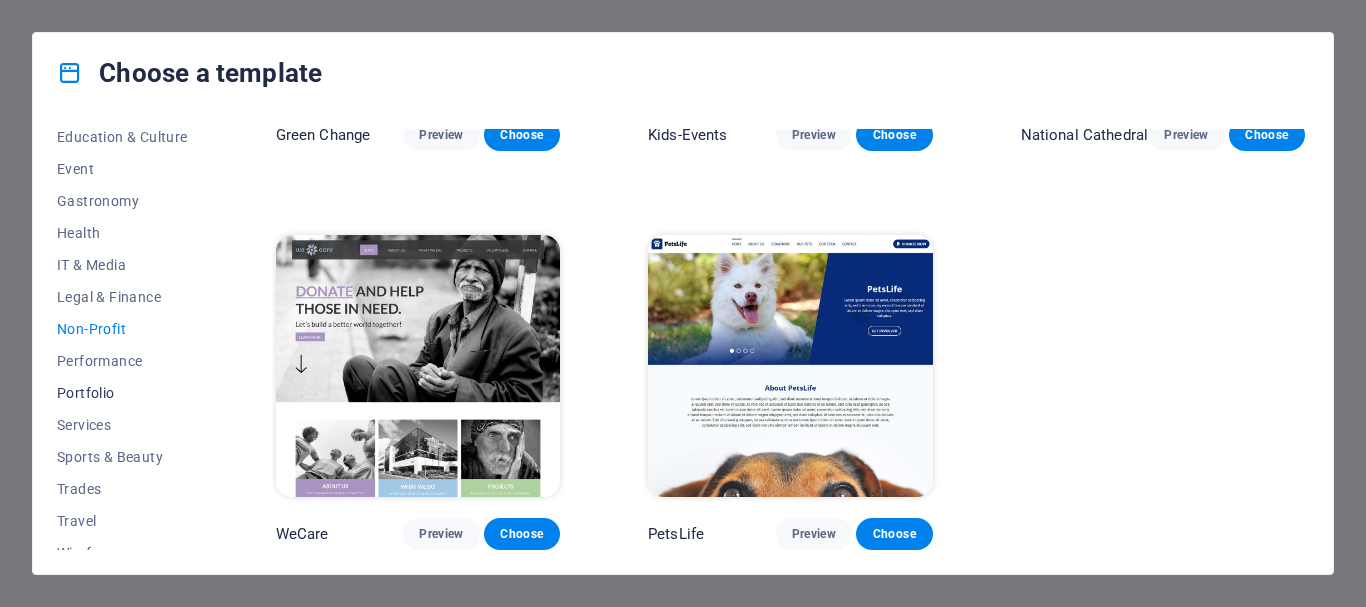 click on "Portfolio" at bounding box center (122, 393) 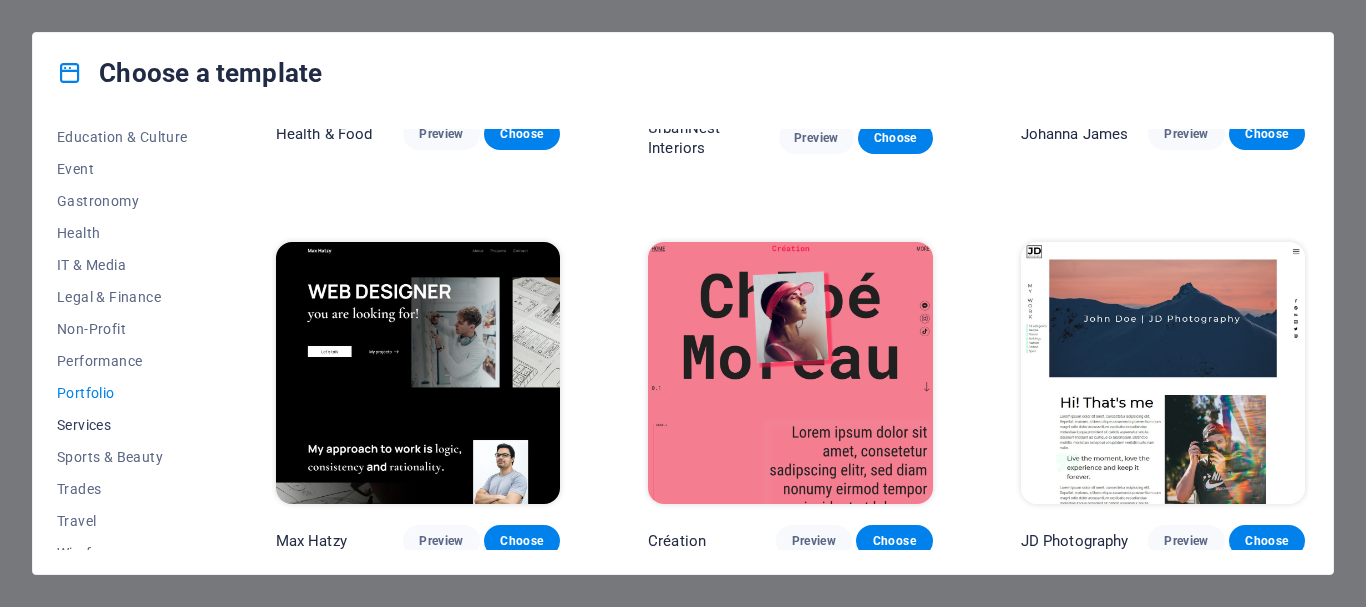 click on "Services" at bounding box center [122, 425] 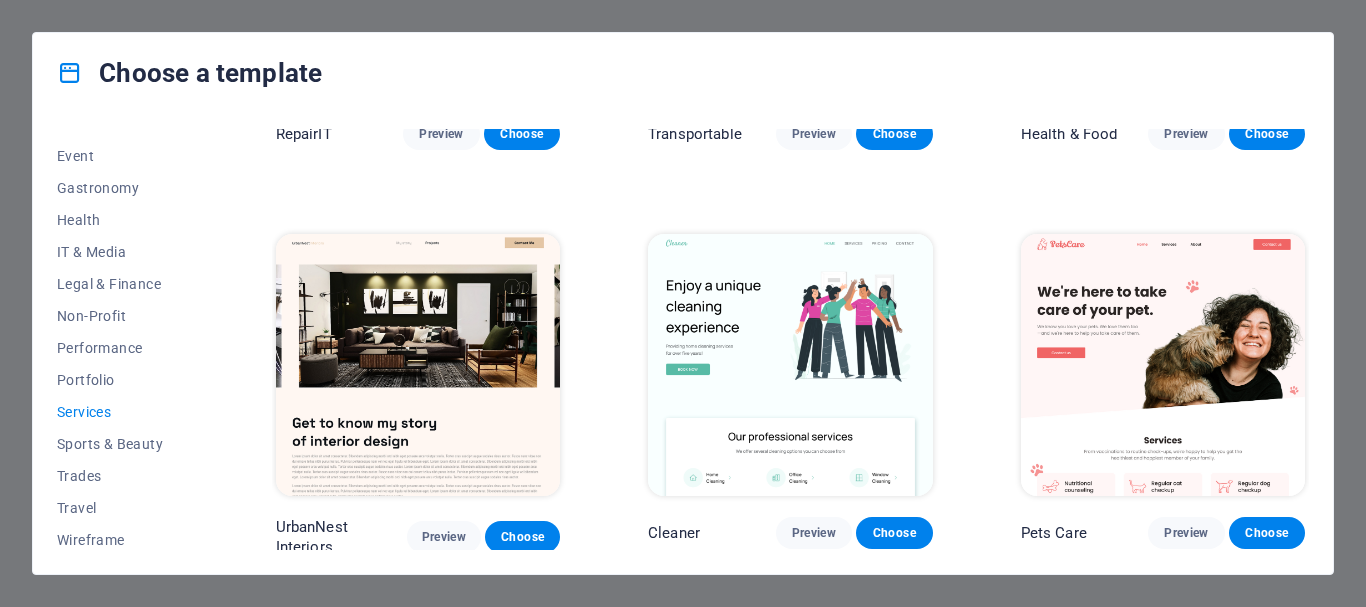scroll, scrollTop: 379, scrollLeft: 0, axis: vertical 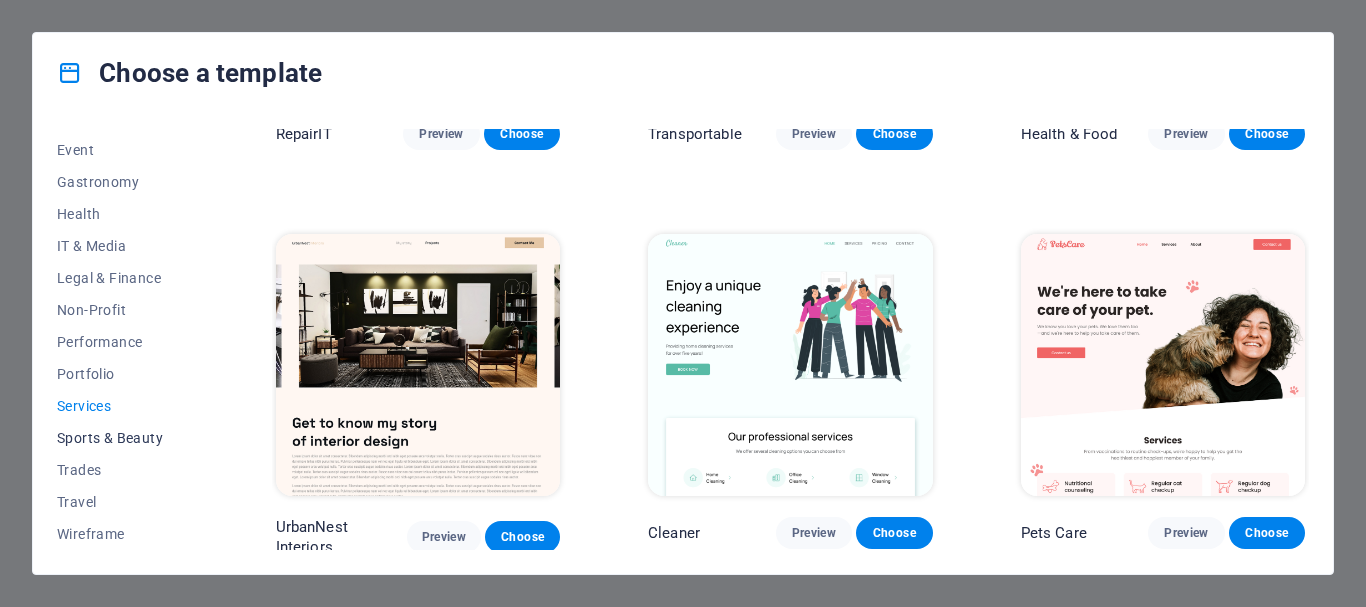 click on "Sports & Beauty" at bounding box center (122, 438) 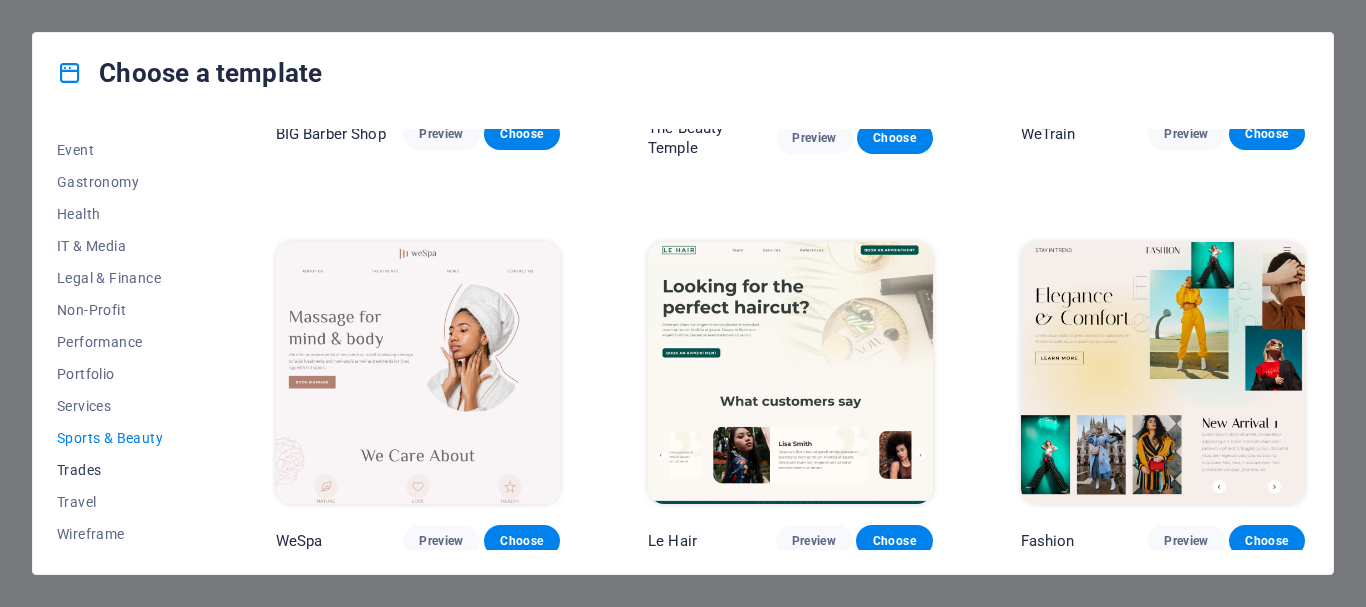 click on "Trades" at bounding box center [122, 470] 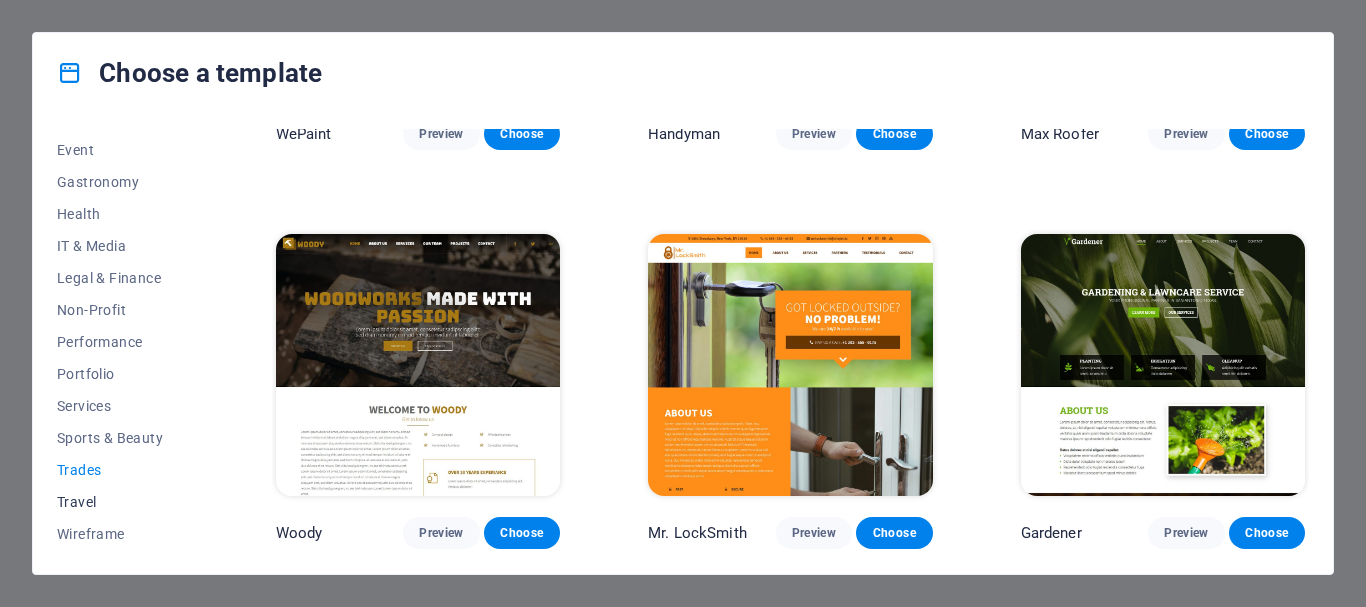 click on "Travel" at bounding box center [122, 502] 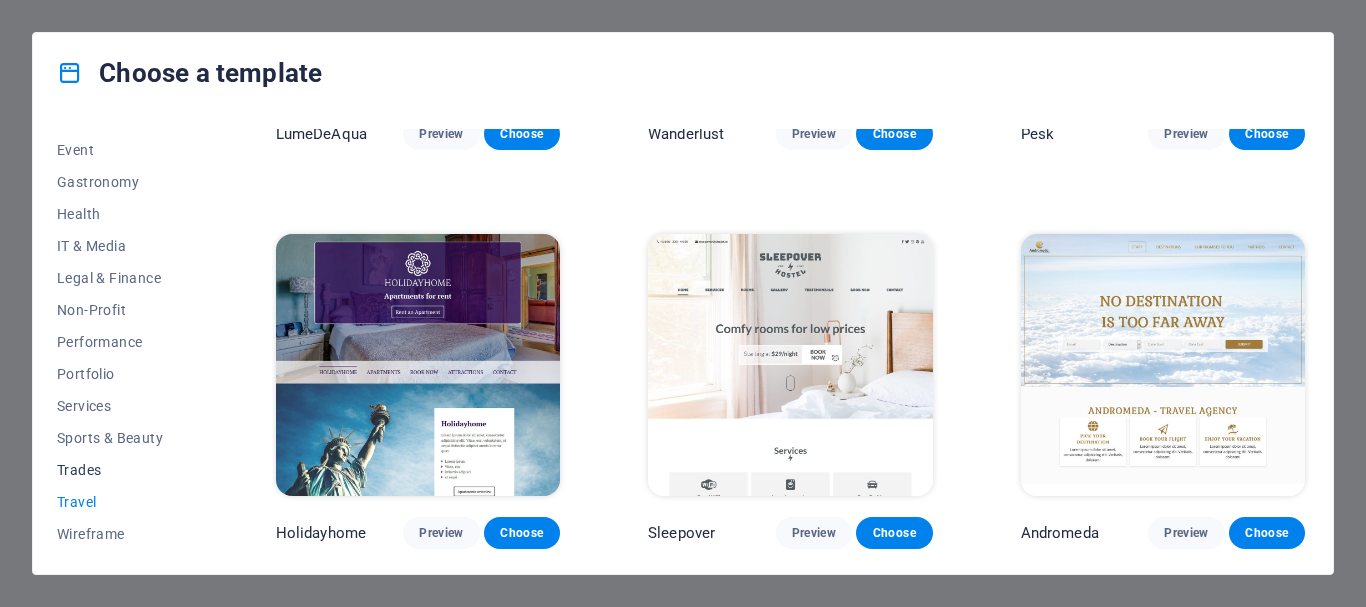 scroll, scrollTop: 298, scrollLeft: 0, axis: vertical 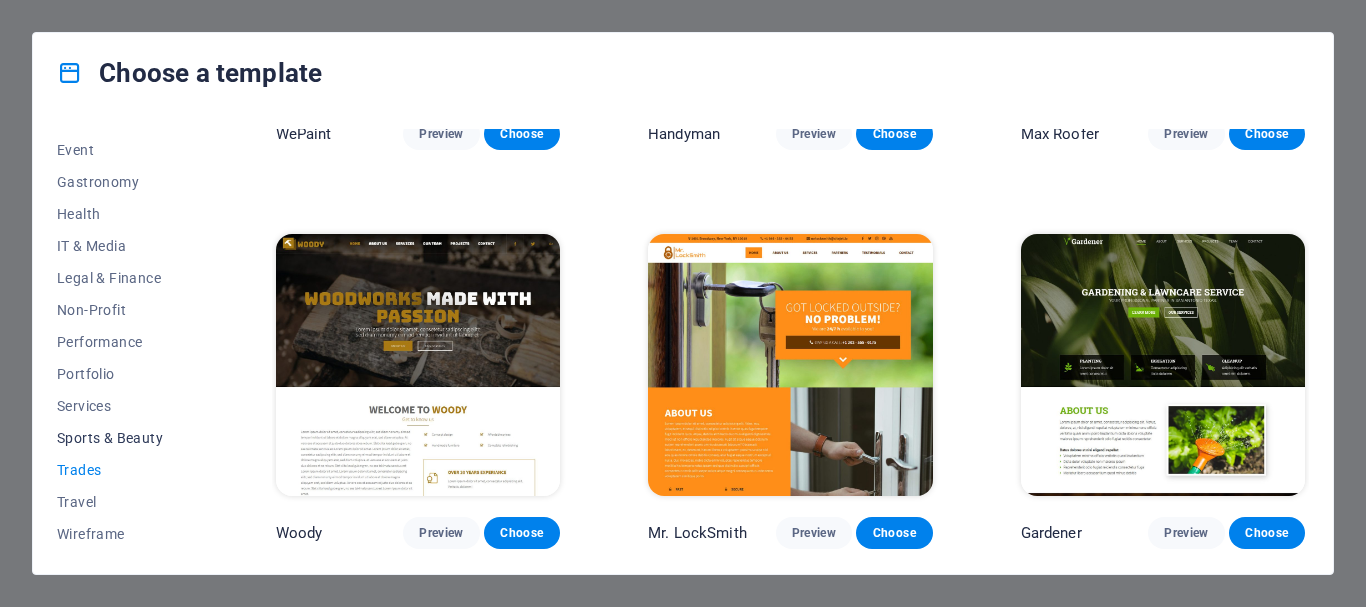 click on "Sports & Beauty" at bounding box center (122, 438) 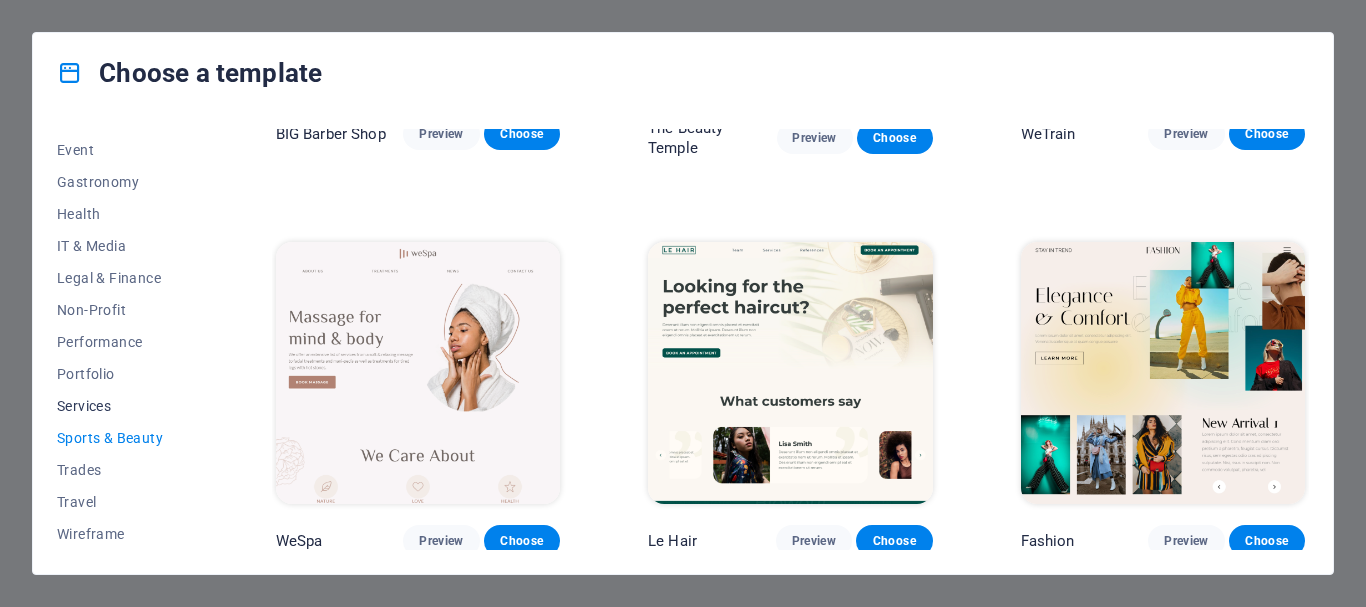 click on "Services" at bounding box center (122, 406) 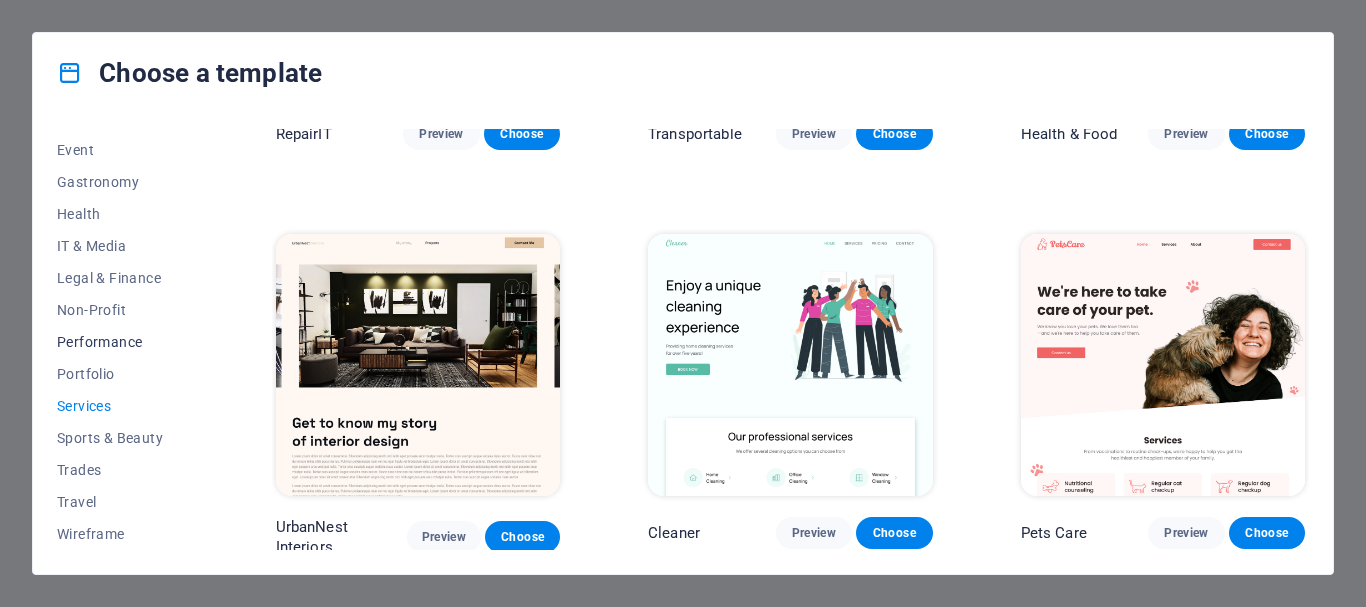 click on "Performance" at bounding box center [122, 342] 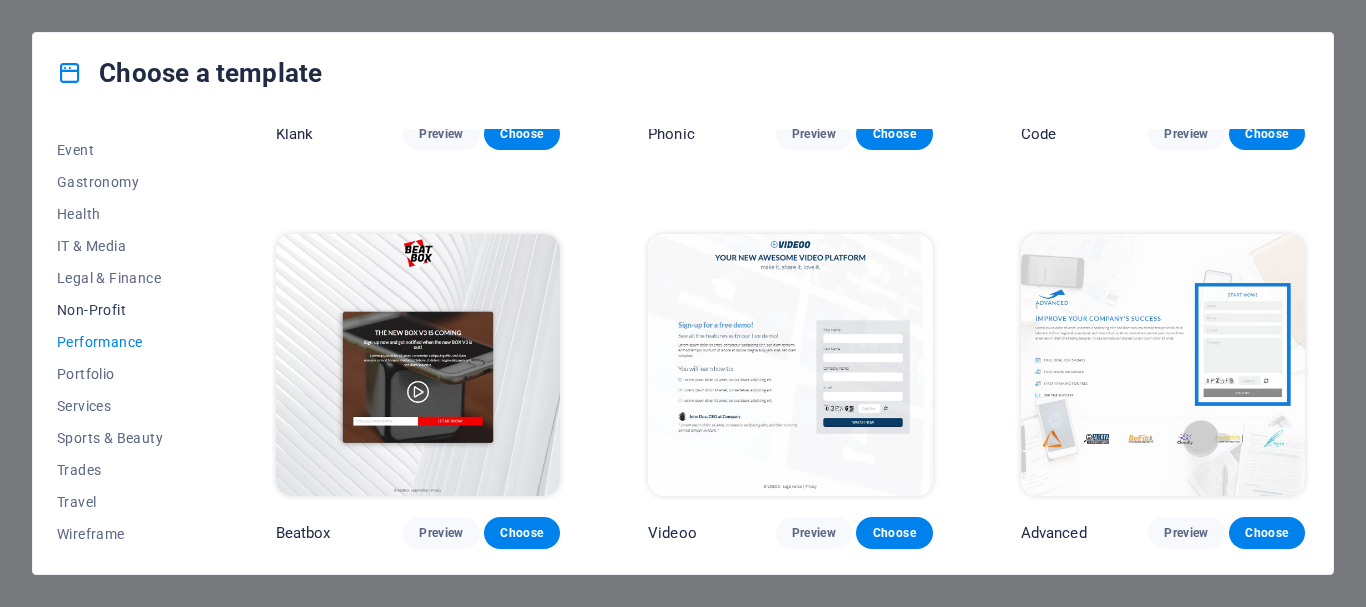 click on "Non-Profit" at bounding box center [122, 310] 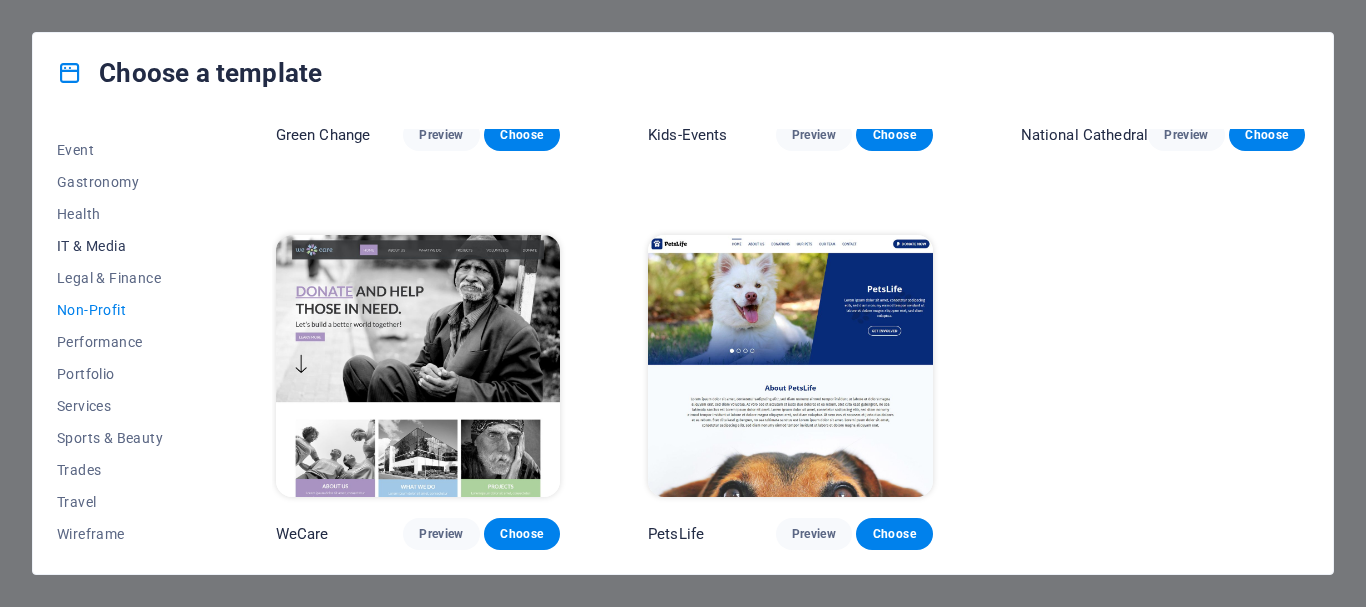 click on "IT & Media" at bounding box center [122, 246] 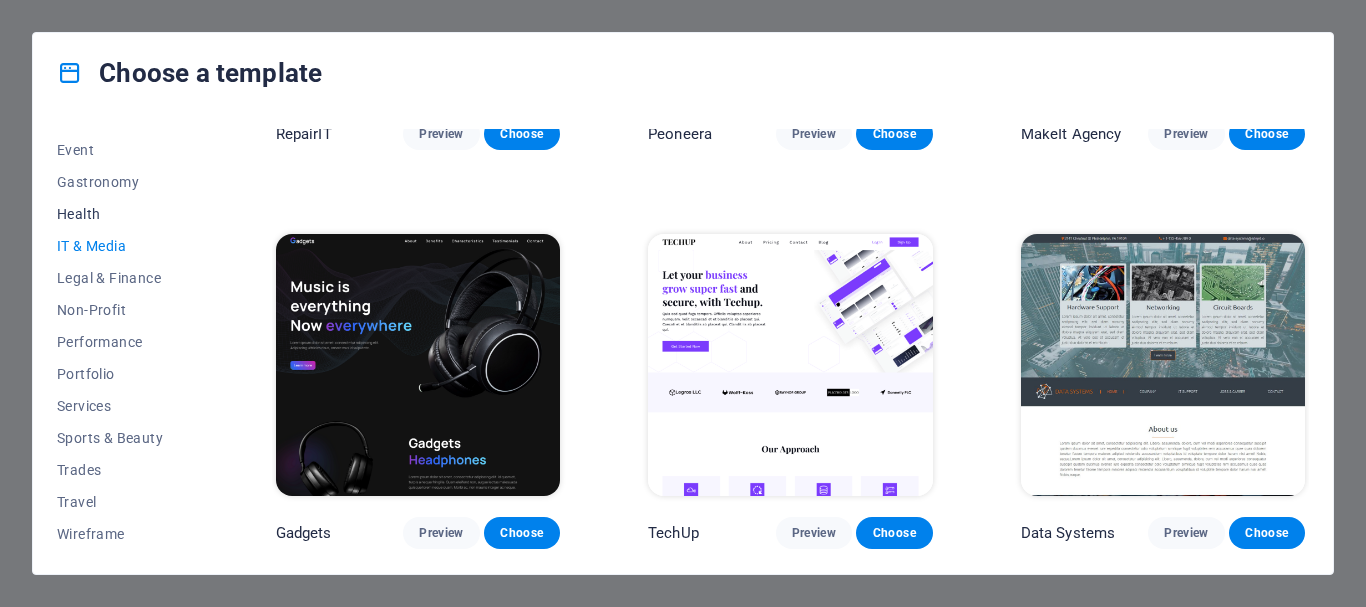 click on "Health" at bounding box center [122, 214] 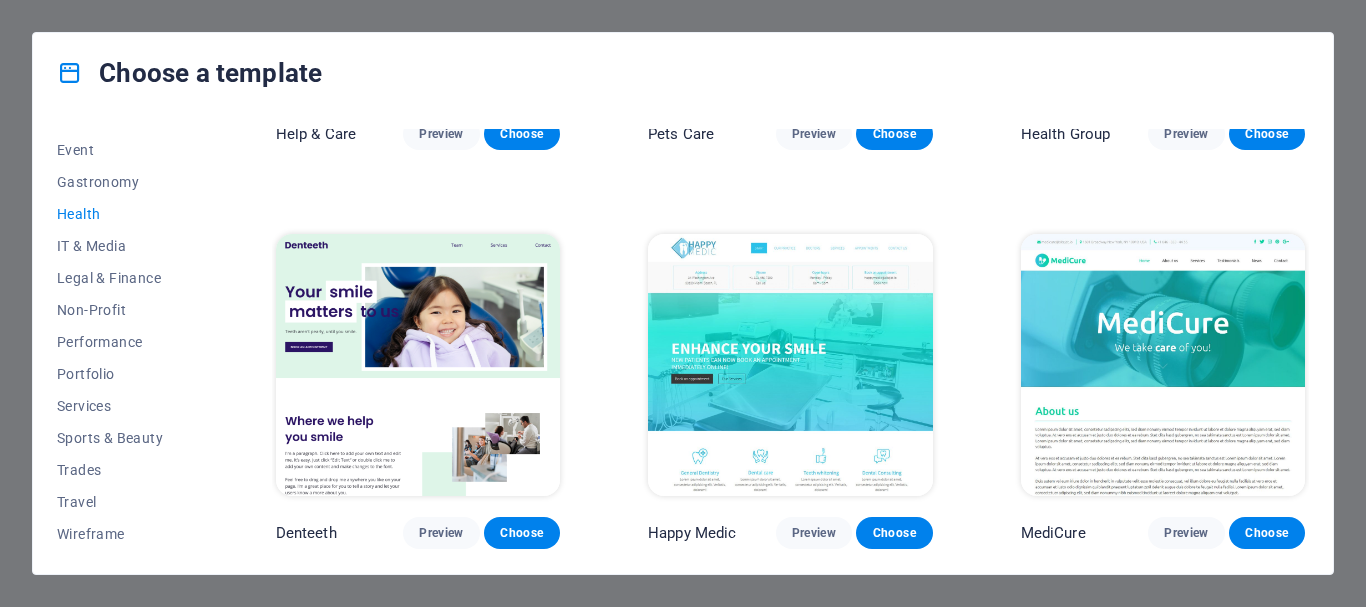 scroll, scrollTop: 299, scrollLeft: 0, axis: vertical 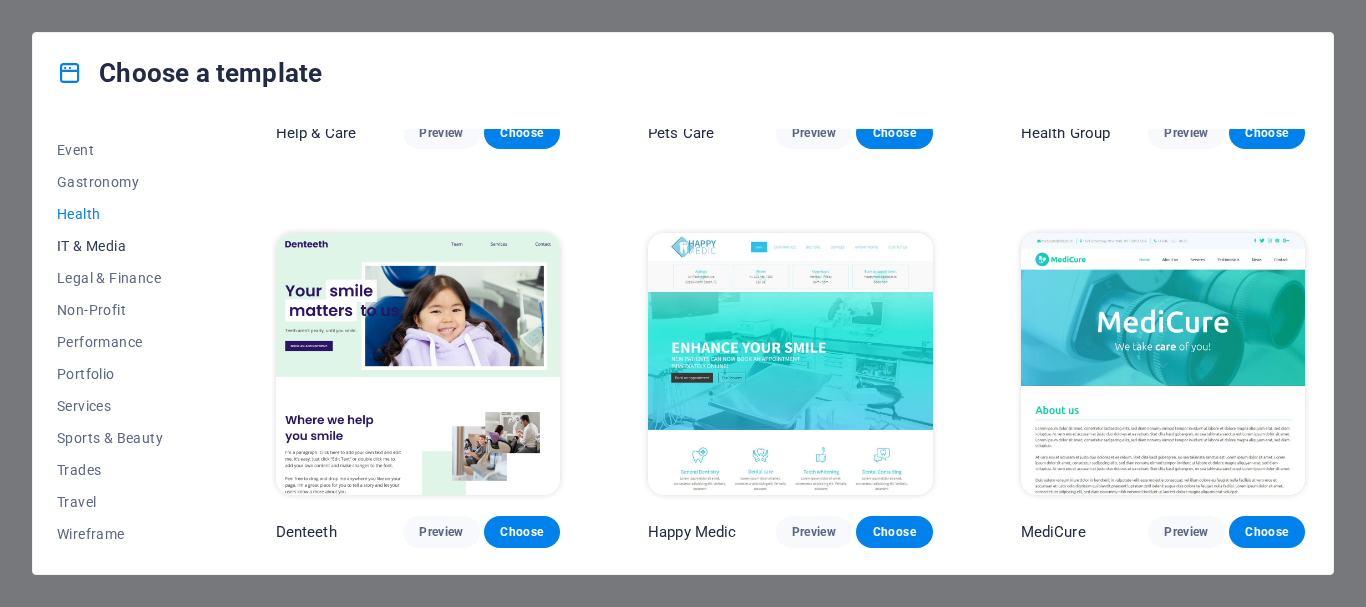 click on "IT & Media" at bounding box center [122, 246] 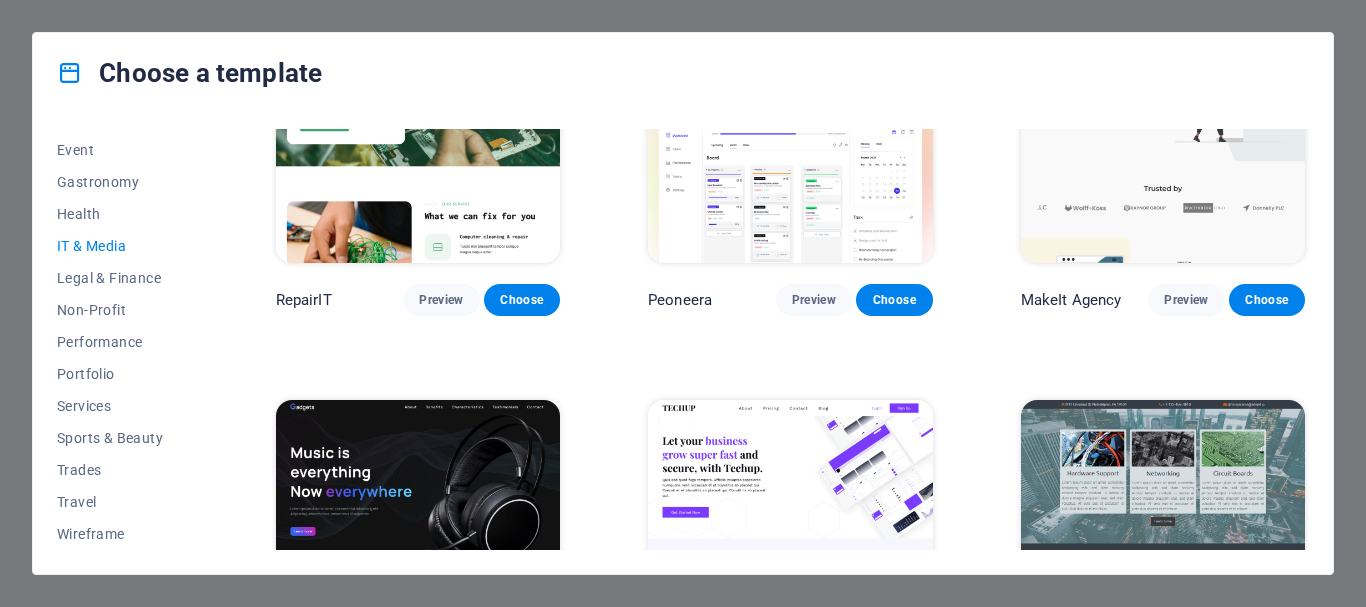 scroll, scrollTop: 0, scrollLeft: 0, axis: both 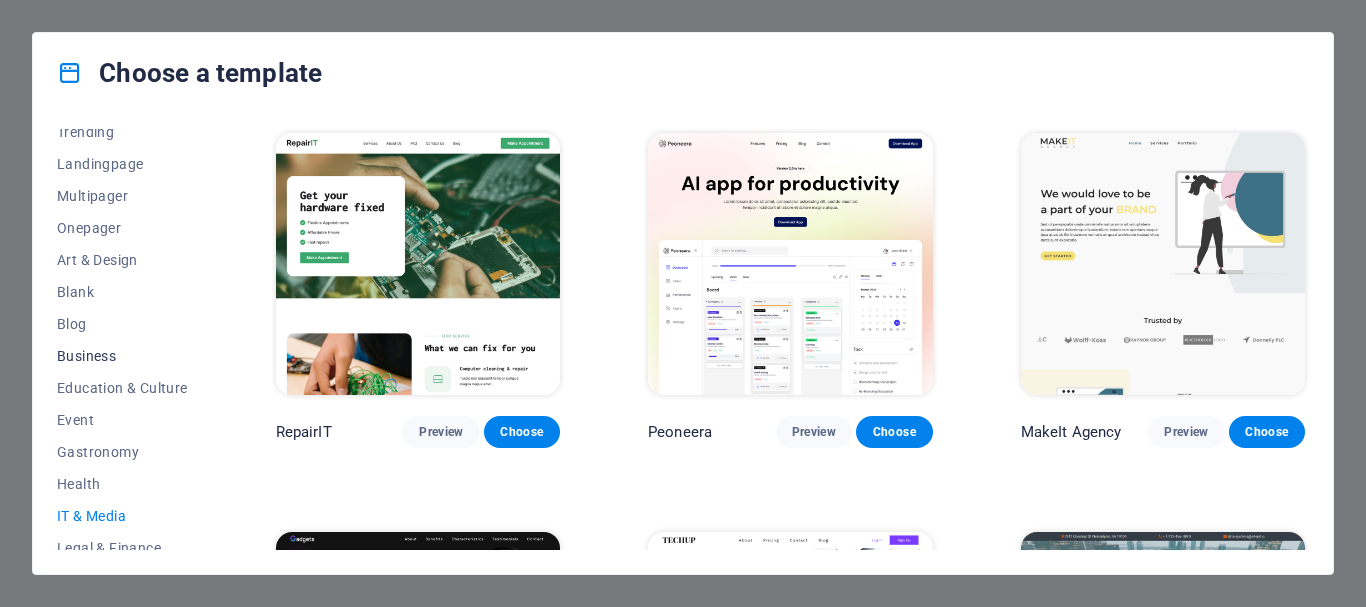 click on "Business" at bounding box center [122, 356] 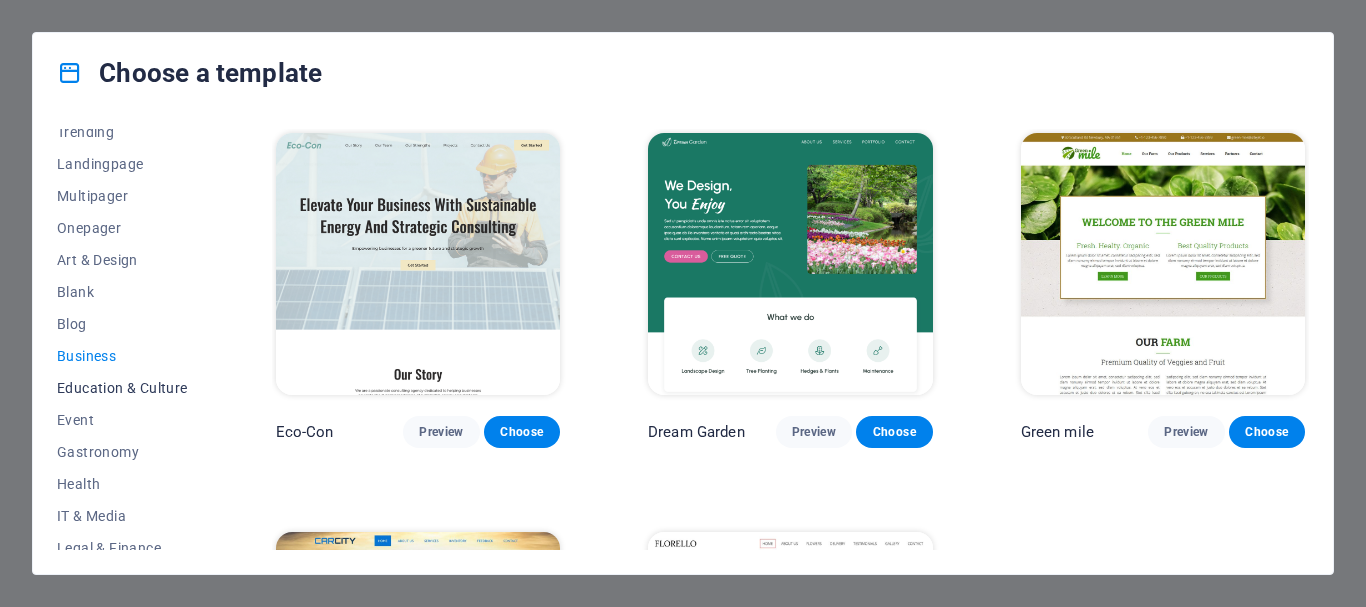 click on "Education & Culture" at bounding box center [122, 388] 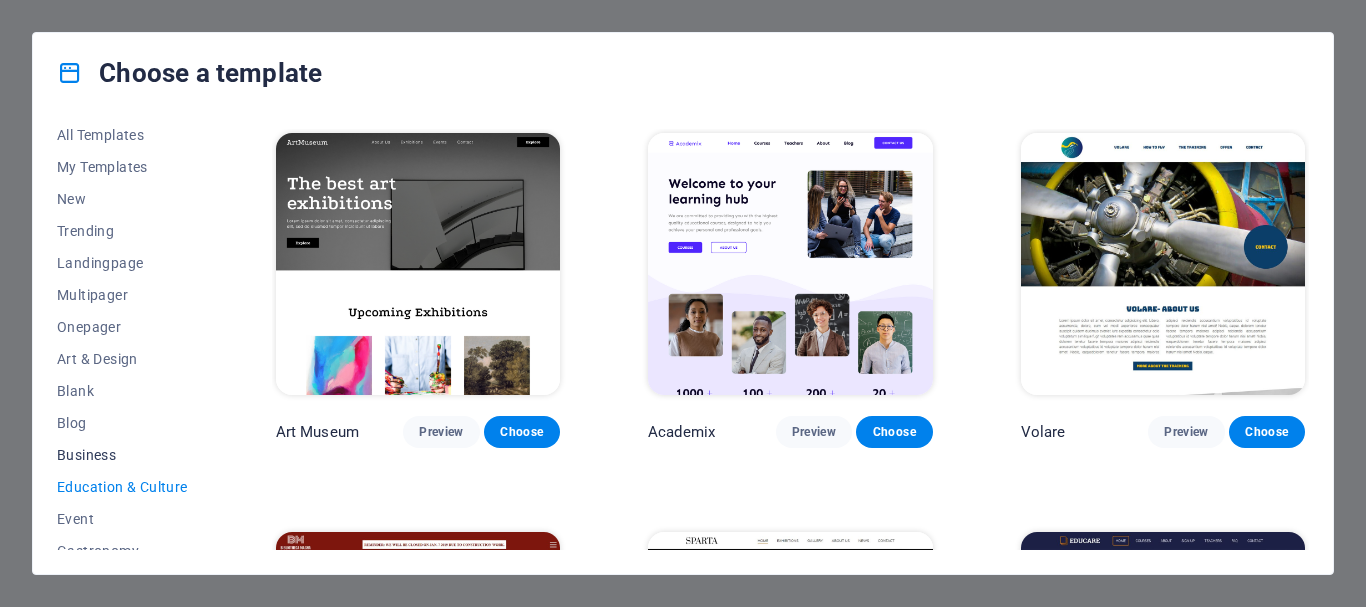 scroll, scrollTop: 0, scrollLeft: 0, axis: both 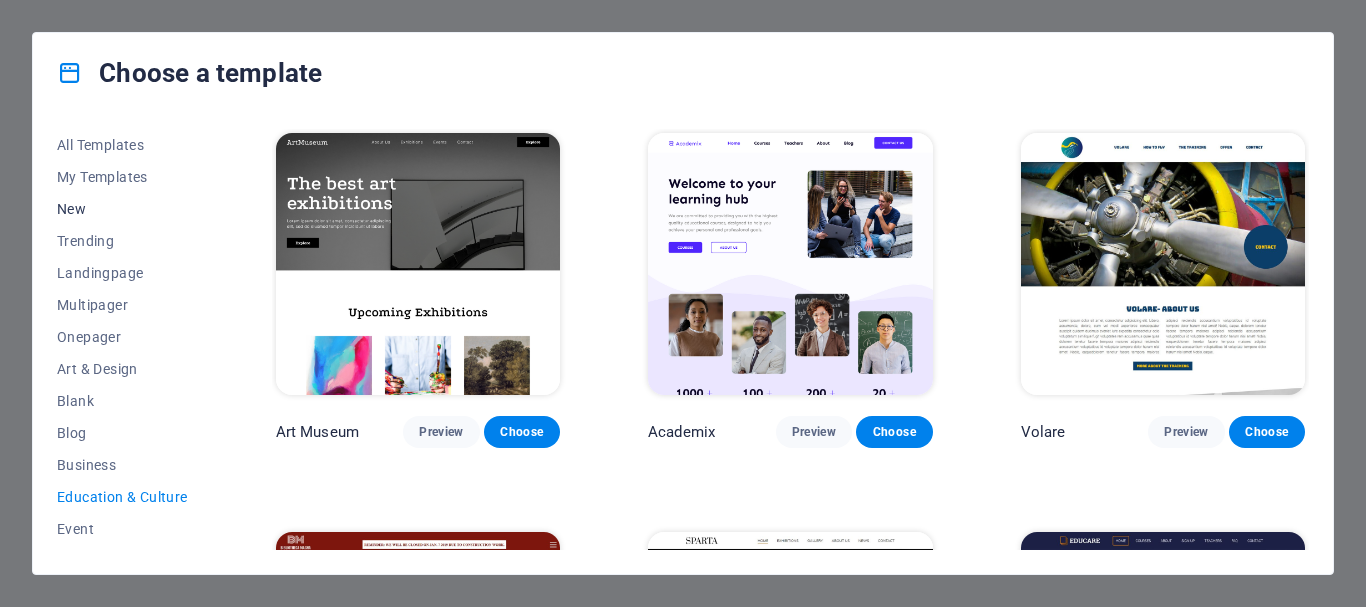 click on "New" at bounding box center (122, 209) 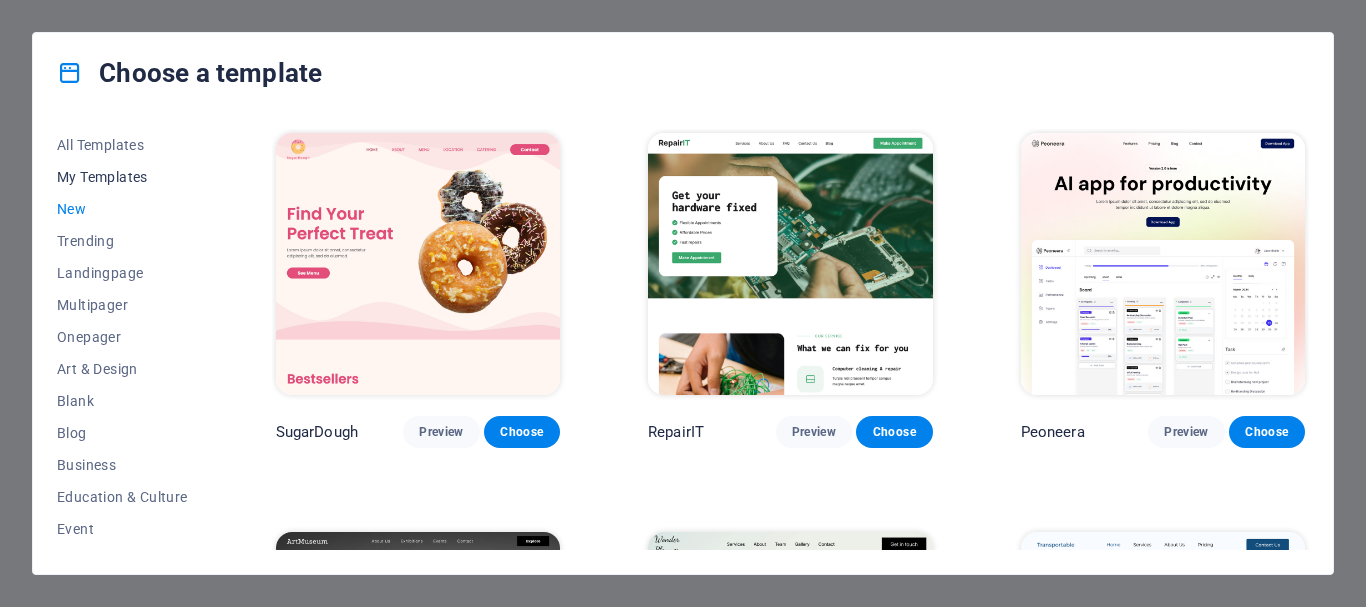 click on "My Templates" at bounding box center (122, 177) 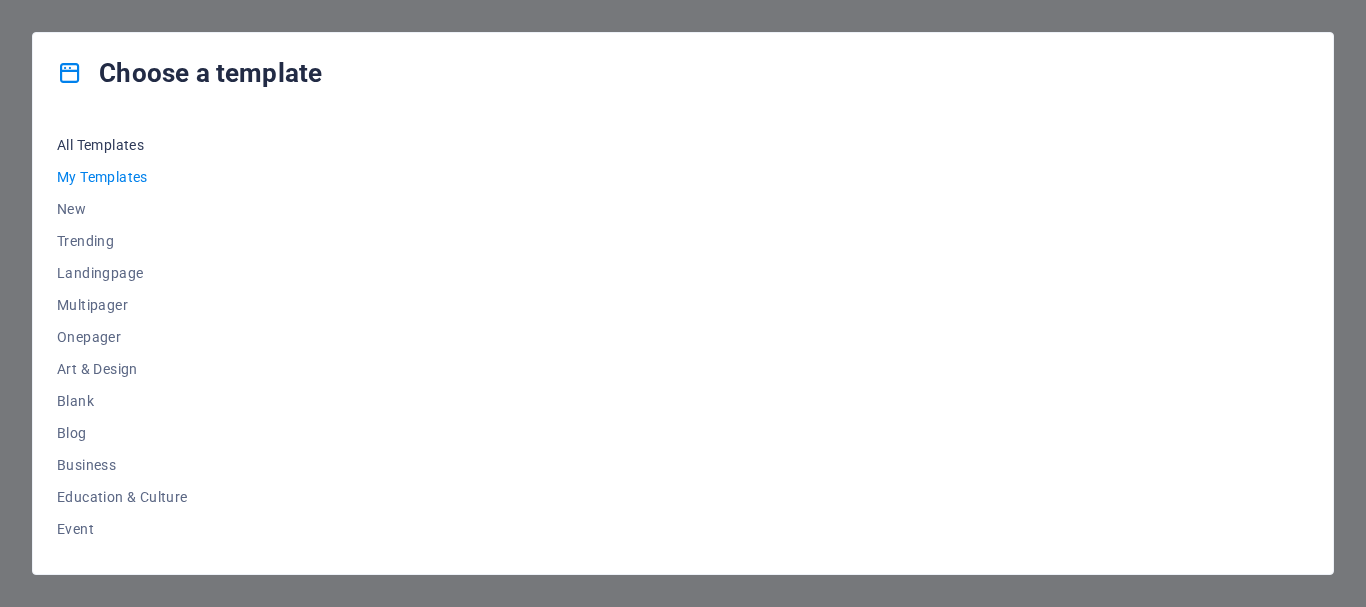 click on "All Templates" at bounding box center [122, 145] 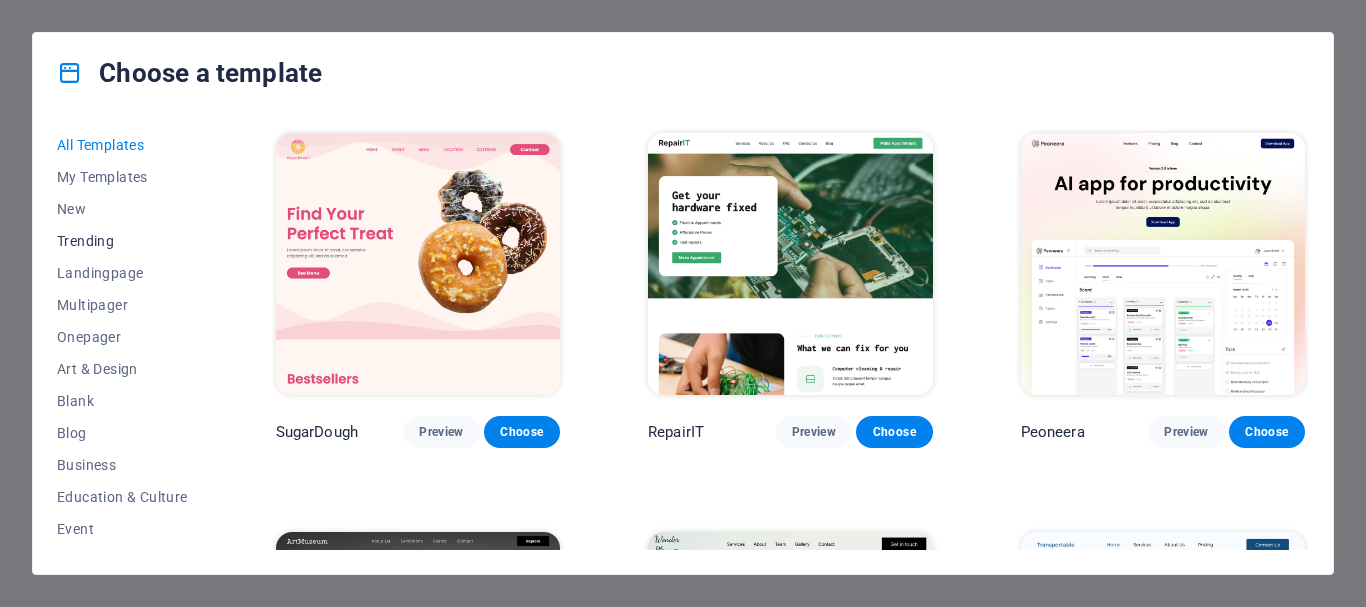 click on "Trending" at bounding box center (122, 241) 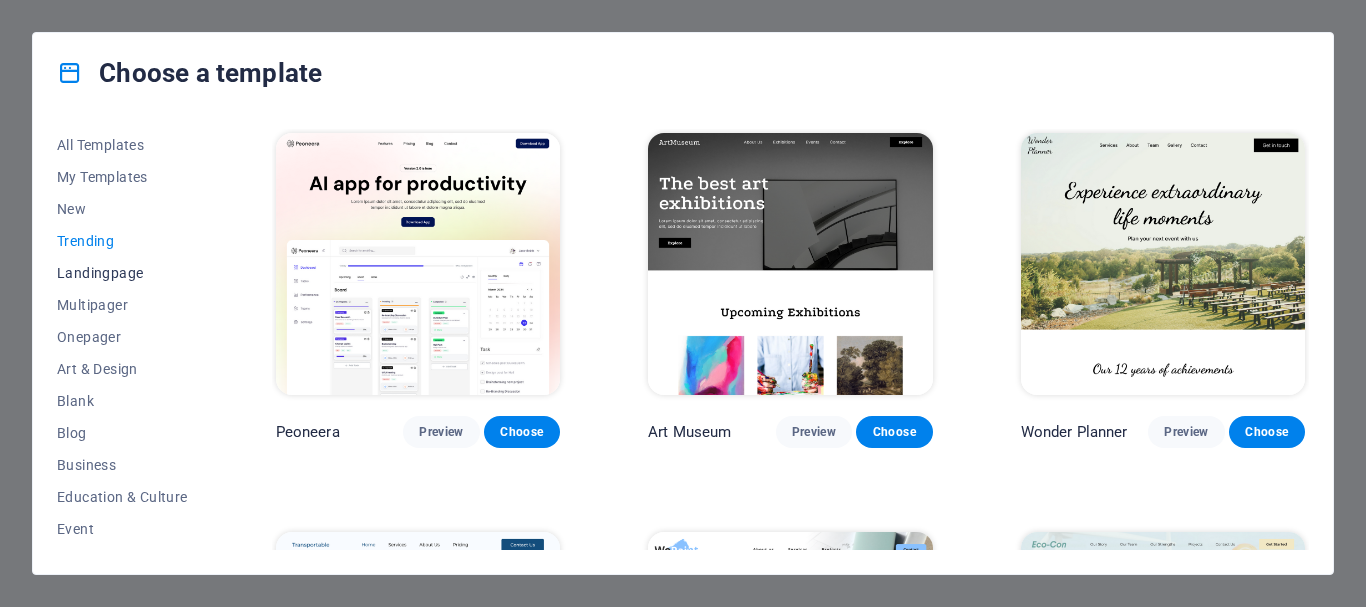 click on "Landingpage" at bounding box center (122, 273) 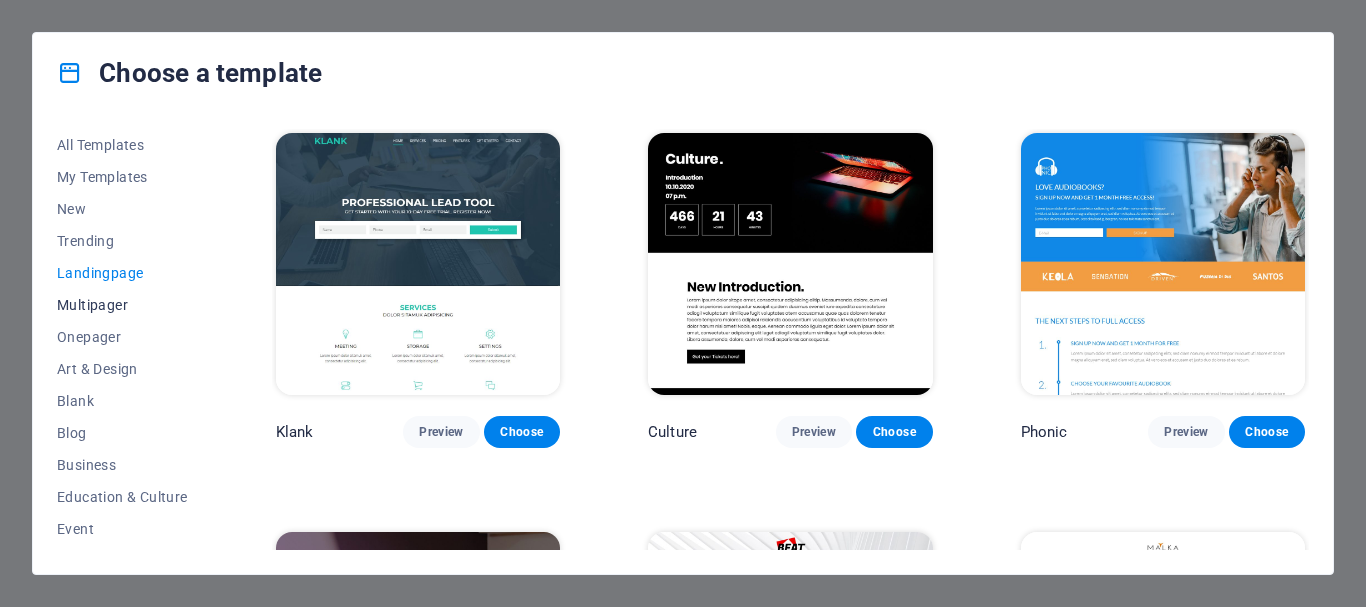 click on "Multipager" at bounding box center [122, 305] 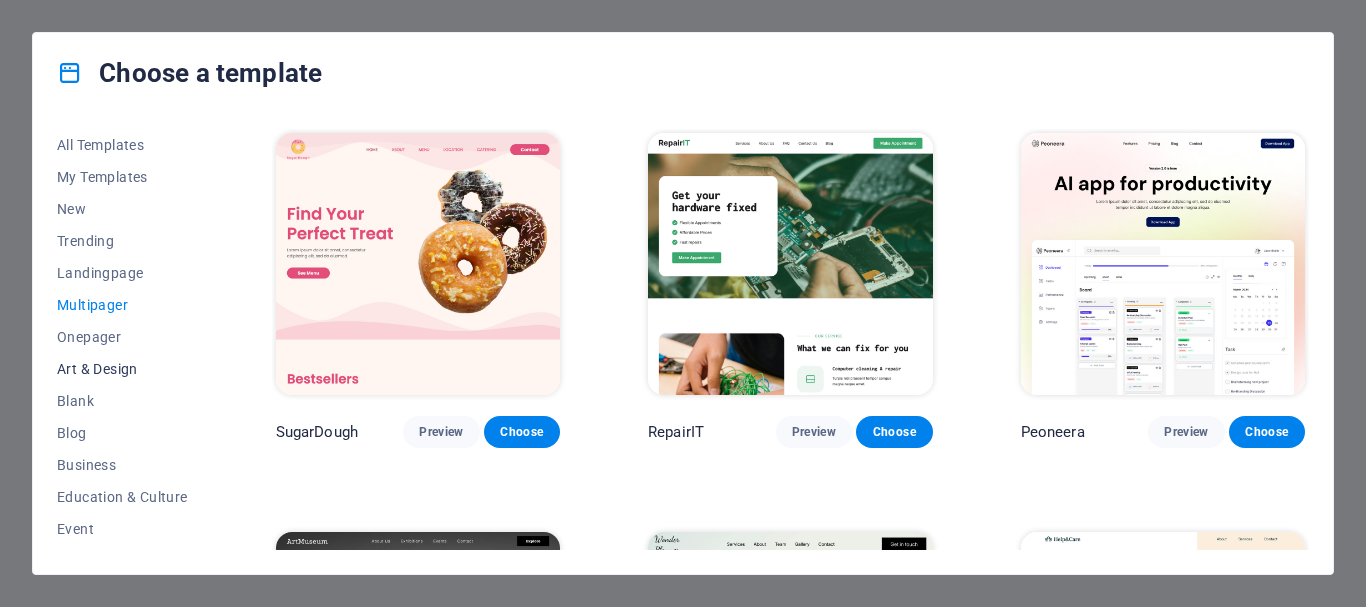 click on "Art & Design" at bounding box center [122, 369] 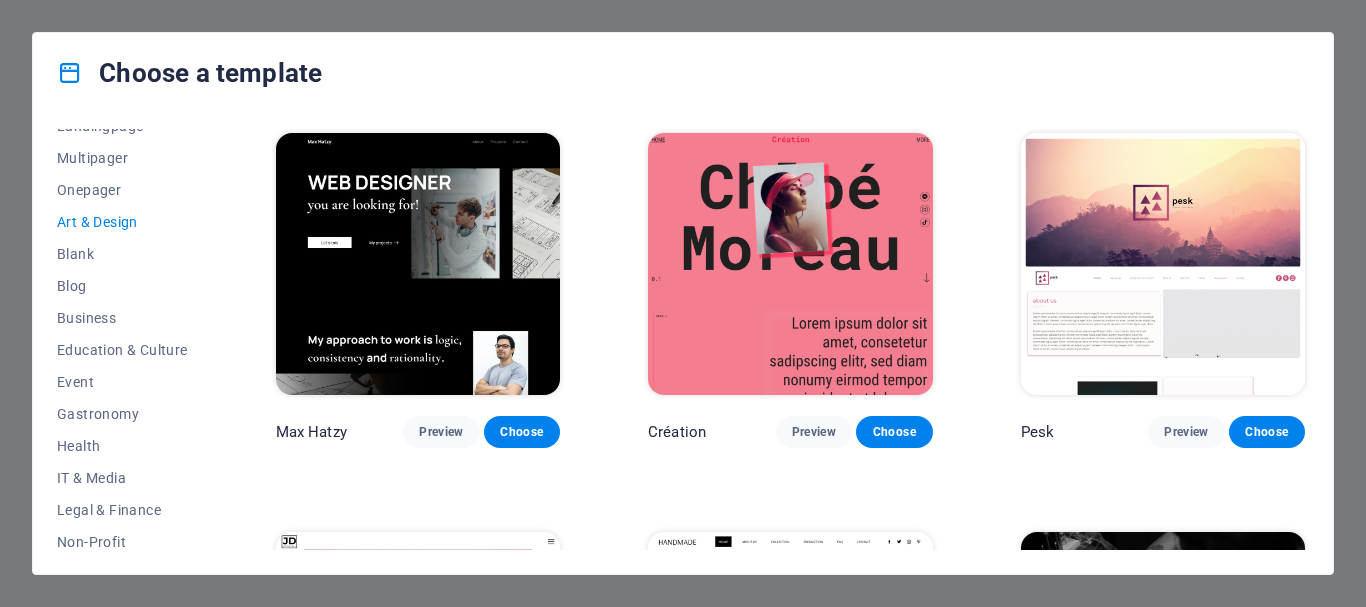 scroll, scrollTop: 180, scrollLeft: 0, axis: vertical 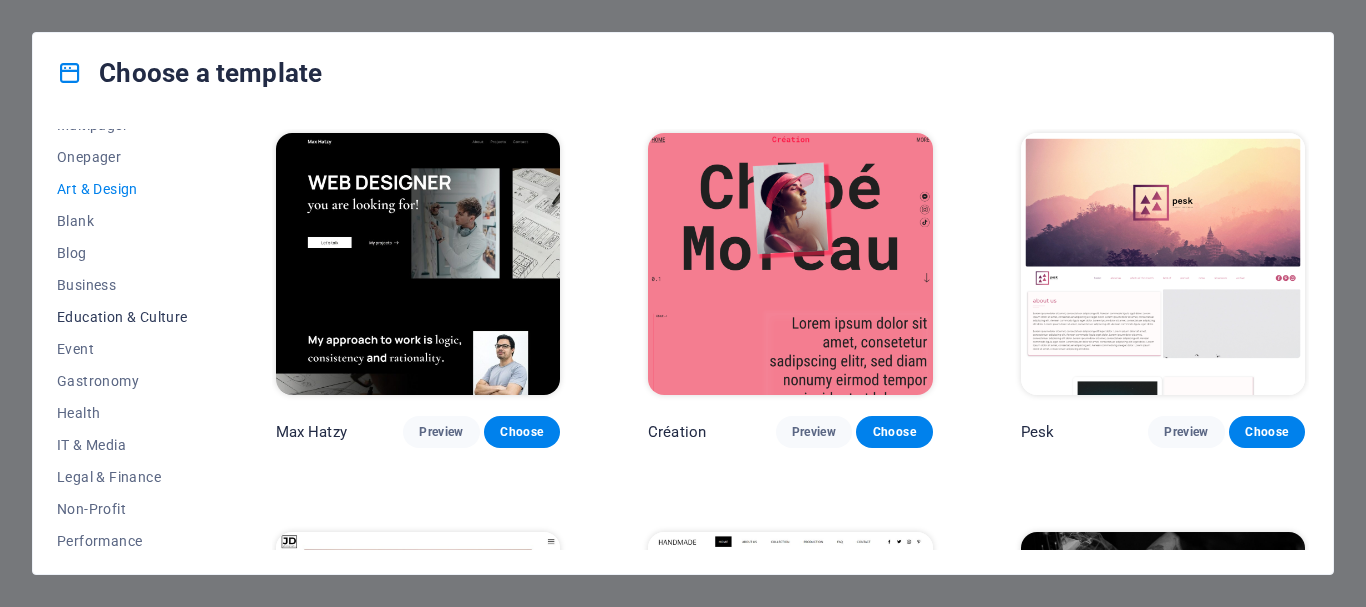 click on "Education & Culture" at bounding box center (122, 317) 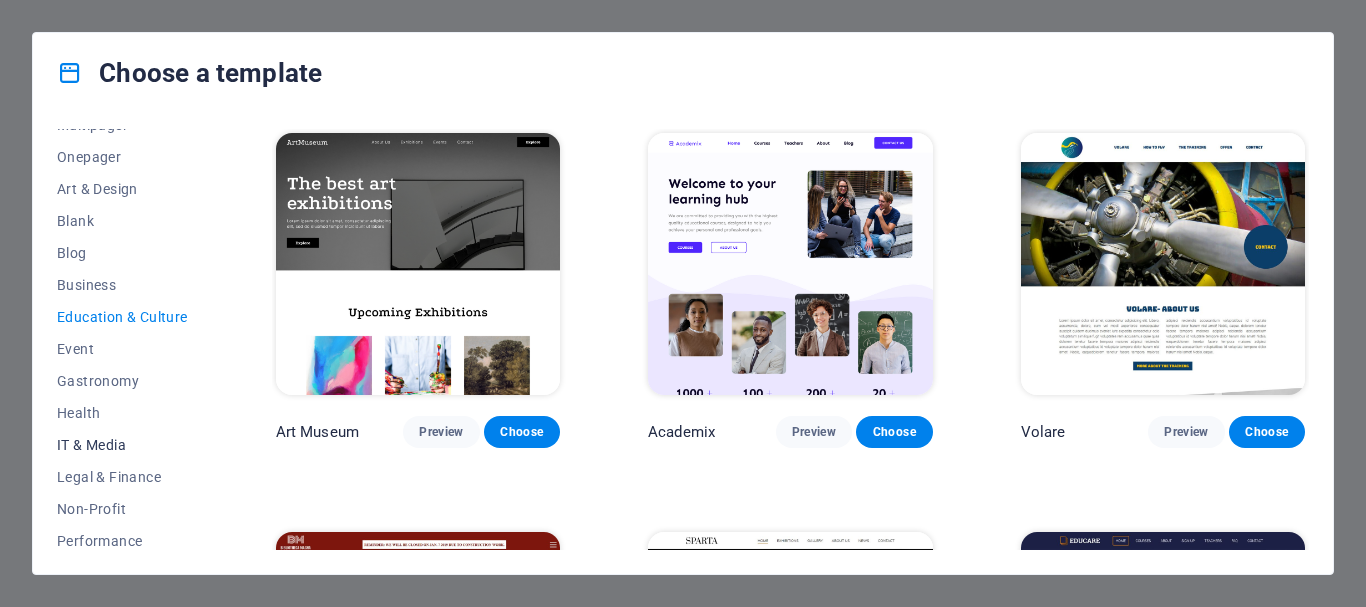 click on "IT & Media" at bounding box center (122, 445) 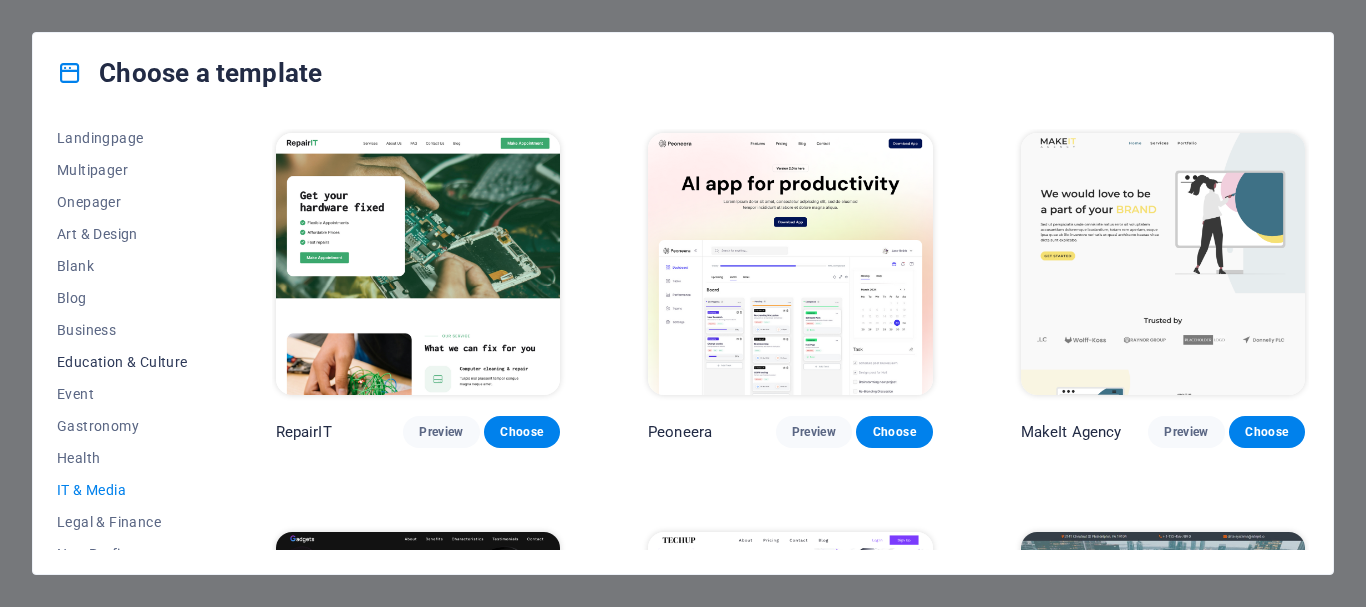 scroll, scrollTop: 0, scrollLeft: 0, axis: both 